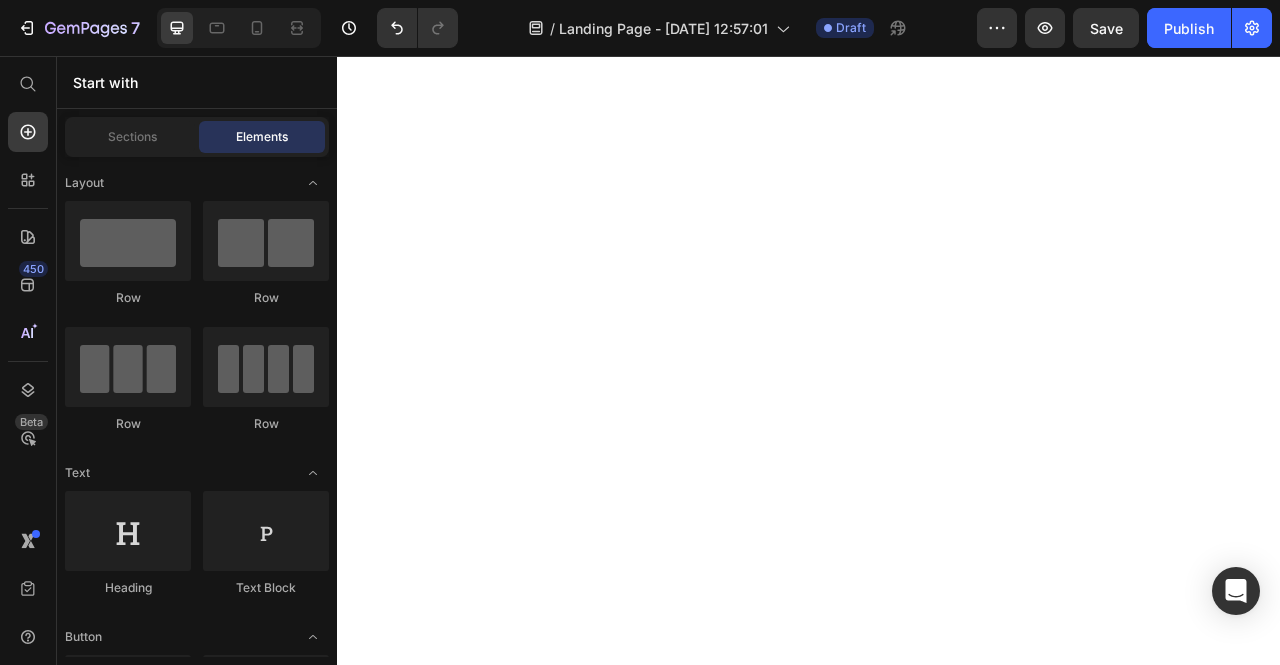 scroll, scrollTop: 0, scrollLeft: 0, axis: both 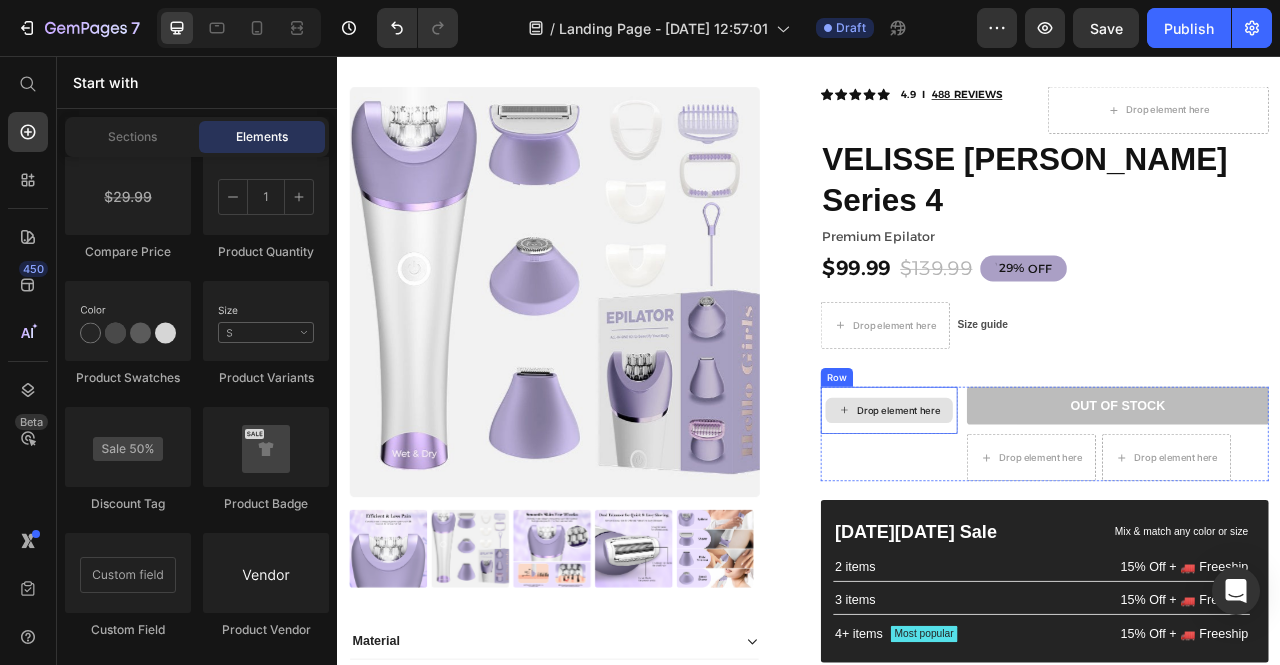 click on "Drop element here" at bounding box center (1039, 507) 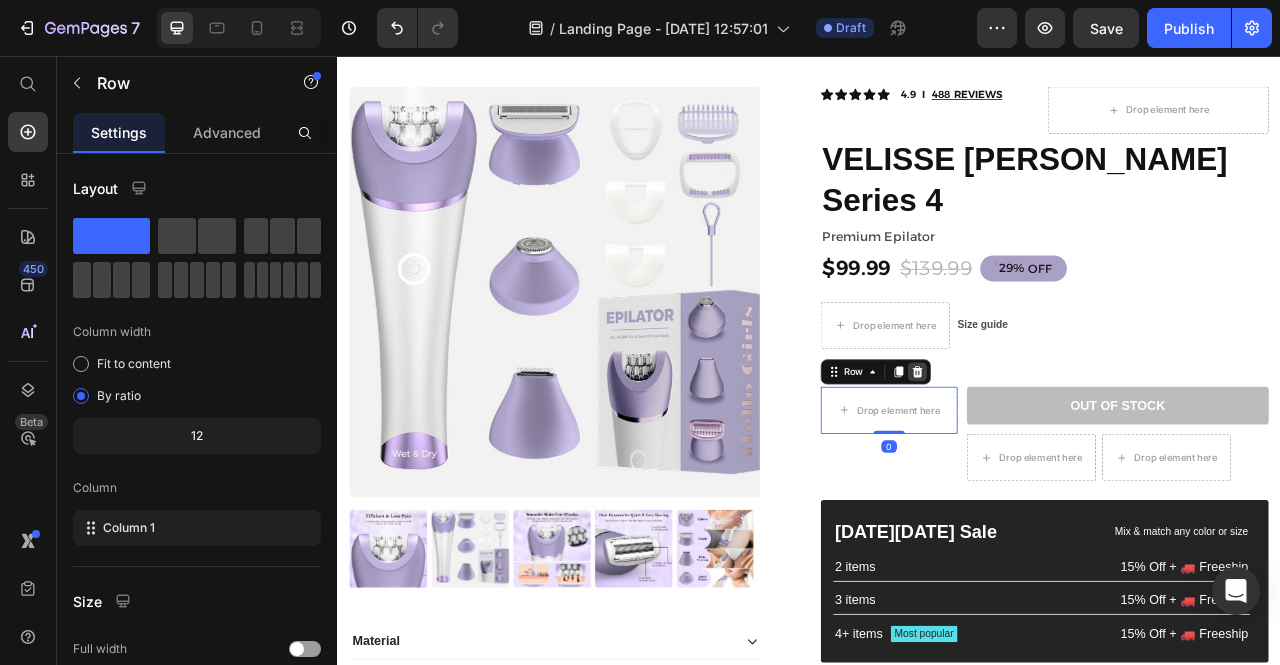 click 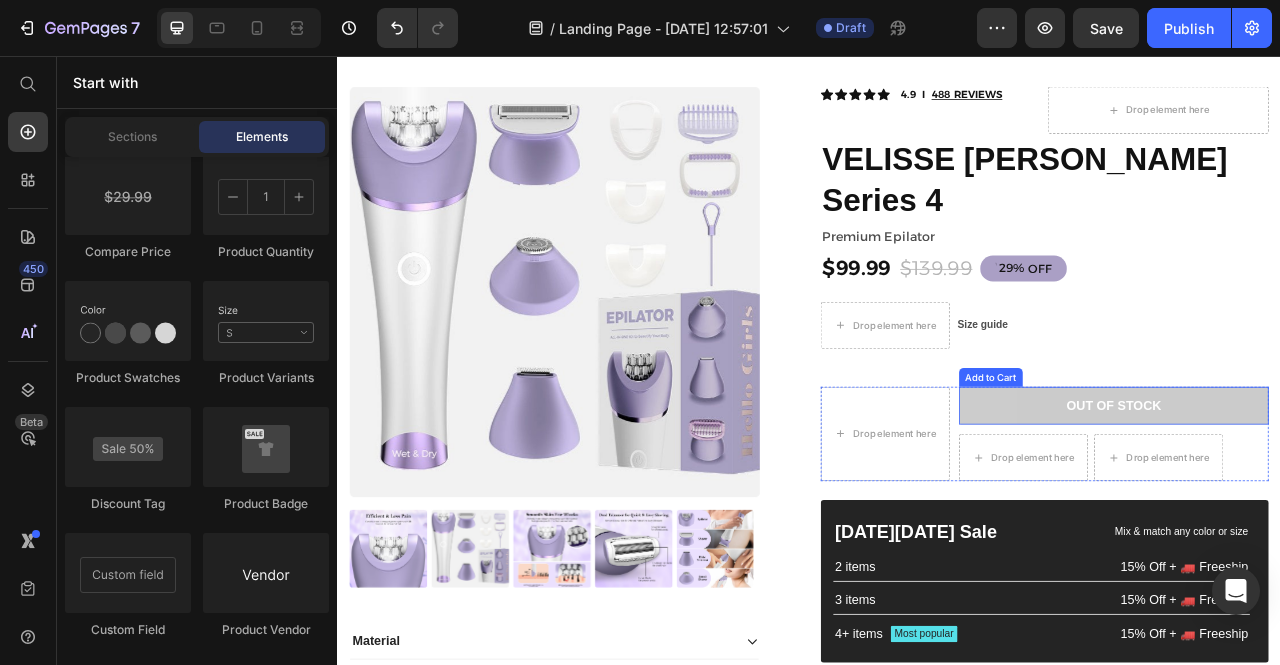 click on "Out of stock" at bounding box center [1325, 501] 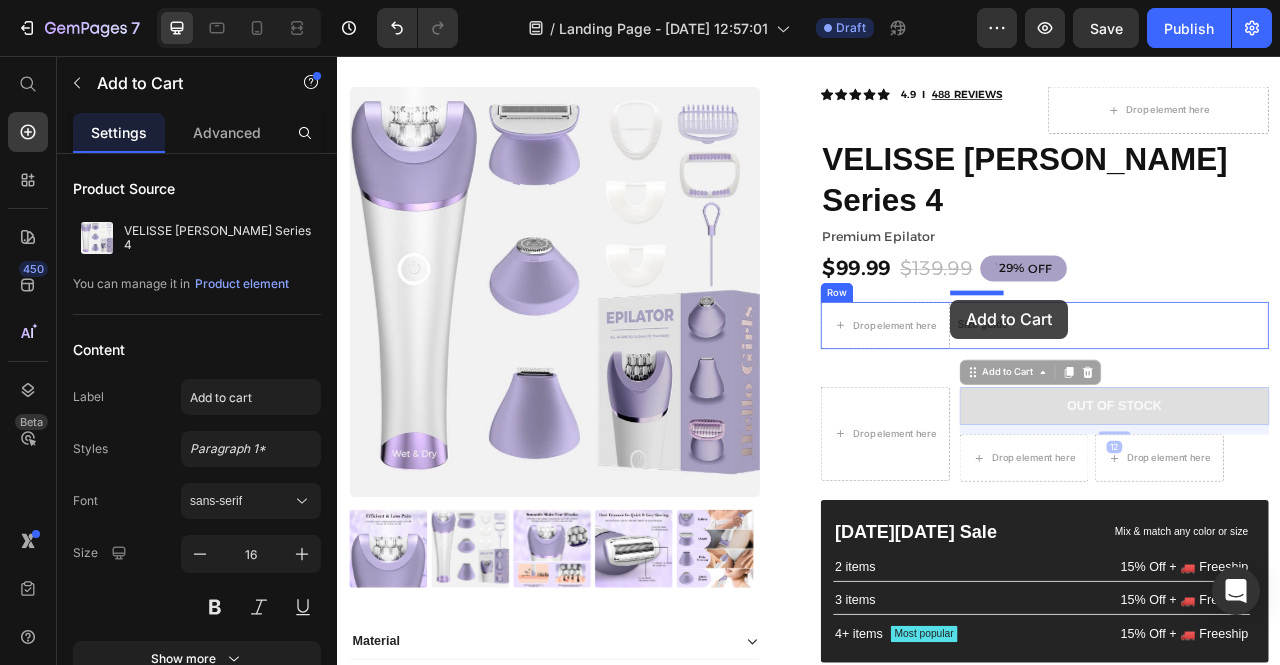 drag, startPoint x: 1191, startPoint y: 451, endPoint x: 1117, endPoint y: 366, distance: 112.698715 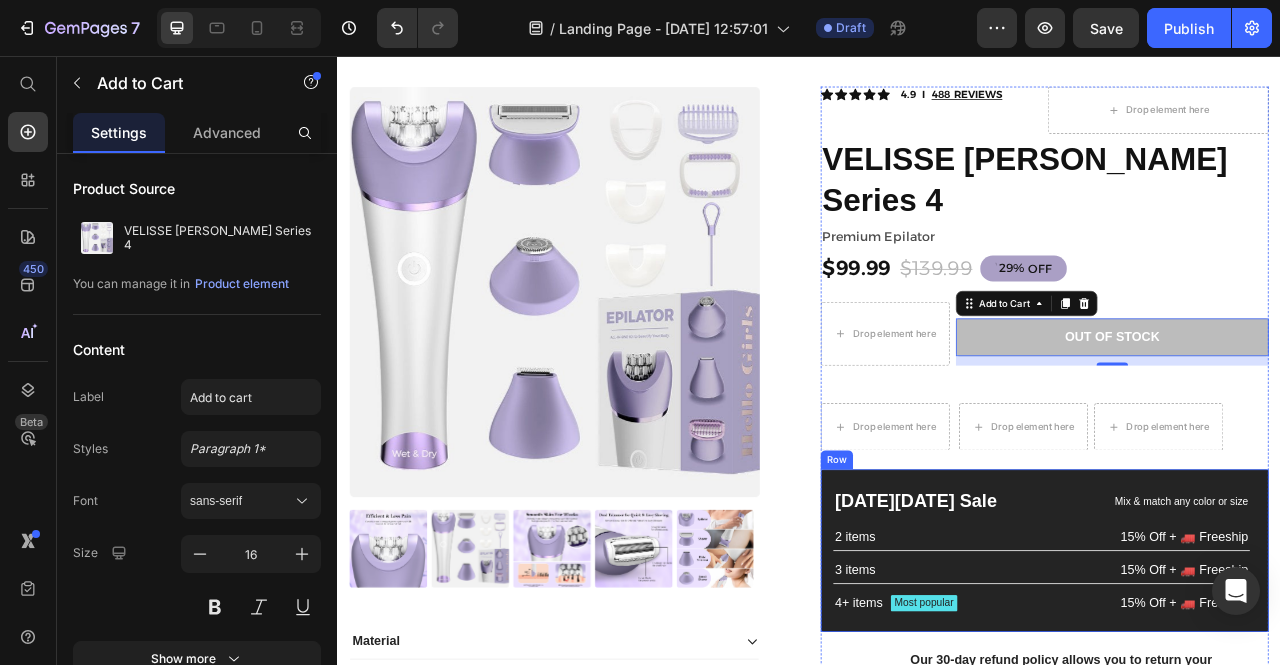 scroll, scrollTop: 209, scrollLeft: 0, axis: vertical 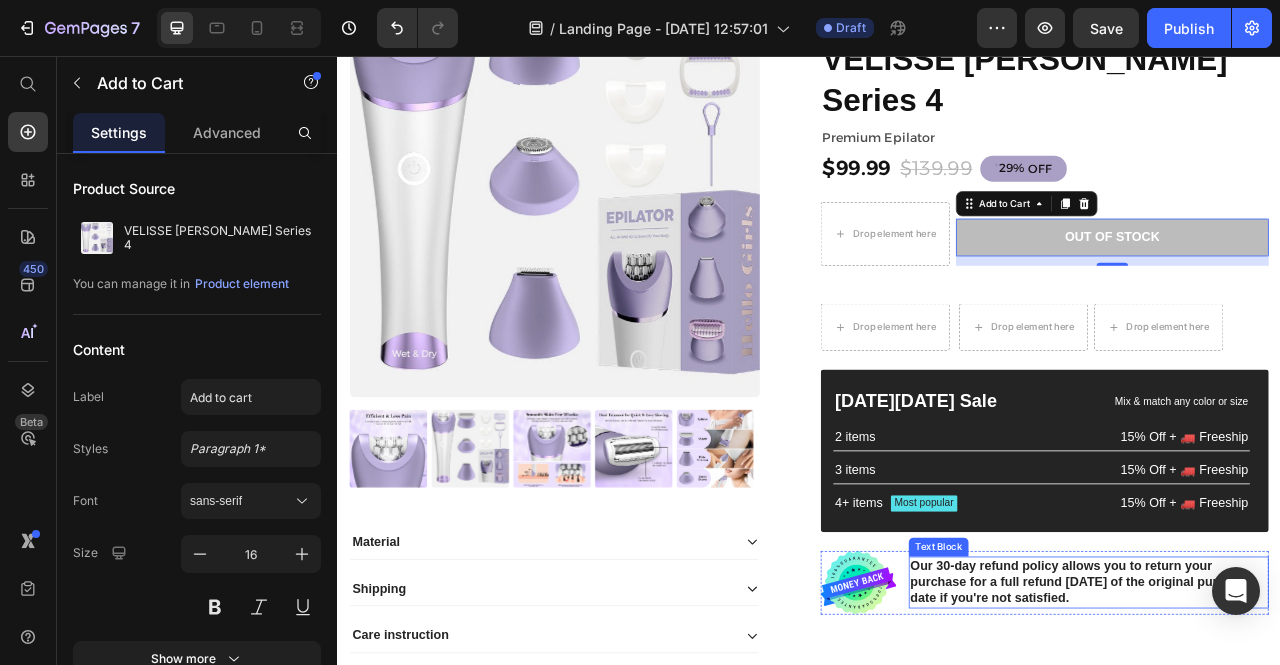 click on "Our 30-day refund policy allows you to return your purchase for a full refund [DATE] of the original purchase date if you're not satisfied." at bounding box center [1293, 726] 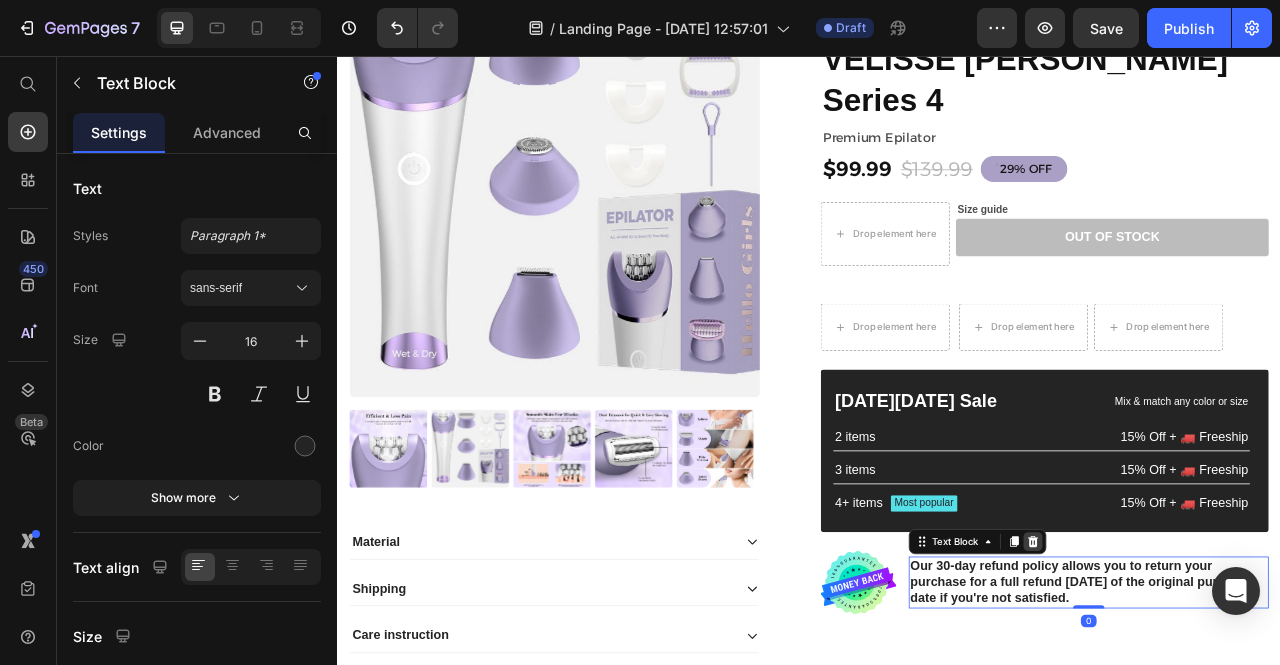 click 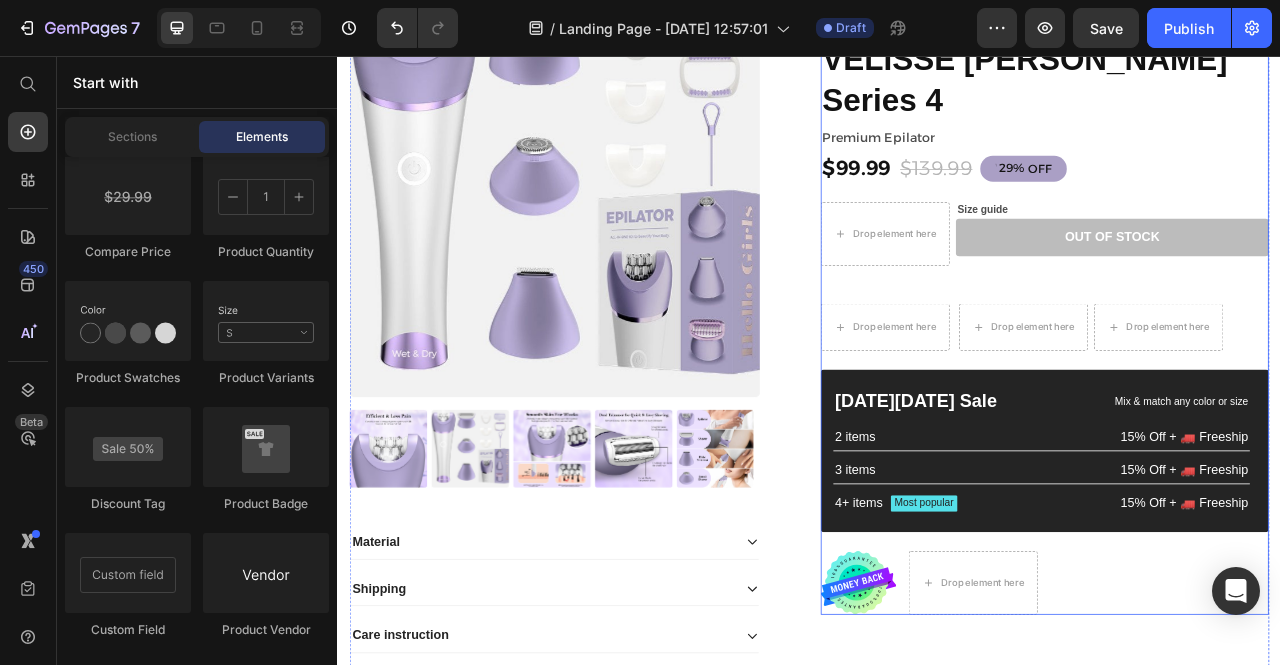 click at bounding box center (1000, 726) 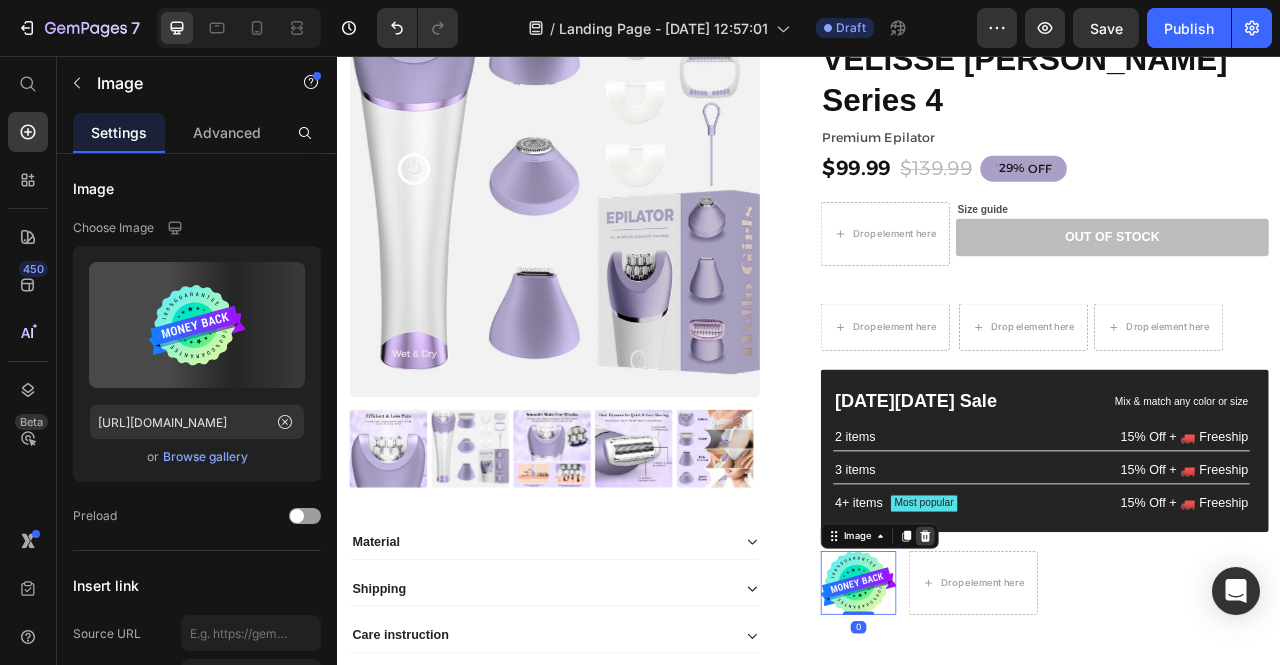 click 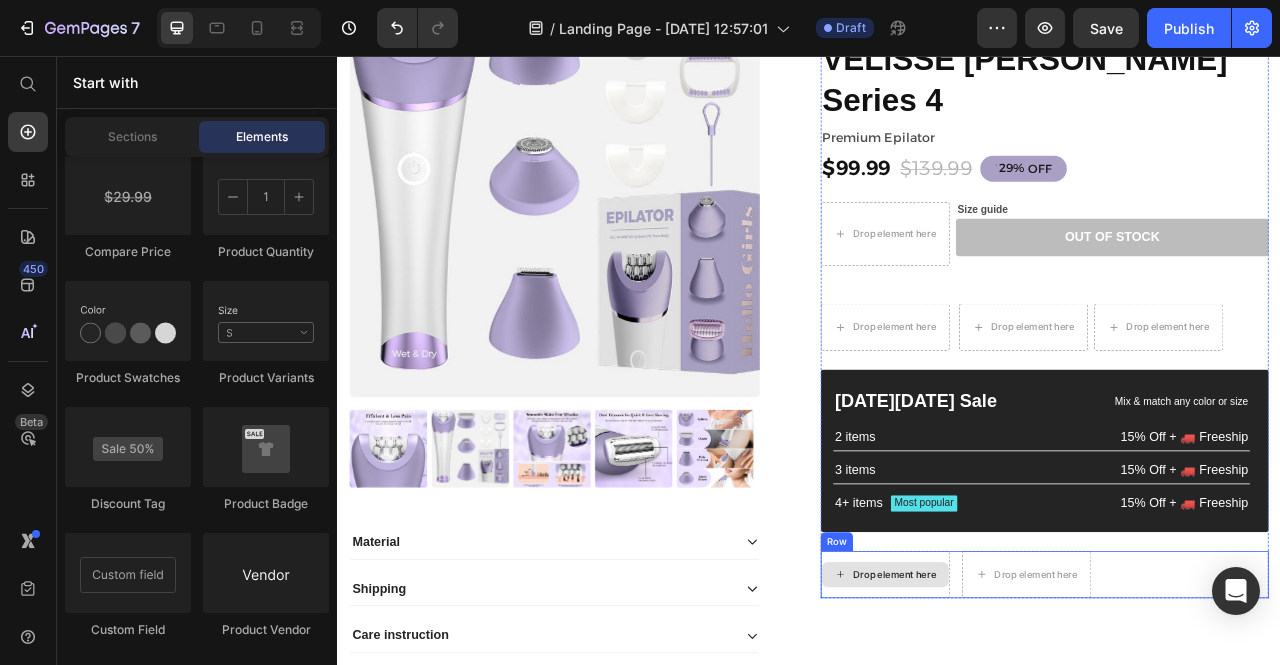 click on "Drop element here" at bounding box center [1034, 716] 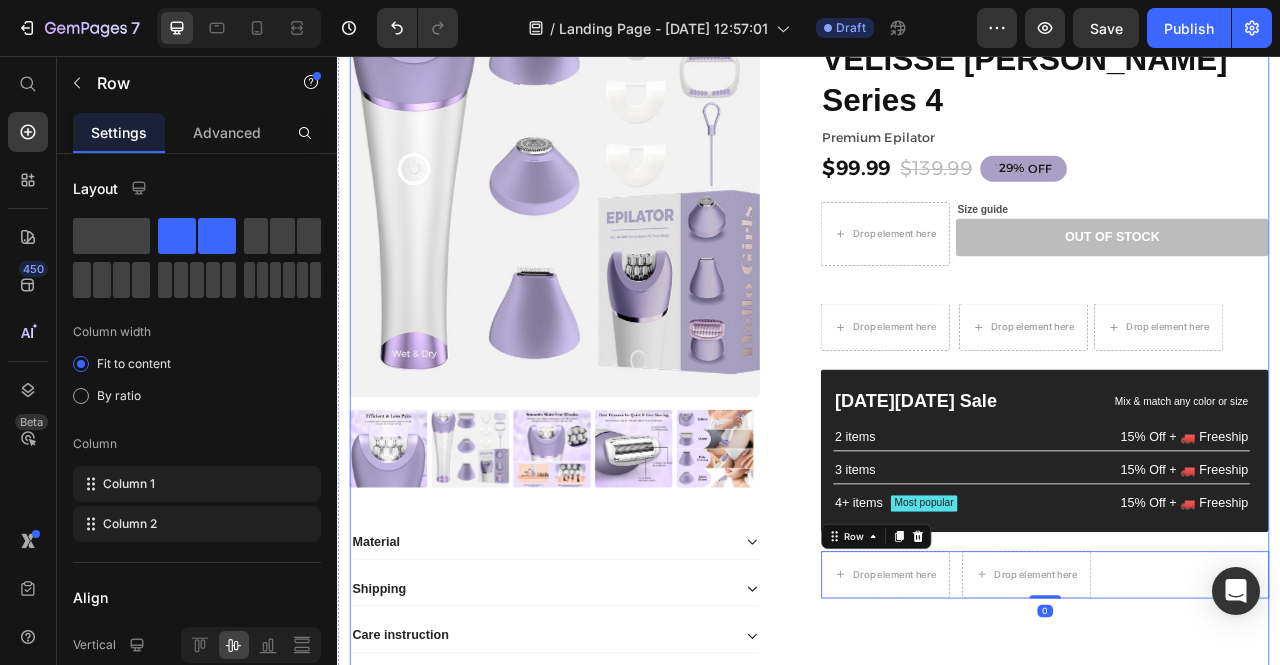 click on "Icon Icon Icon Icon Icon Icon List 2,500+ Verified Reviews! Text Block Row Icon Icon Icon Icon Icon Icon List 4.9  I    488 REVIEWS Text Block Row
Drop element here Row VELISSE [PERSON_NAME] Series 4 Product Title Premium Epilator Text Block $99.99 Product Price $139.99 Product Price 29% OFF Discount Tag 29% off Product Badge Row This product has only default variant Product Variants & Swatches
Drop element here Size guide Text Block Out of stock Add to Cart Row
Drop element here
Drop element here
Drop element here Row Row [DATE][DATE] Sale Text Block Mix & match any color or size Text Block Row 2 items Text Block 15% Off + 🚛 Freeship Text Block Row 3 items Text Block 15% Off + 🚛 Freeship Text Block Row 4+ items Text Block Most popular Text Block Row 15% Off + 🚛 Freeship Text Block Row Row
Drop element here
Drop element here Row   0 Row" at bounding box center [1237, 400] 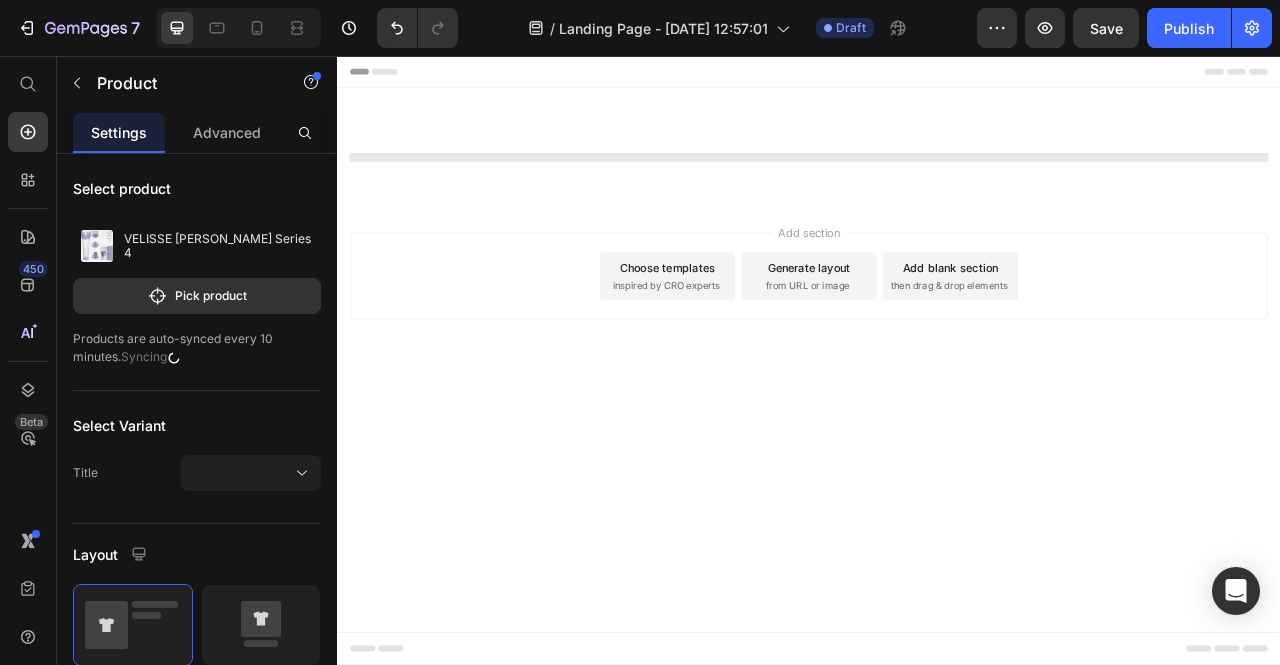 scroll, scrollTop: 0, scrollLeft: 0, axis: both 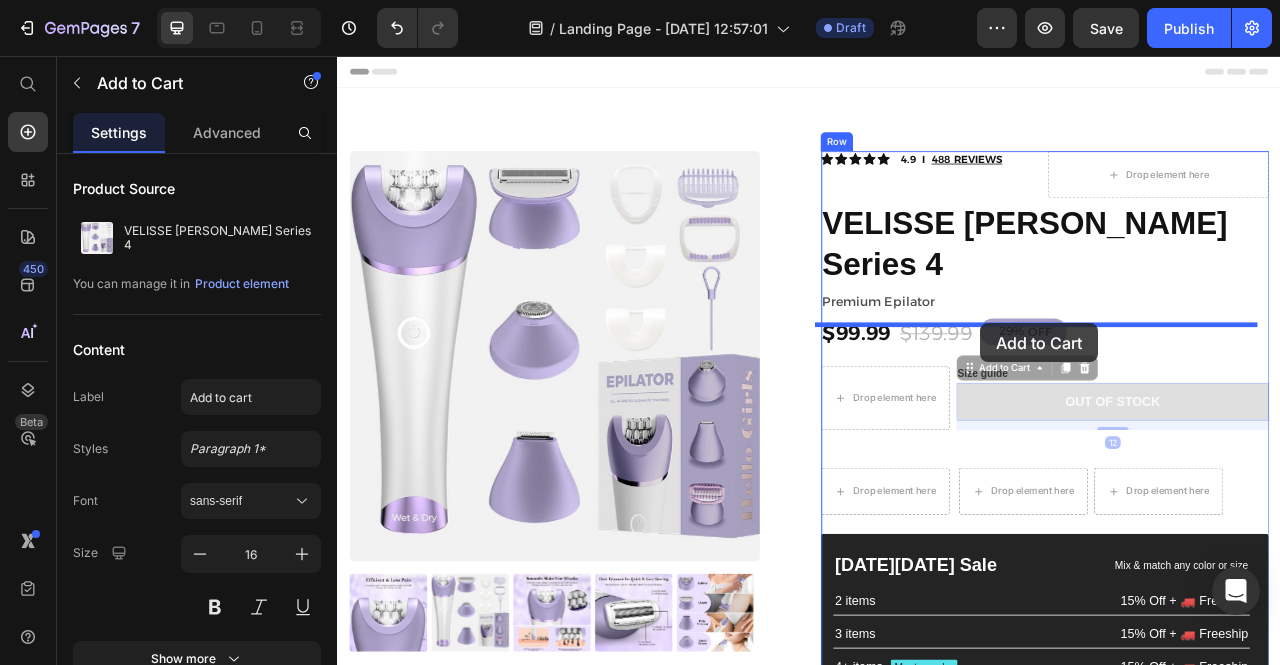 drag, startPoint x: 1245, startPoint y: 442, endPoint x: 1156, endPoint y: 394, distance: 101.118744 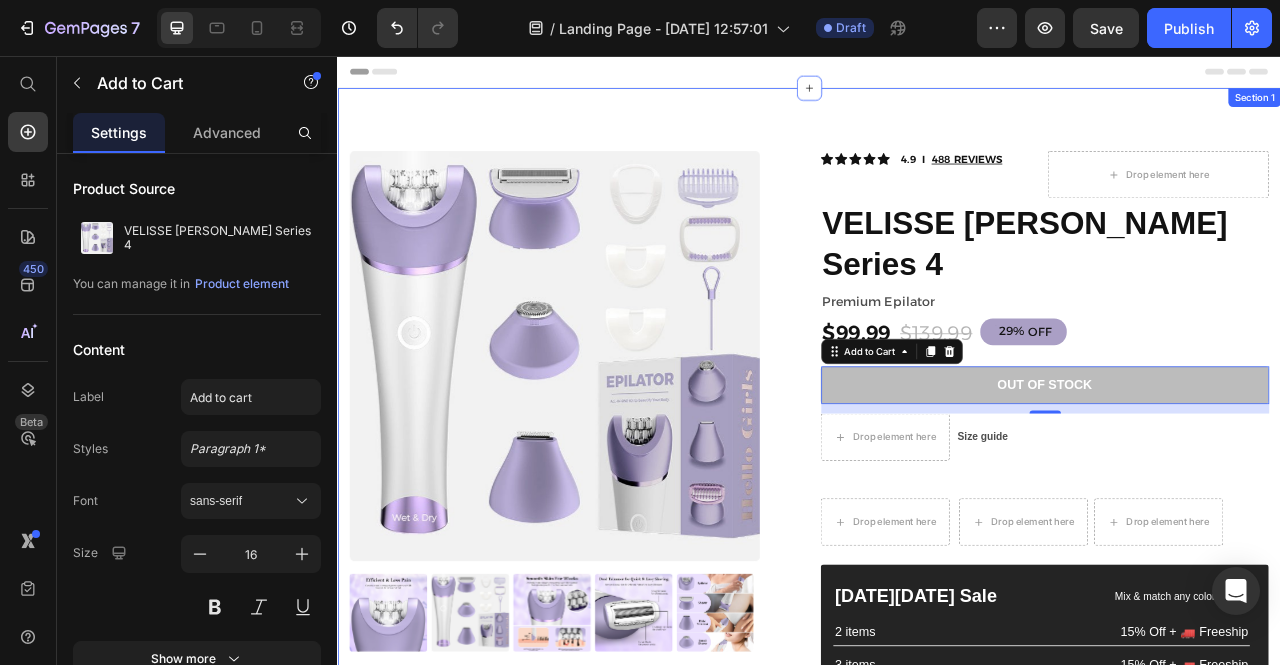 click on "Product Images
Material
Shipping
Care instruction Accordion Icon Icon Icon Icon Icon Icon List 2,500+ Verified Reviews! Text Block Row Icon Icon Icon Icon Icon Icon List 4.9  I    488 REVIEWS Text Block Row
Drop element here Row VELISSE [PERSON_NAME] Series 4 Product Title Premium Epilator Text Block $99.99 Product Price $139.99 Product Price 29% OFF Discount Tag 29% off Product Badge Row Out of stock Add to Cart   12 This product has only default variant Product Variants & Swatches
Drop element here Size guide Text Block Row
Drop element here
Drop element here
Drop element here Row Row [DATE][DATE] Sale Text Block Mix & match any color or size Text Block Row 2 items Text Block 15% Off + 🚛 Freeship Text Block Row 3 items Text Block 15% Off + 🚛 Freeship Text Block Row 4+ items Text Block Most popular Text Block Row 15% Off + 🚛 Freeship Text Block Row Row" at bounding box center (937, 601) 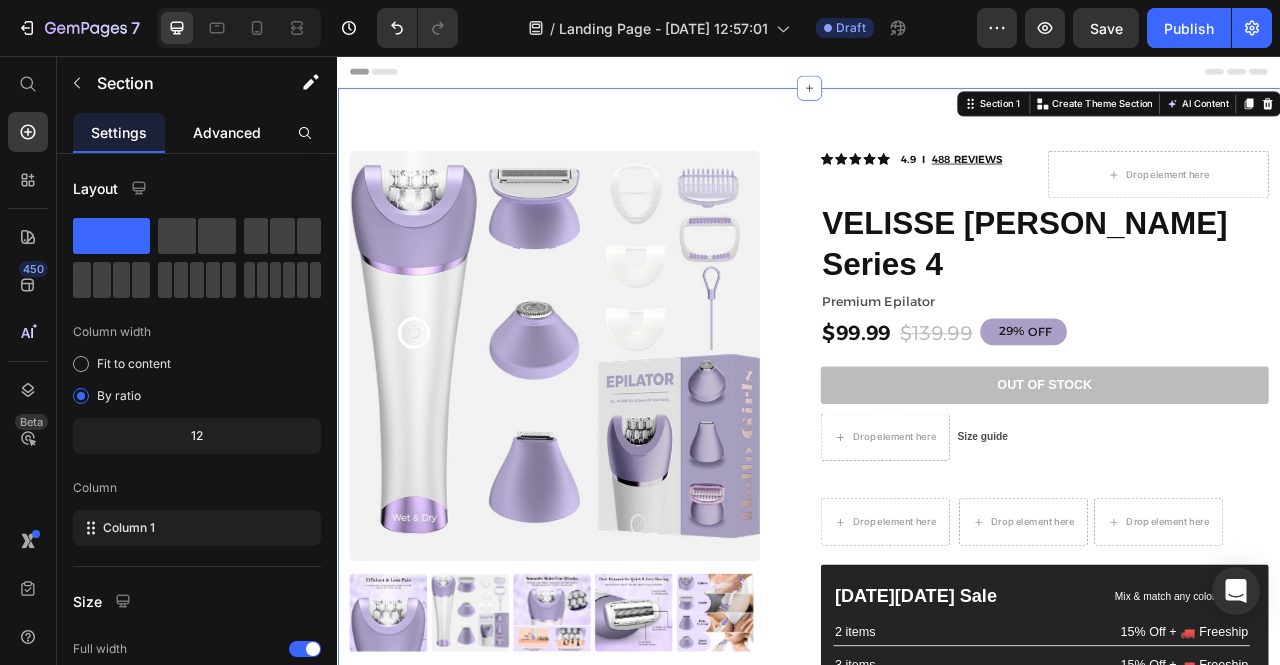 click on "Advanced" at bounding box center (227, 132) 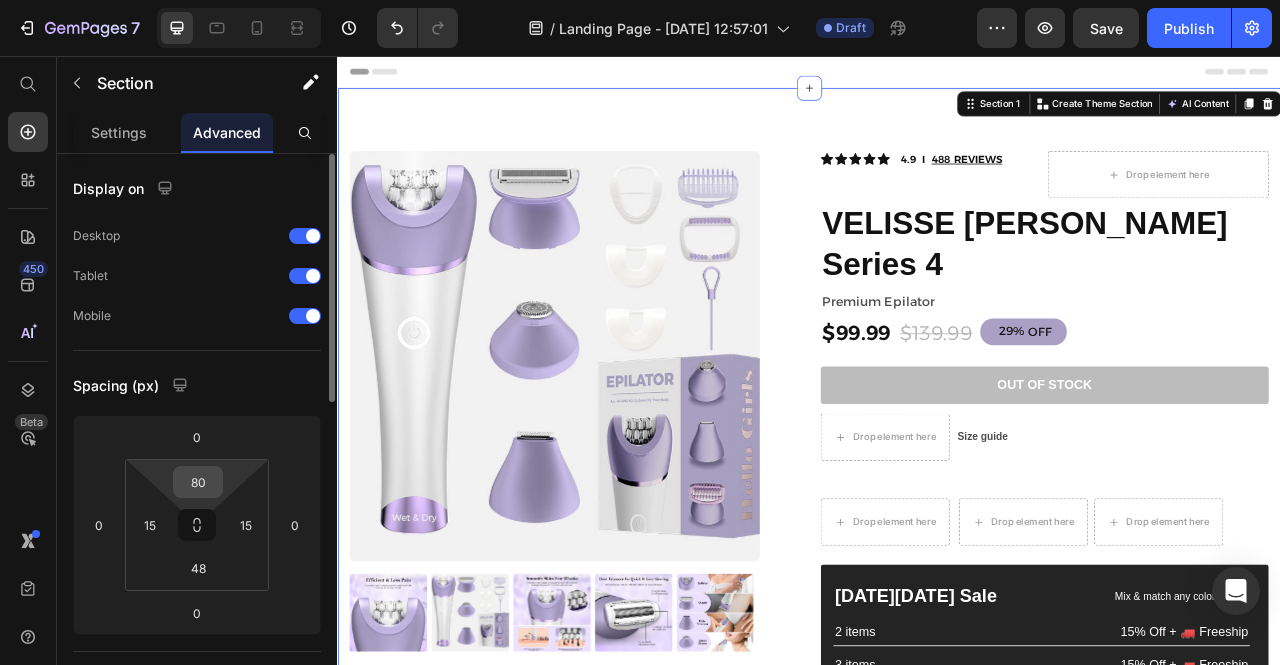 click on "80" at bounding box center (198, 482) 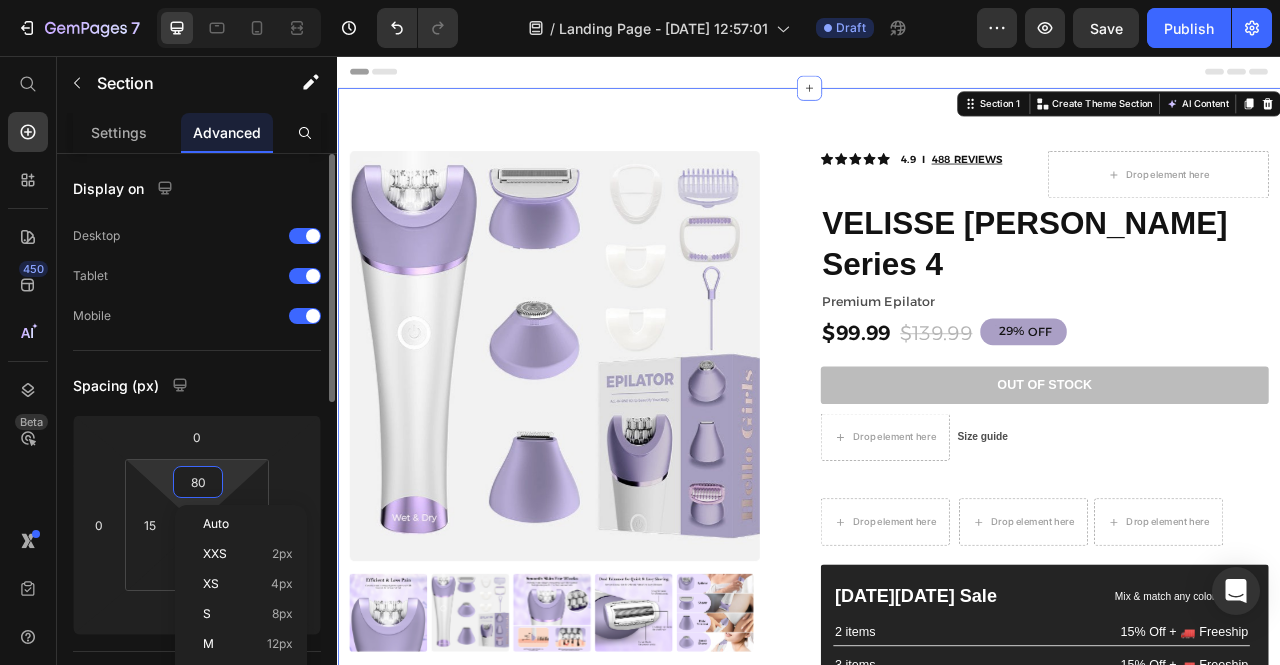 click on "80" at bounding box center [198, 482] 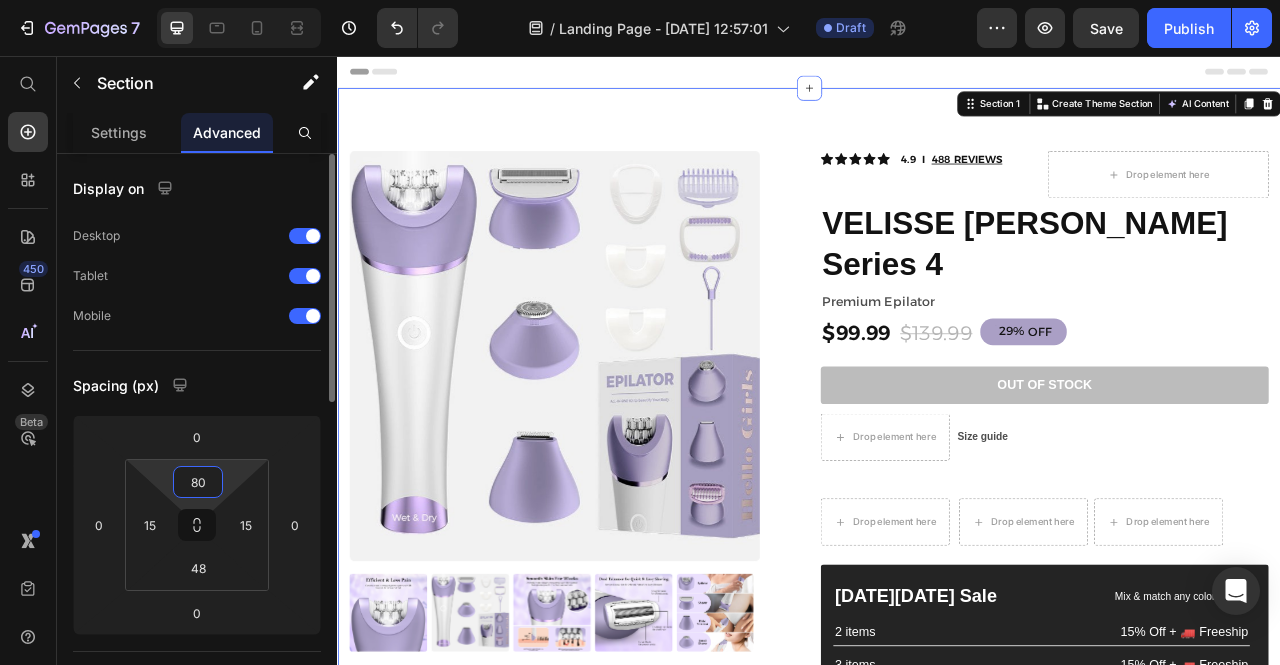 click on "80" at bounding box center (198, 482) 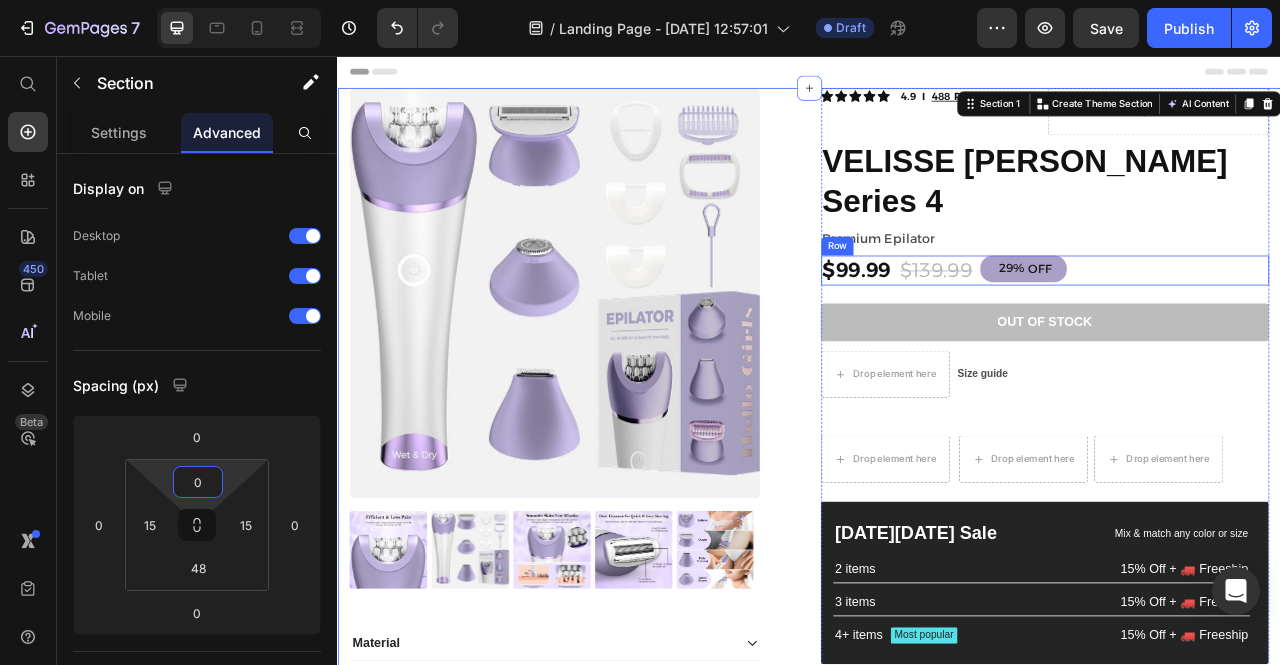 type on "0" 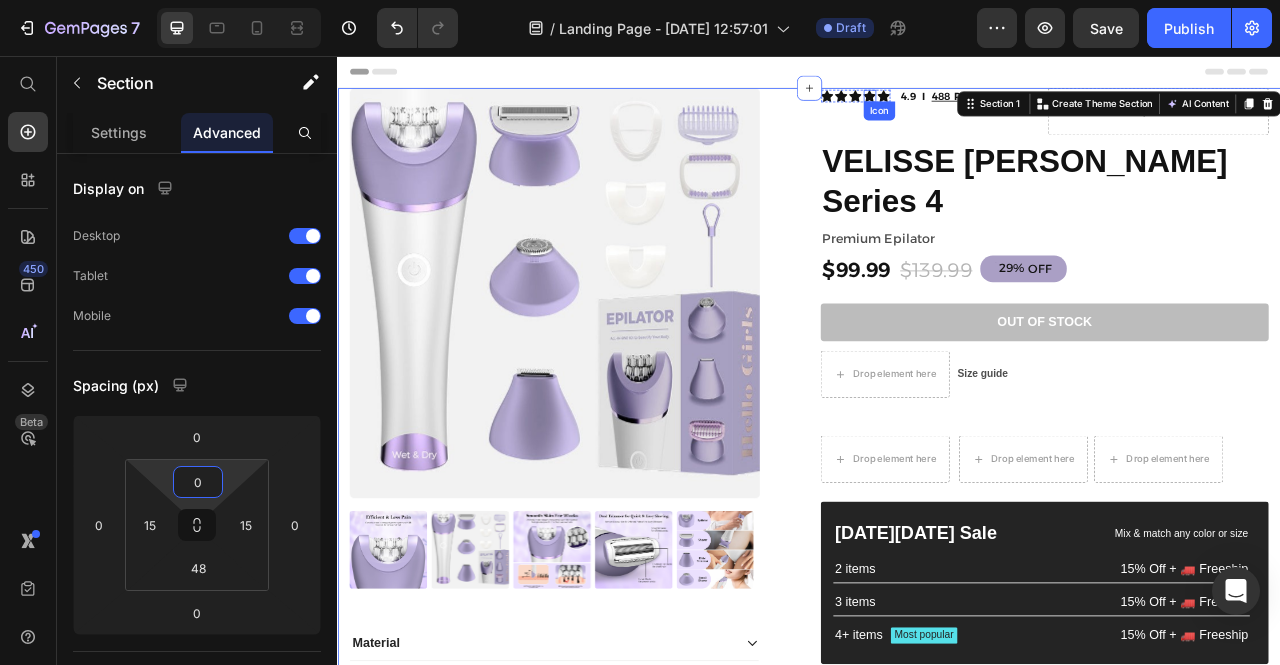 click 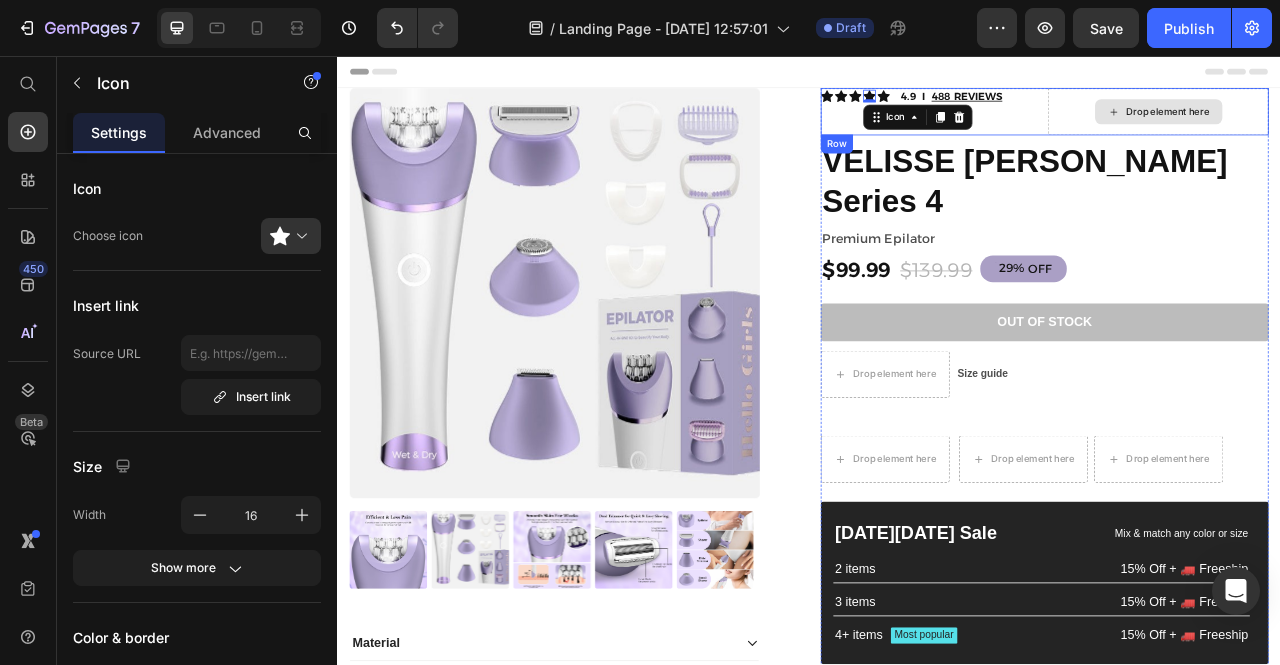 click on "Drop element here" at bounding box center [1381, 127] 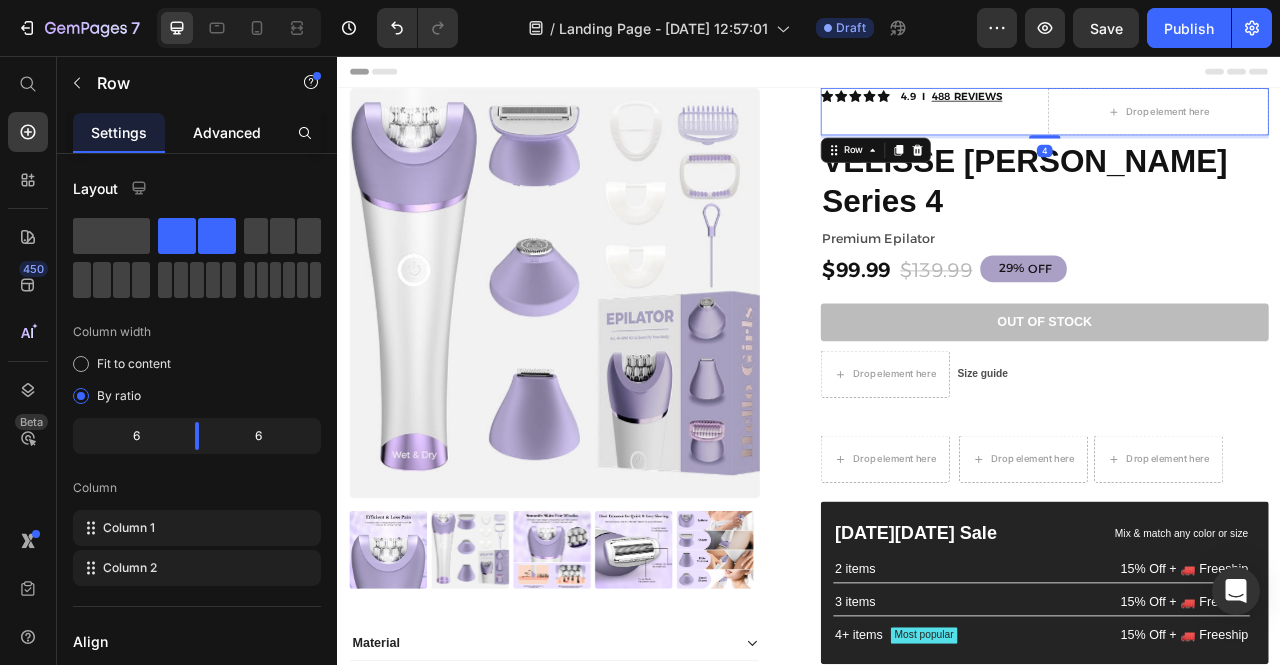 click on "Advanced" at bounding box center (227, 132) 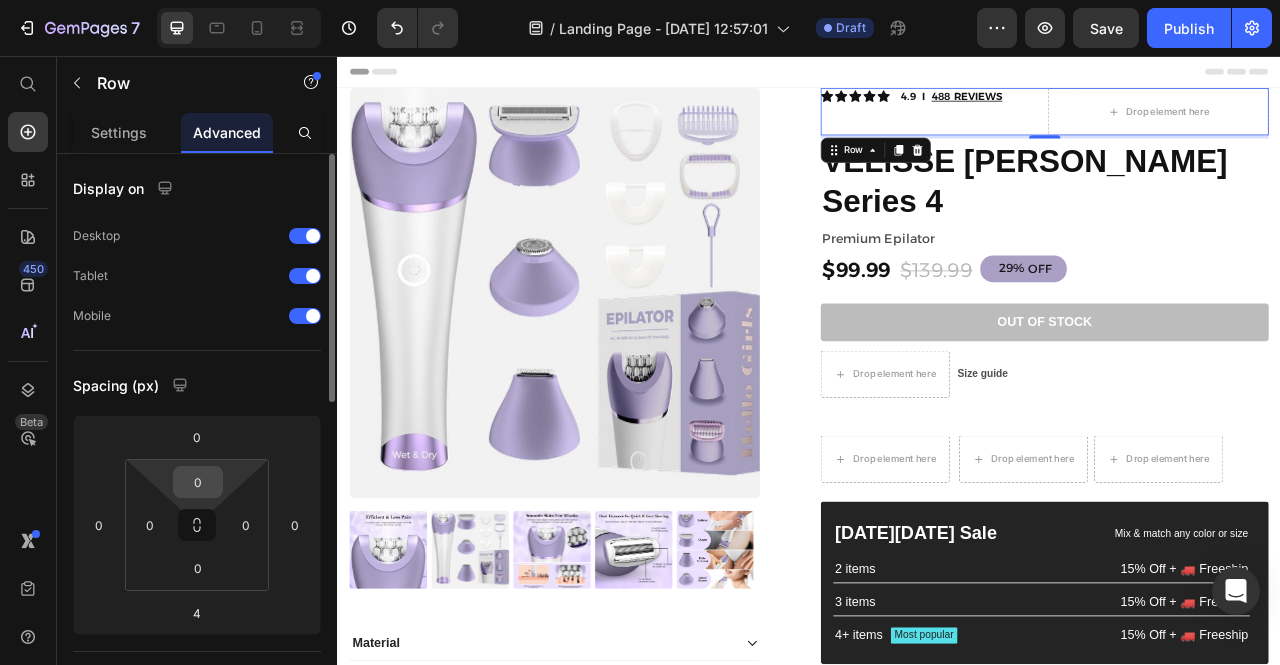 click on "0" at bounding box center [198, 482] 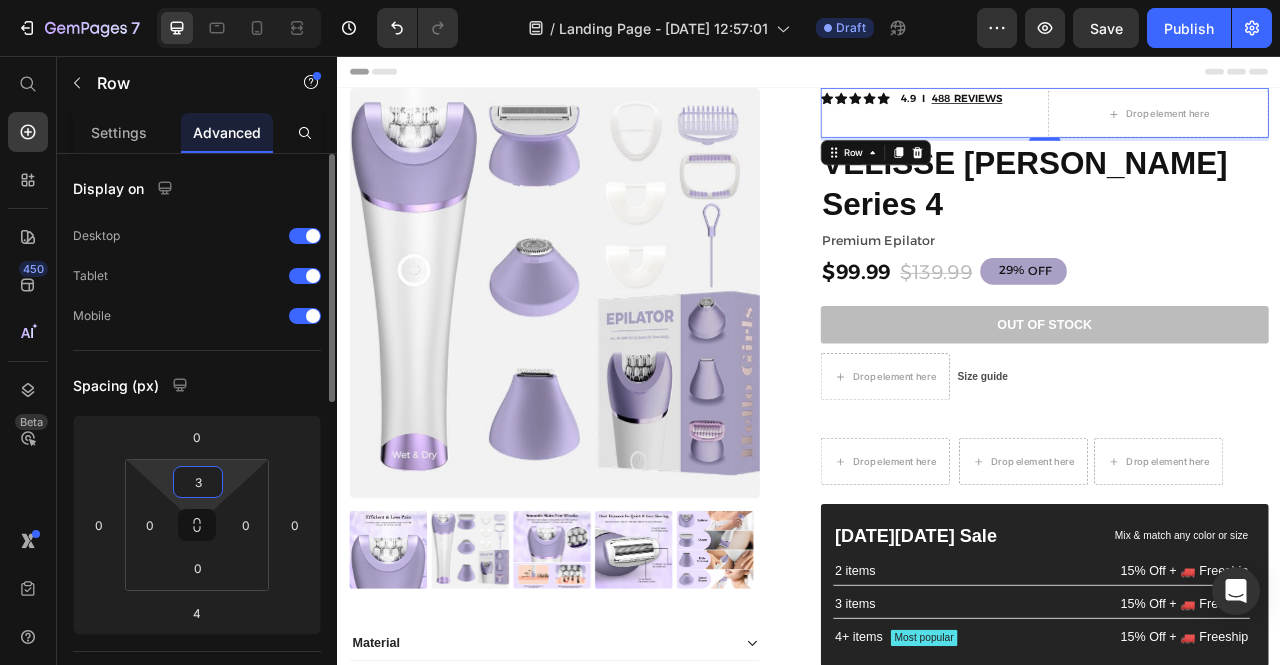 type on "30" 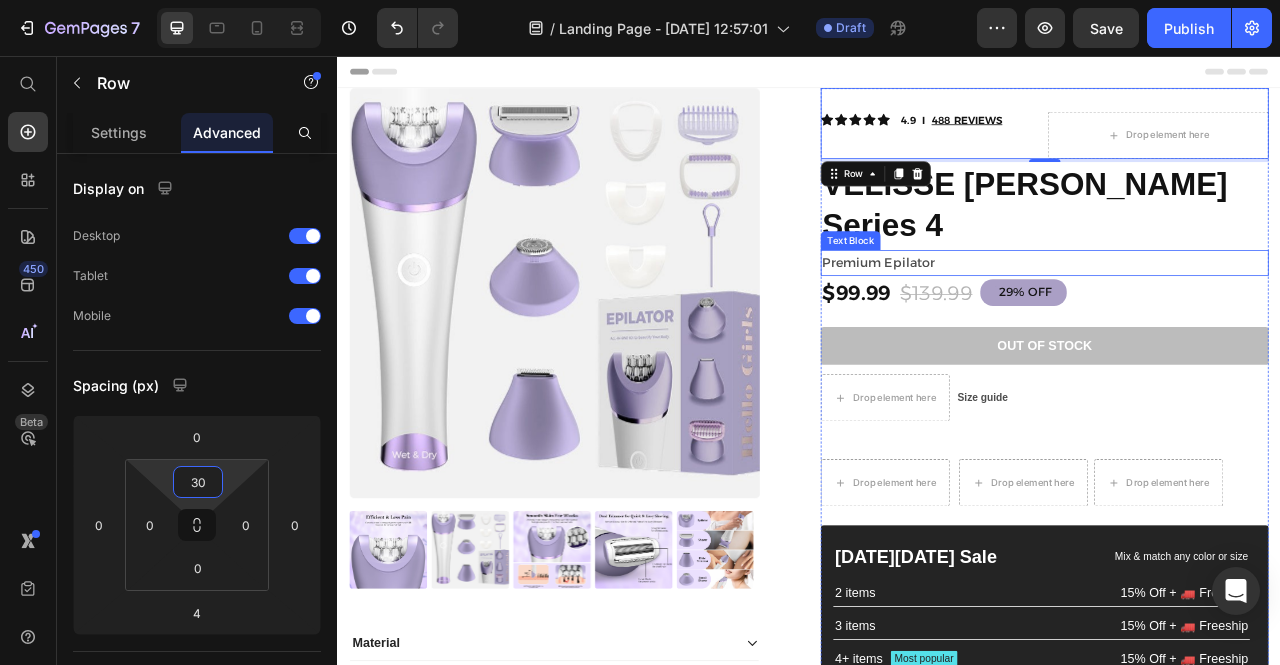 click on "Premium Epilator" at bounding box center [1237, 319] 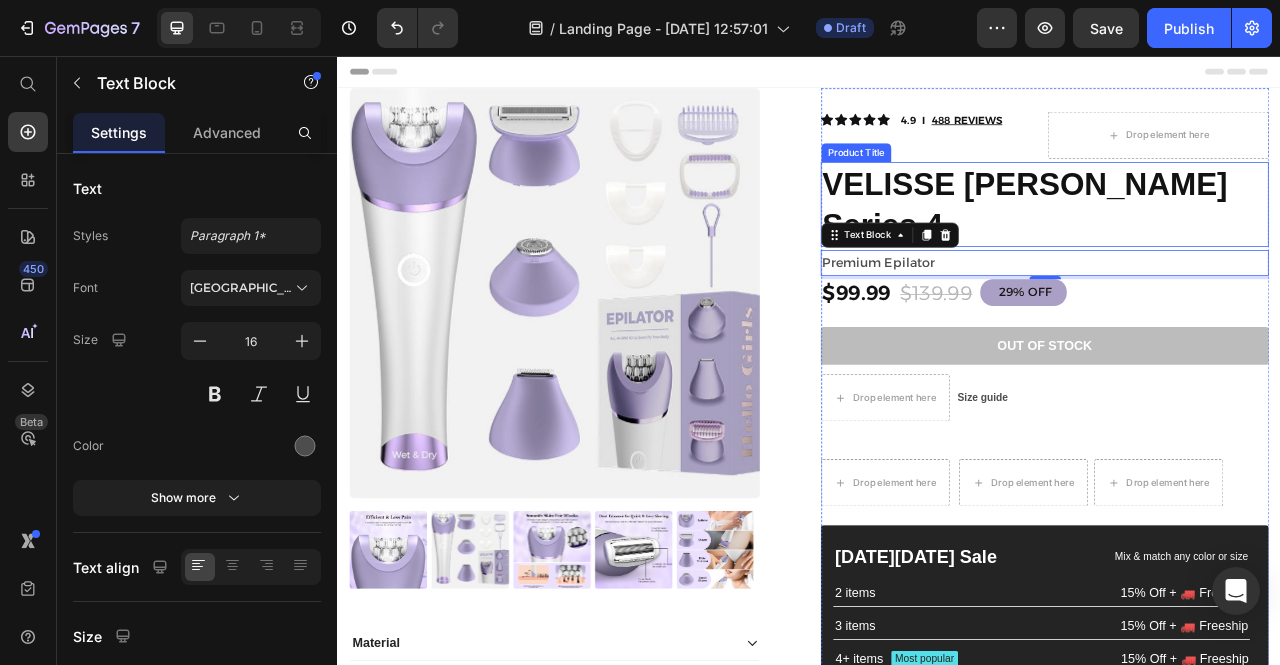 click on "VELISSE [PERSON_NAME] Series 4" at bounding box center [1237, 245] 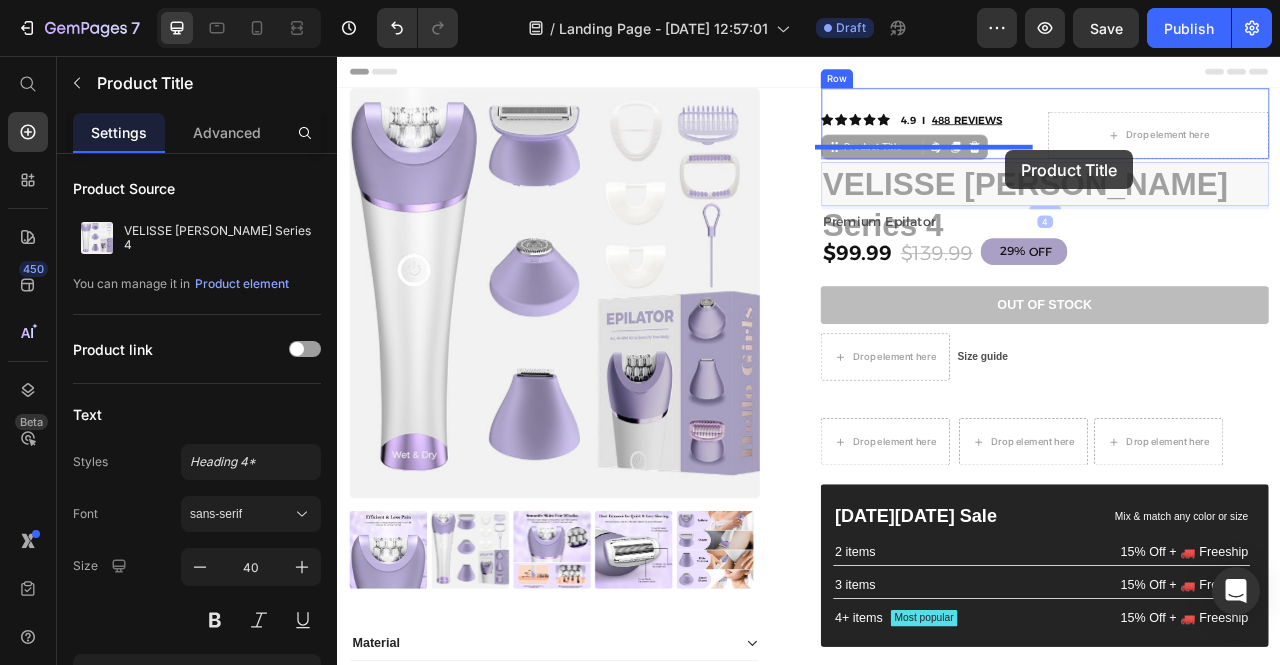 drag, startPoint x: 1188, startPoint y: 215, endPoint x: 1188, endPoint y: 177, distance: 38 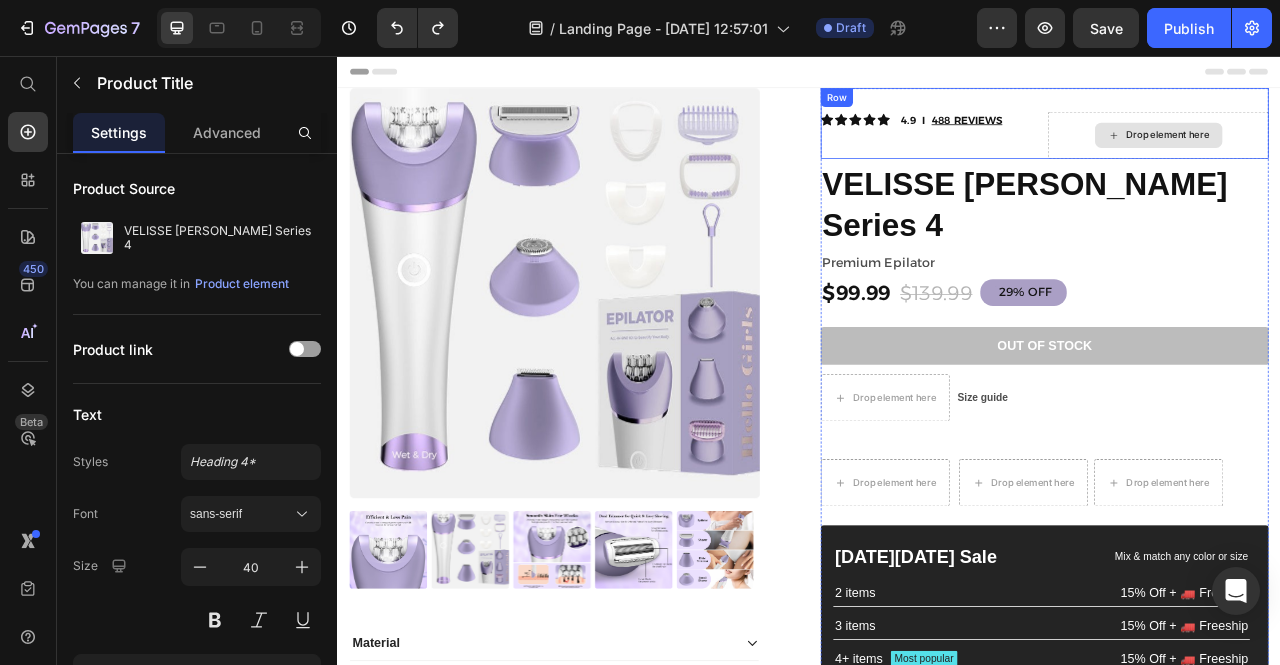 click on "Drop element here" at bounding box center [1381, 157] 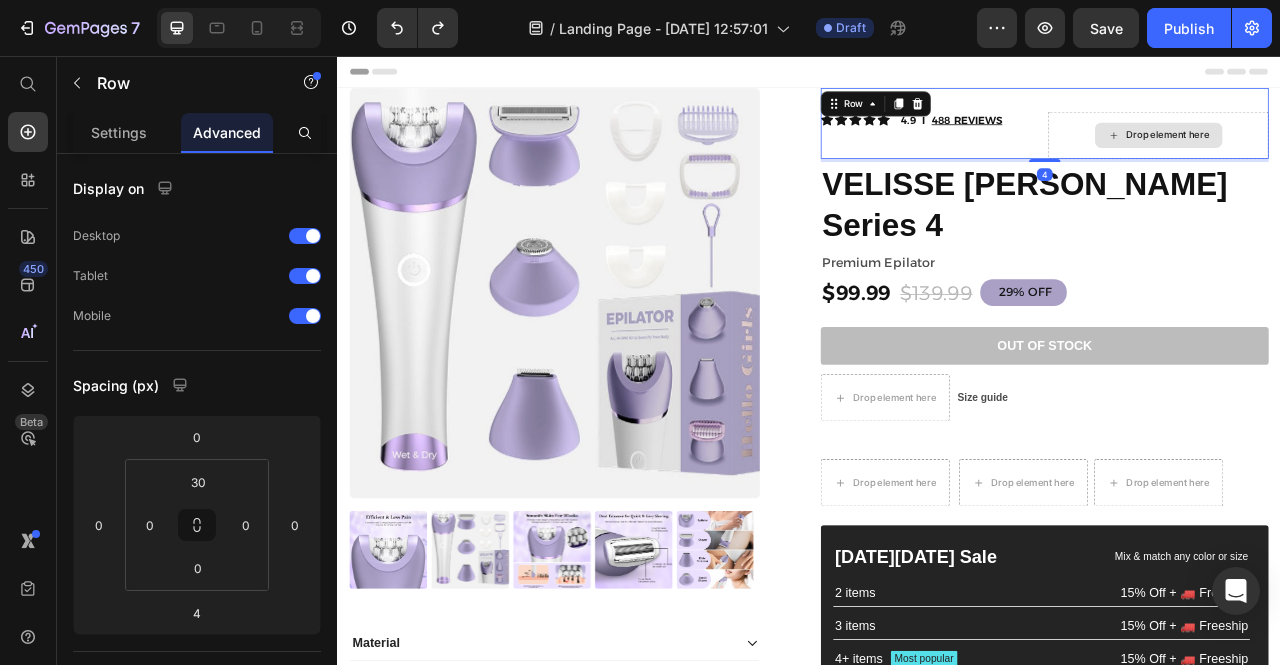 click on "Drop element here" at bounding box center [1381, 157] 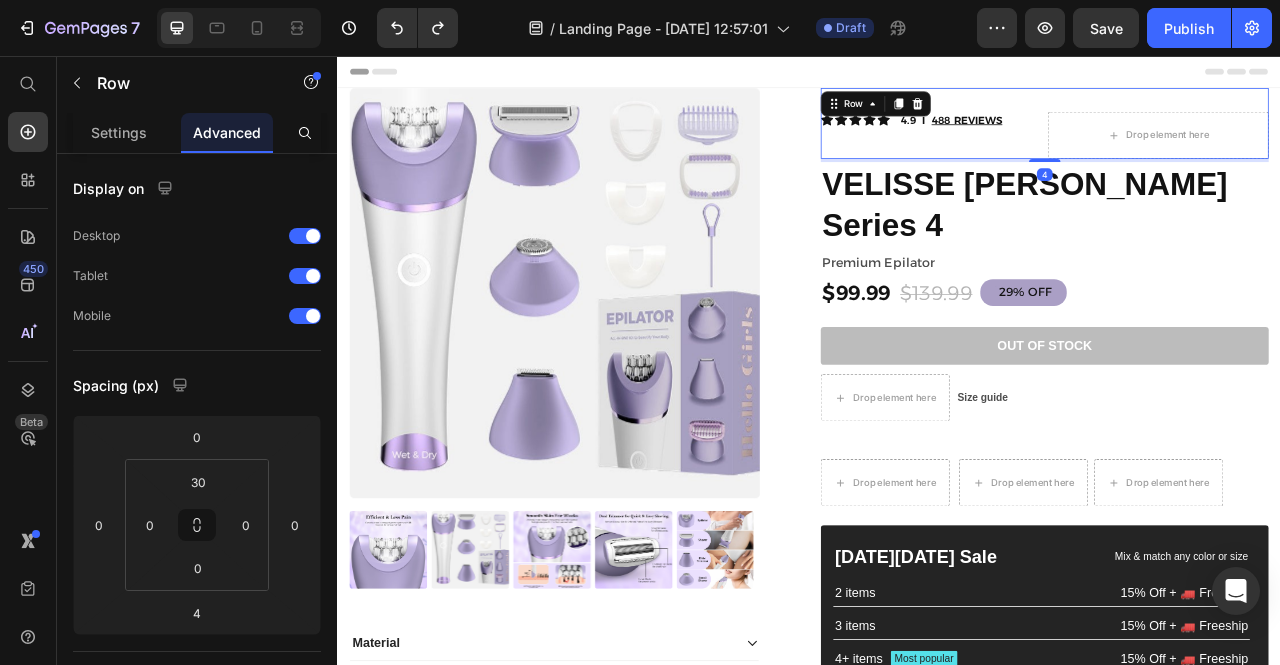 click on "Icon Icon Icon Icon Icon Icon List 4.9  I    488 REVIEWS Text Block Row
Drop element here Row   4" at bounding box center (1237, 142) 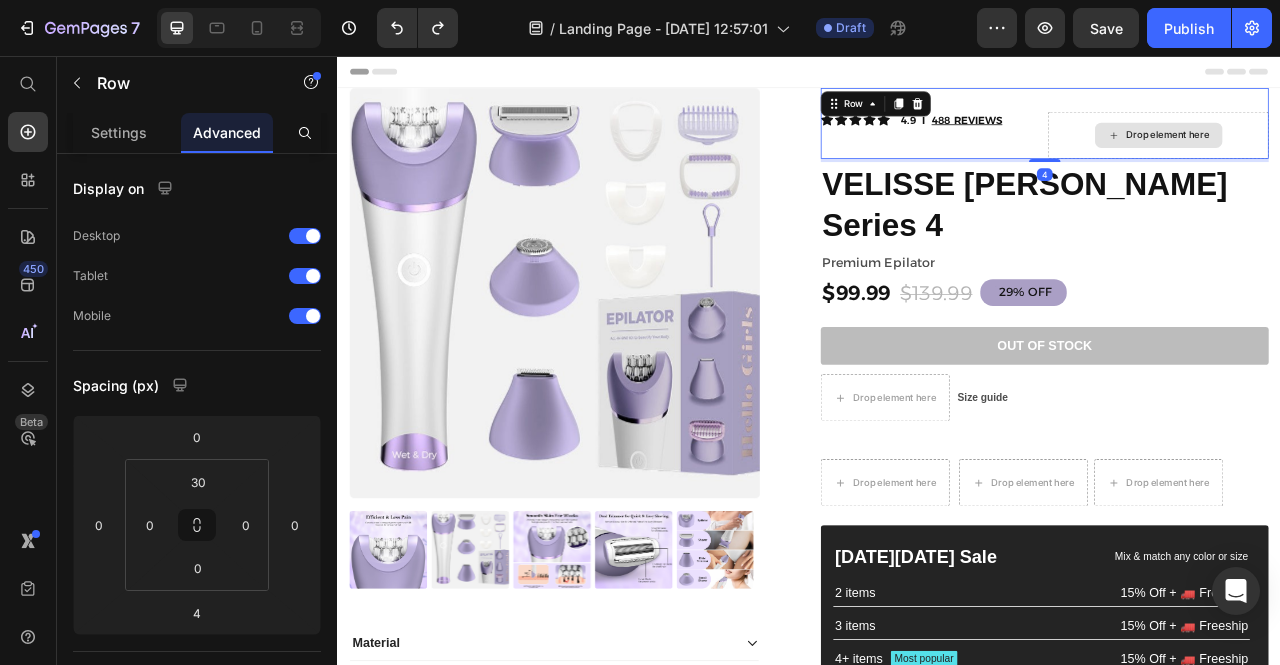 click on "Drop element here" at bounding box center (1381, 157) 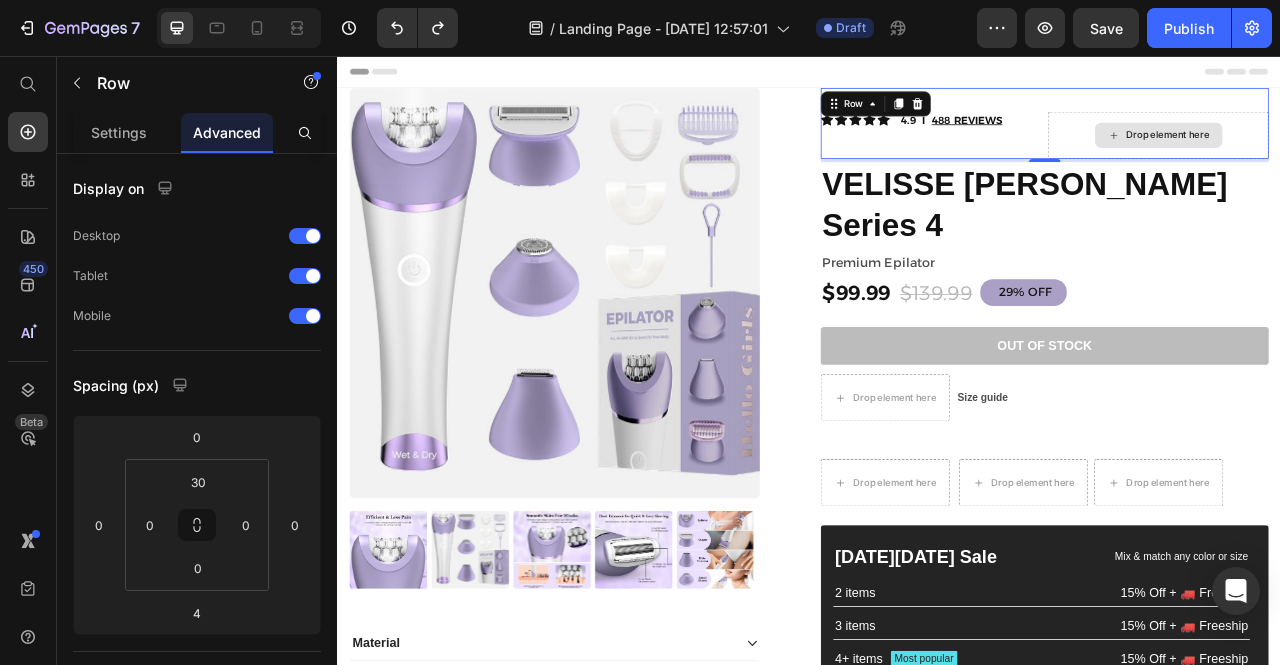 click on "Drop element here" at bounding box center (1381, 157) 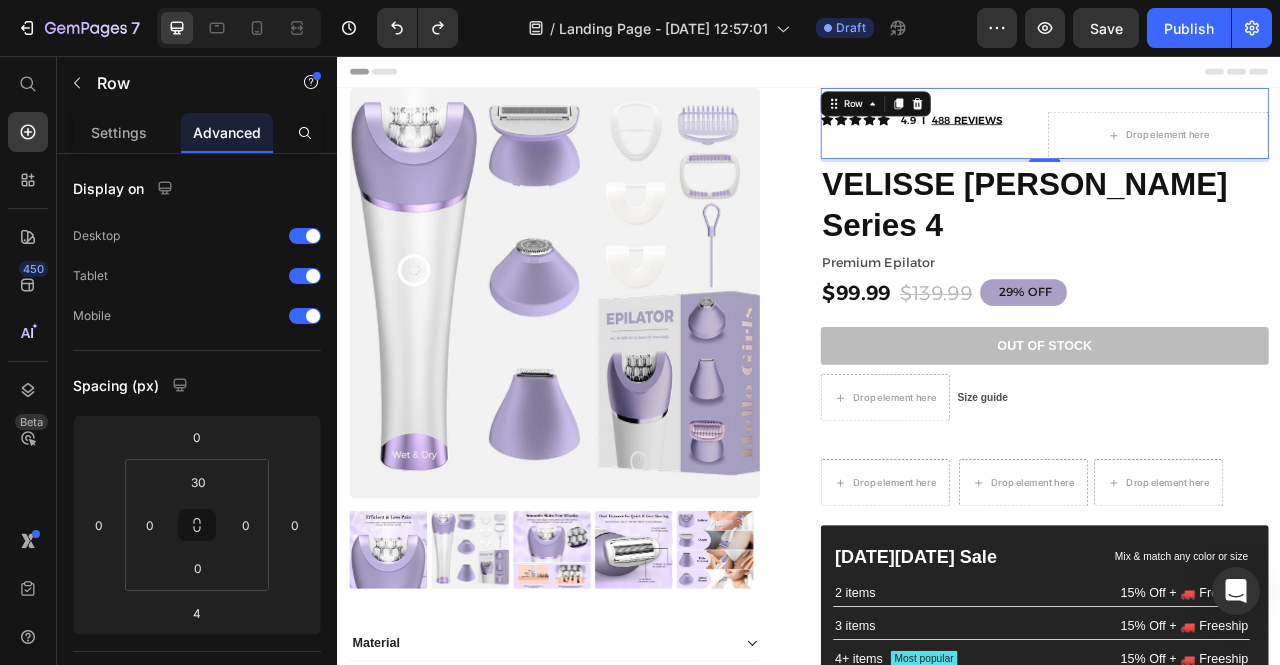 click on "Icon Icon Icon Icon Icon Icon List 4.9  I    488 REVIEWS Text Block Row" at bounding box center (1092, 157) 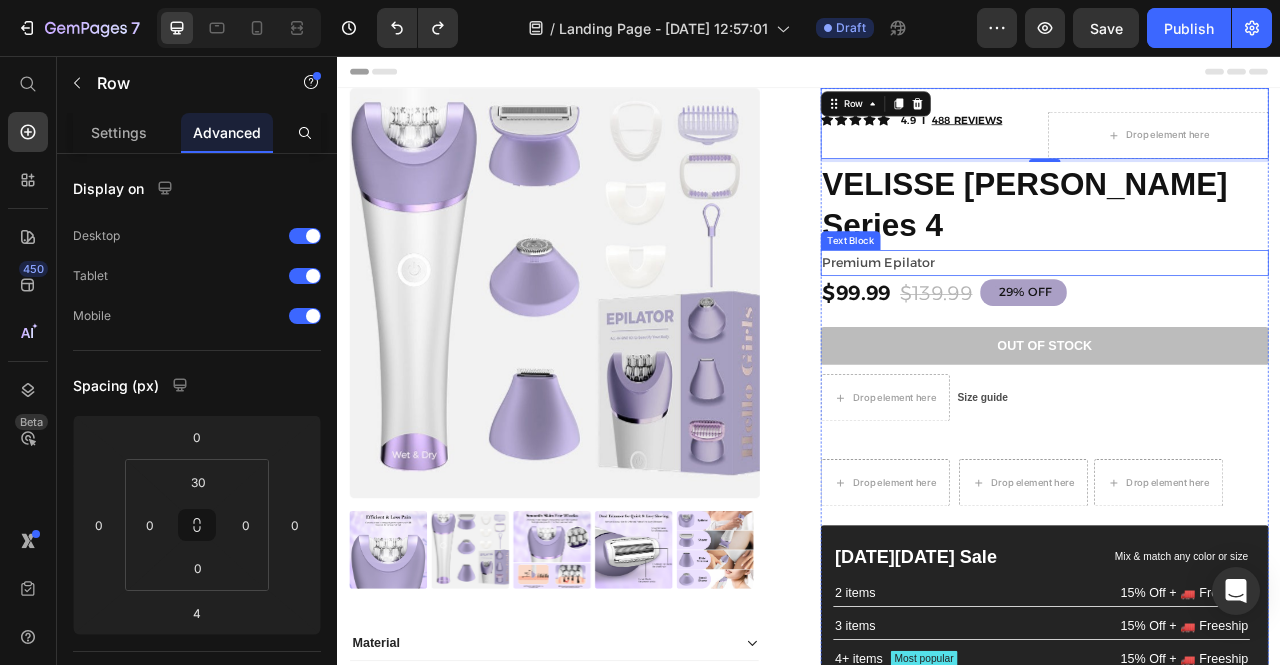 click on "Premium Epilator" at bounding box center [1237, 319] 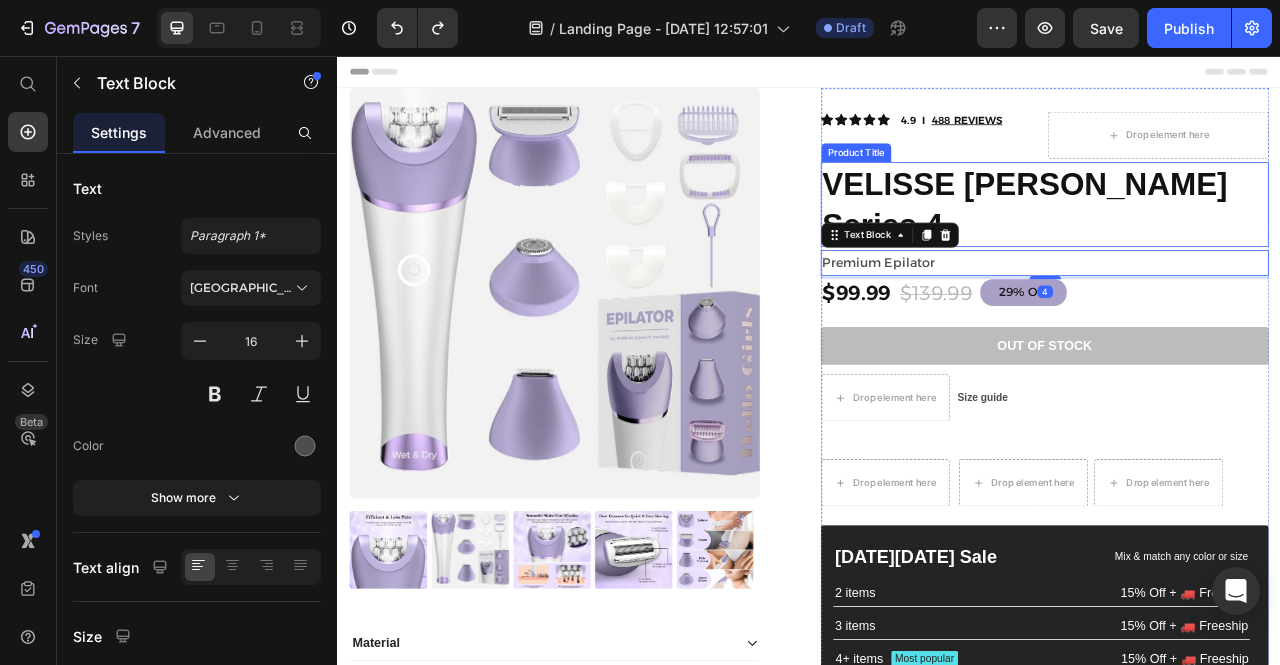 click on "VELISSE [PERSON_NAME] Series 4" at bounding box center (1237, 245) 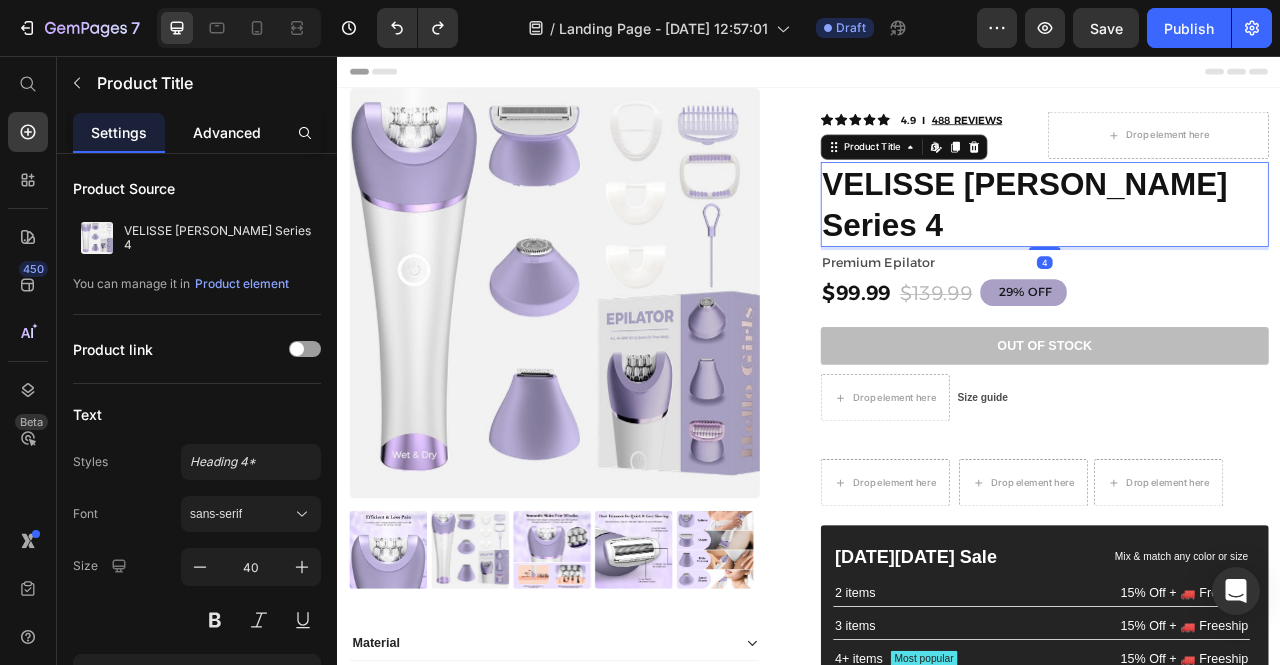 click on "Advanced" 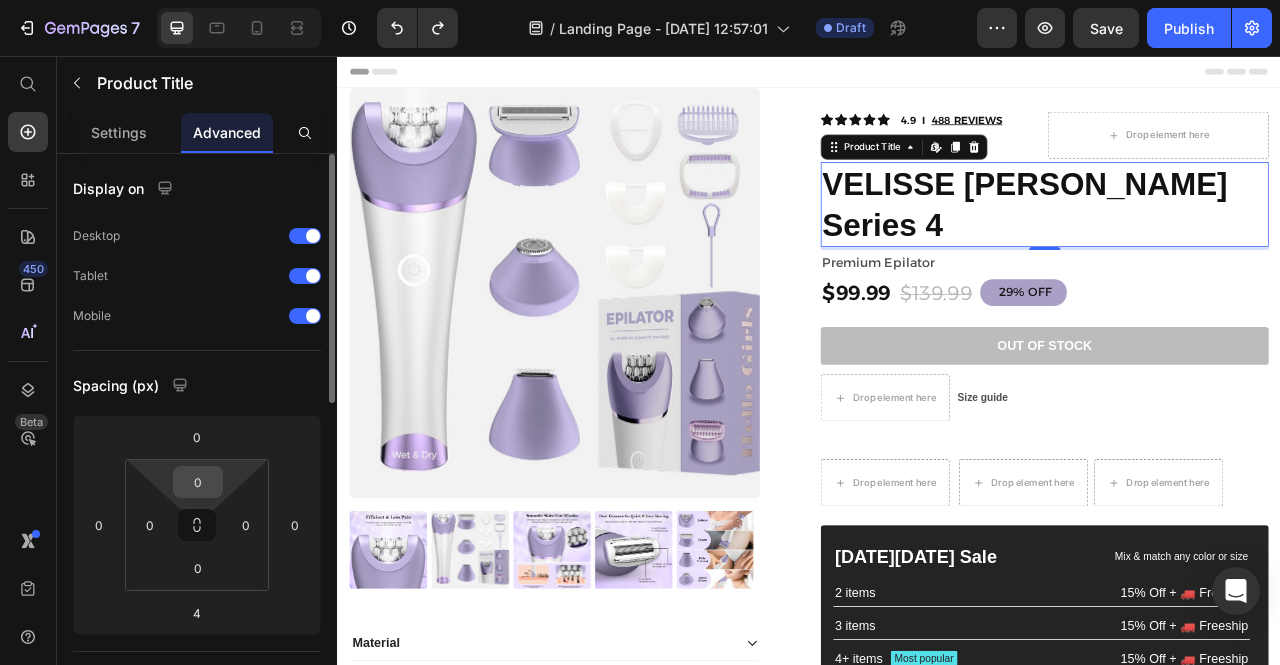 click on "0" at bounding box center (198, 482) 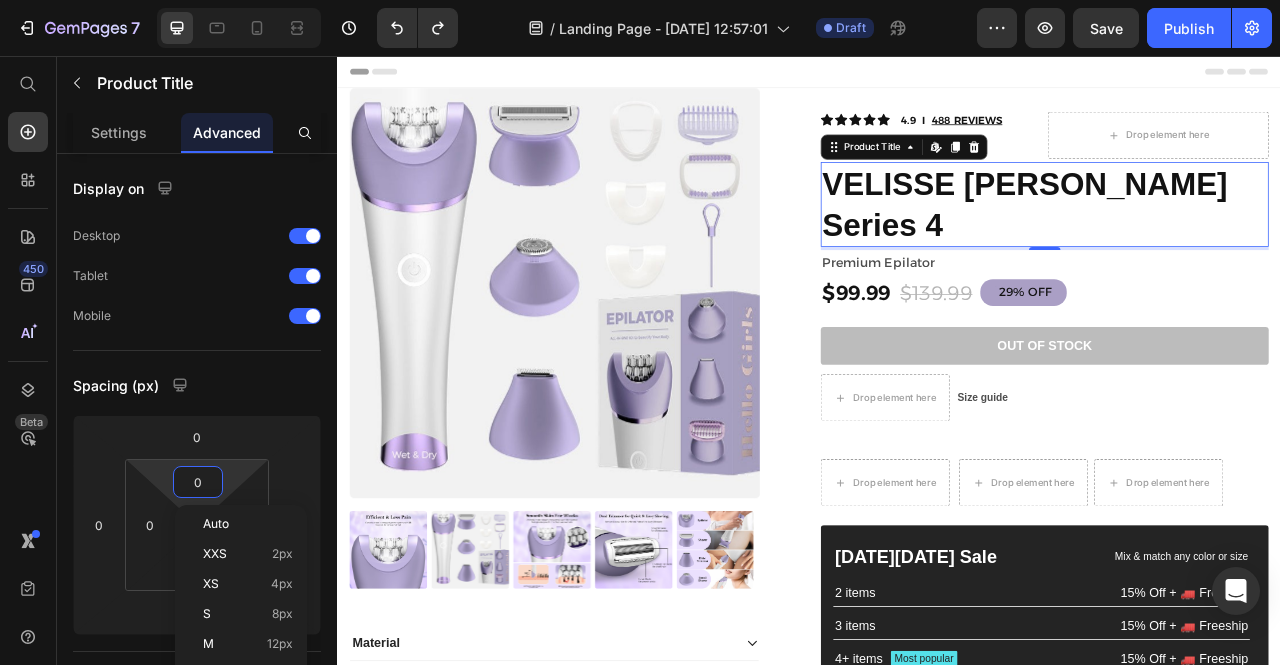 click on "VELISSE [PERSON_NAME] Series 4" at bounding box center [1237, 245] 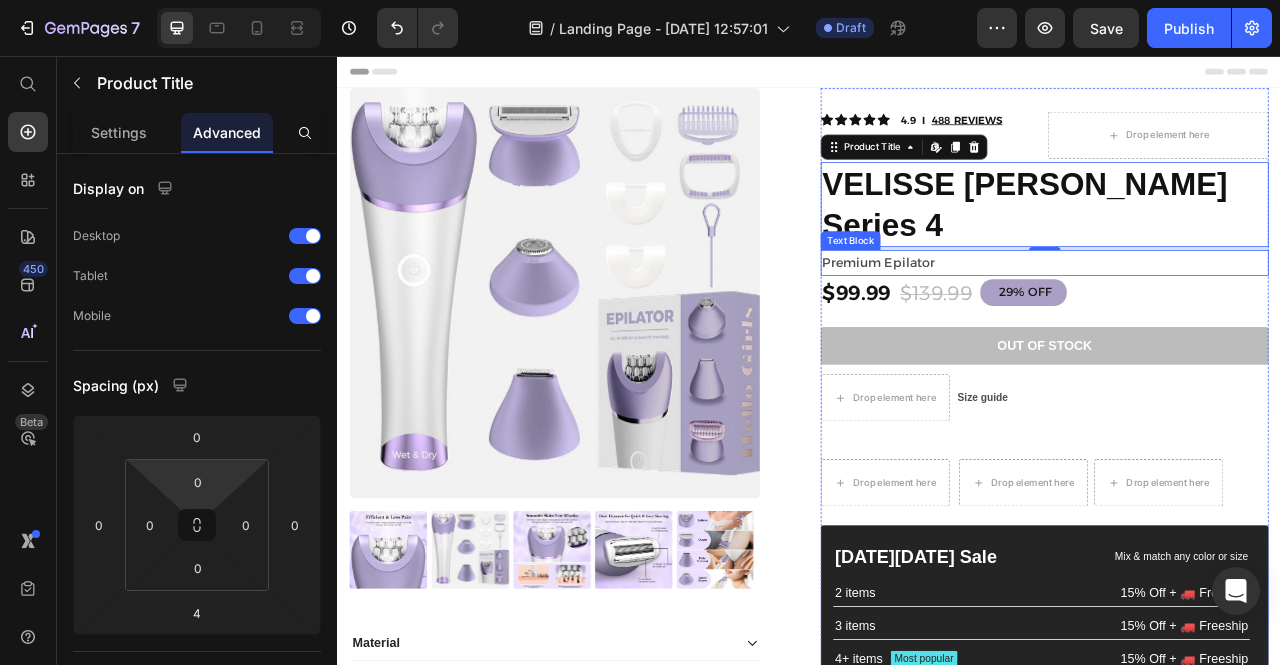 click on "Premium Epilator" at bounding box center [1237, 319] 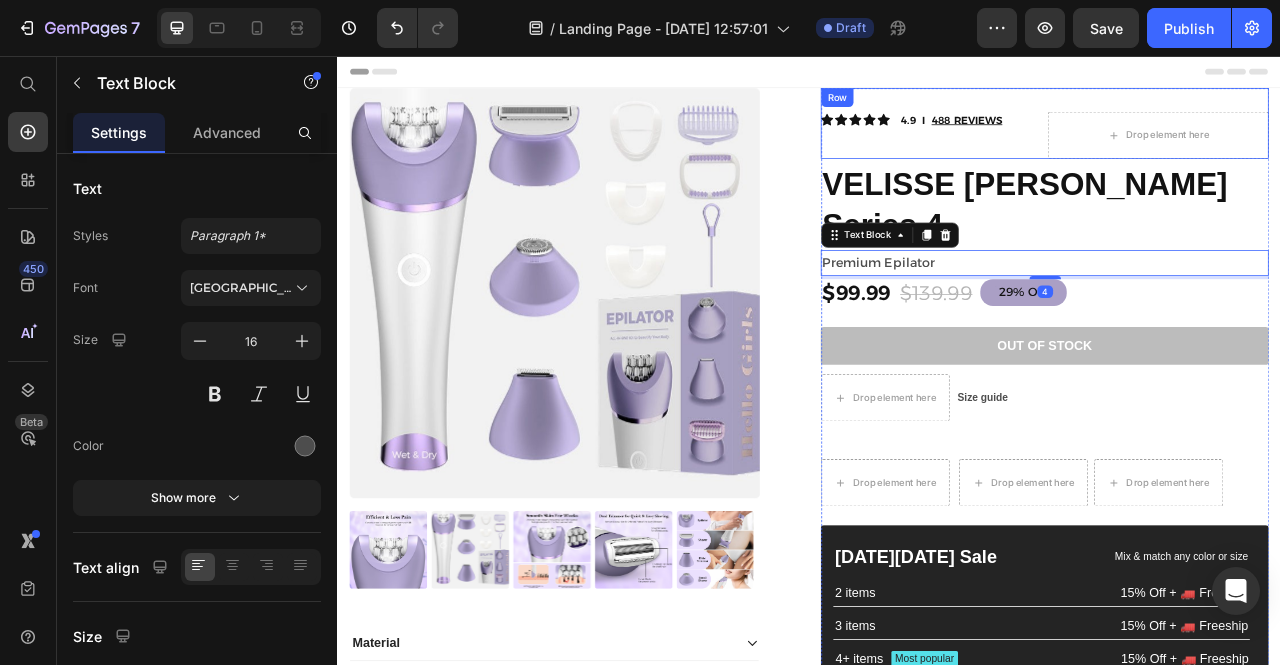 click on "4.9  I    488 REVIEWS" at bounding box center (1118, 137) 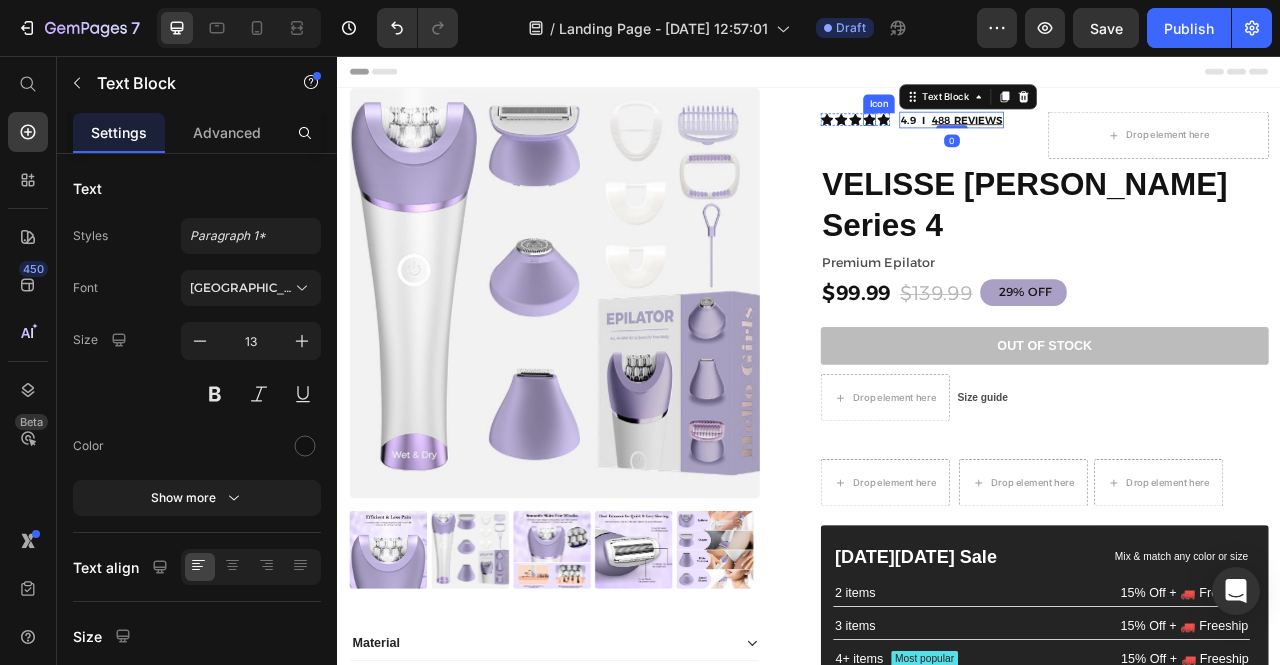 click 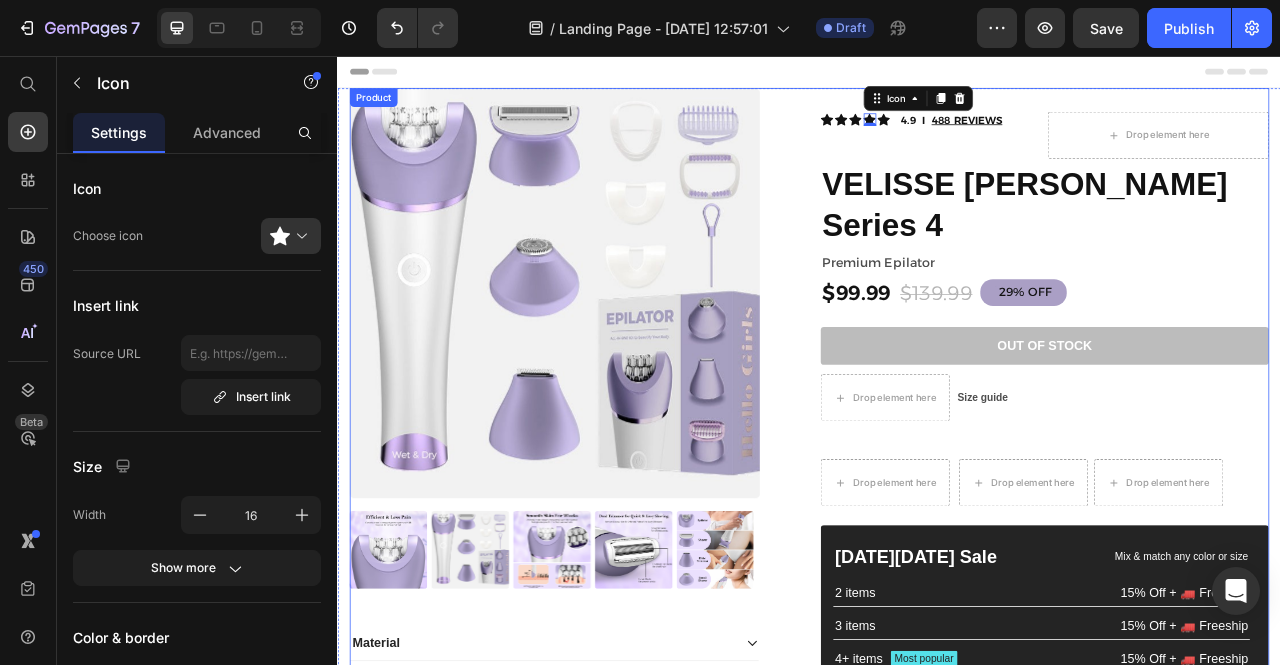click on "Product Images
Material
Shipping
Care instruction Accordion Icon Icon Icon Icon Icon Icon List 2,500+ Verified Reviews! Text Block Row Icon Icon Icon Icon   0 Icon Icon List 4.9  I    488 REVIEWS Text Block Row
Drop element here Row VELISSE [PERSON_NAME] Series 4 Product Title Premium Epilator Text Block $99.99 Product Price $139.99 Product Price 29% OFF Discount Tag 29% off Product Badge Row Out of stock Add to Cart This product has only default variant Product Variants & Swatches
Drop element here Size guide Text Block Row
Drop element here
Drop element here
Drop element here Row Row [DATE][DATE] Sale Text Block Mix & match any color or size Text Block Row 2 items Text Block 15% Off + 🚛 Freeship Text Block Row 3 items Text Block 15% Off + 🚛 Freeship Text Block Row 4+ items Text Block Most popular Text Block Row 15% Off + 🚛 Freeship Text Block Row Row" at bounding box center [937, 529] 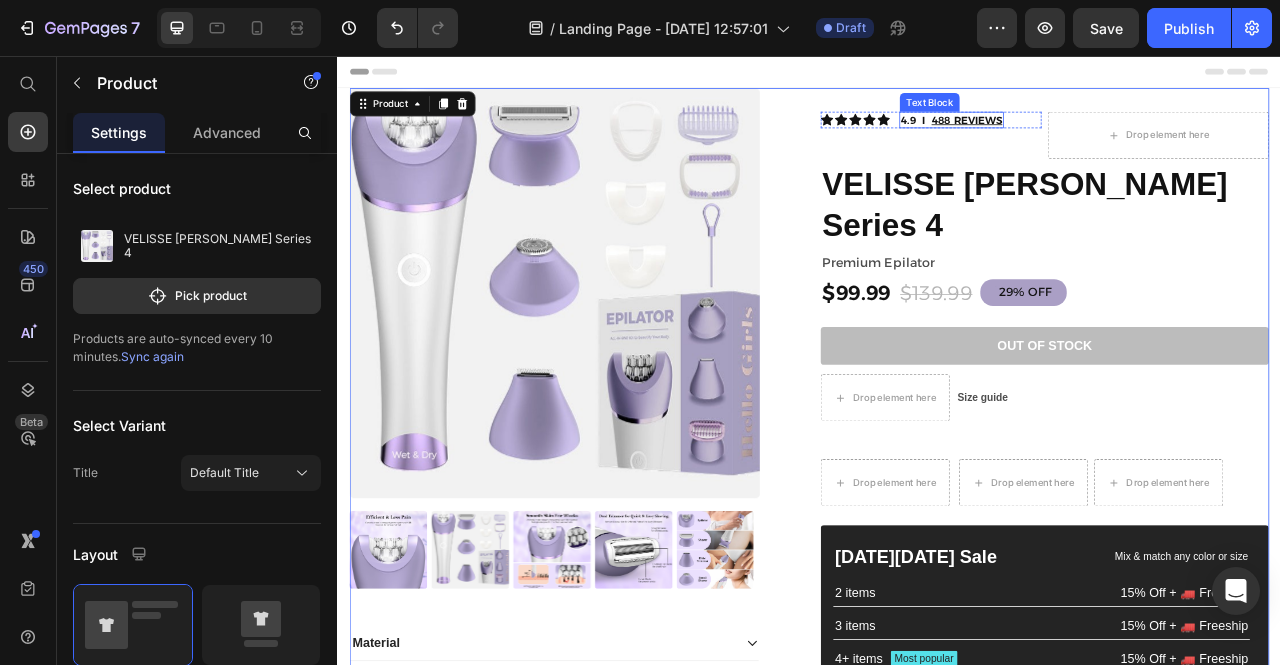 click on "488 REVIEWS" at bounding box center [1134, 137] 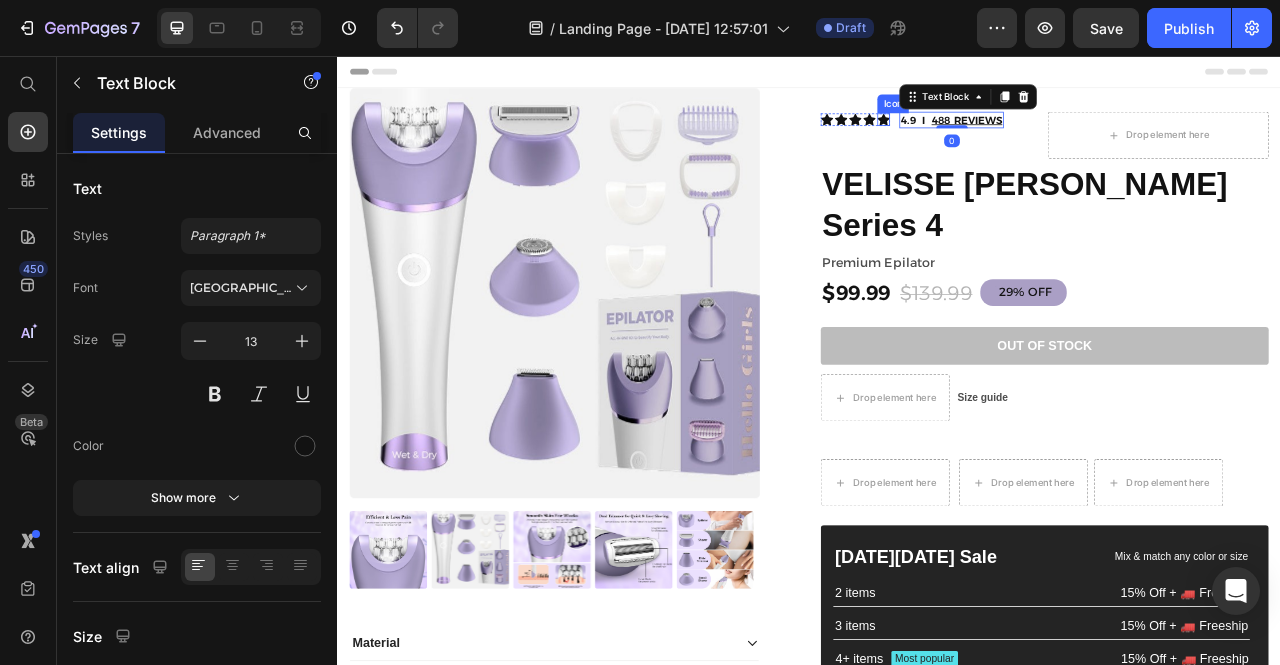 click 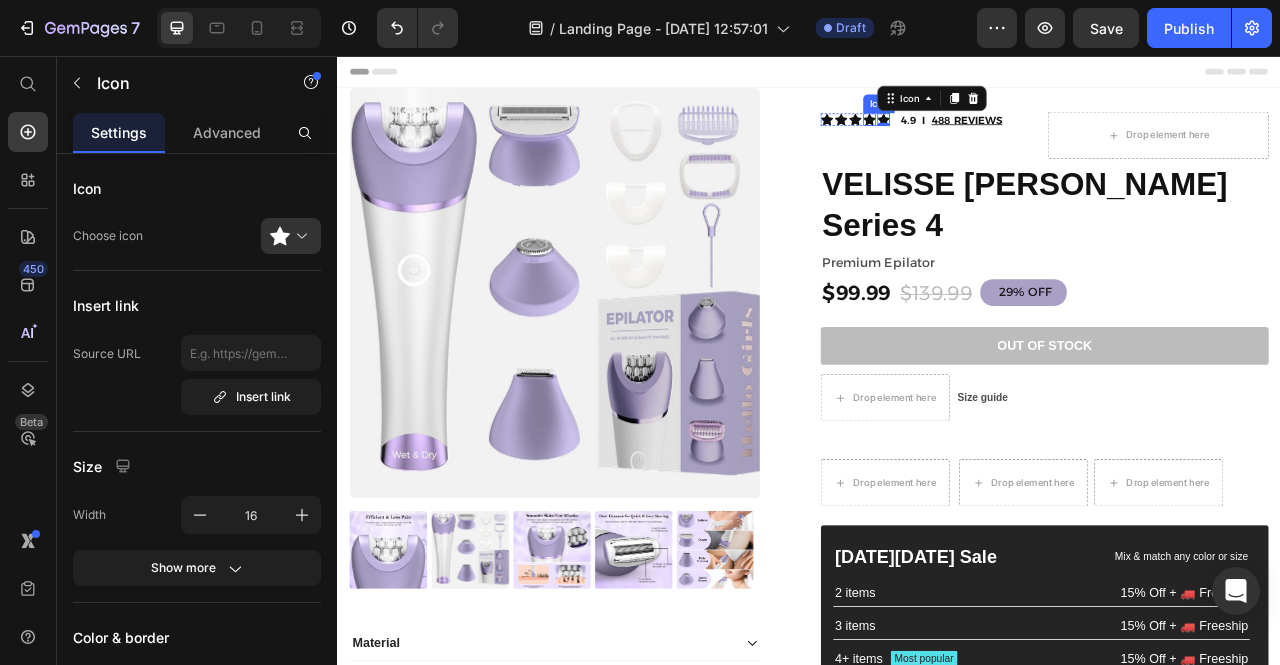 click 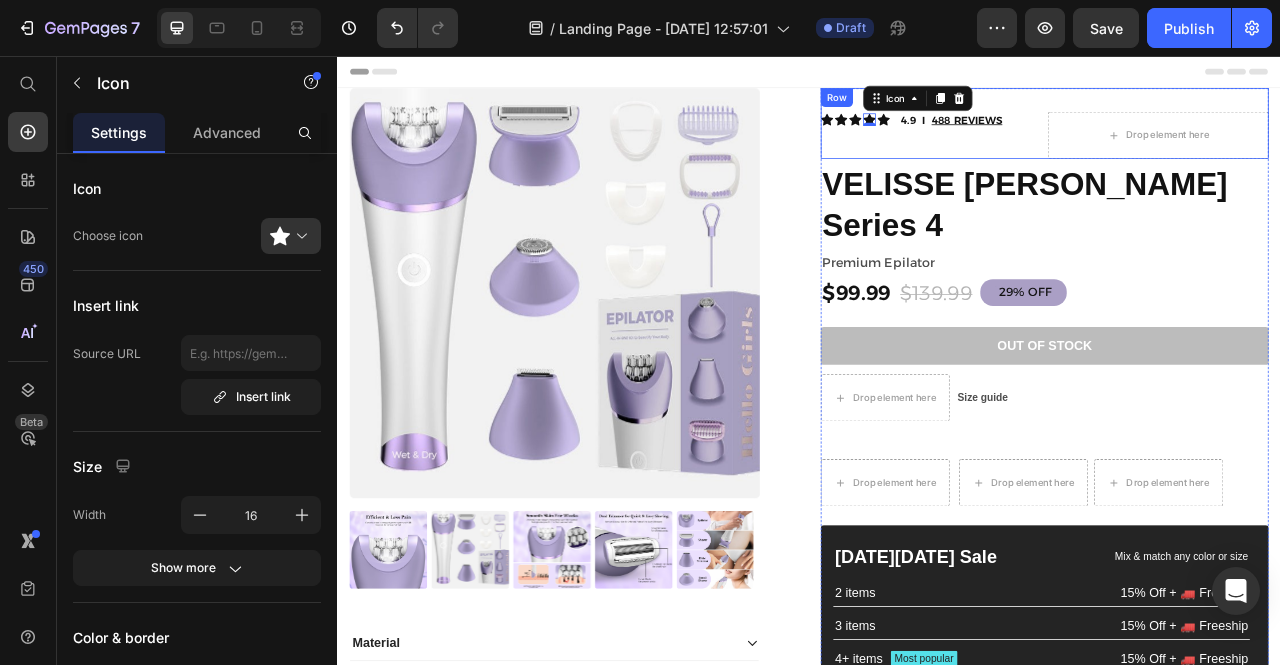 click on "Icon Icon Icon Icon   0 Icon Icon List 4.9  I    488 REVIEWS Text Block Row" at bounding box center [1092, 157] 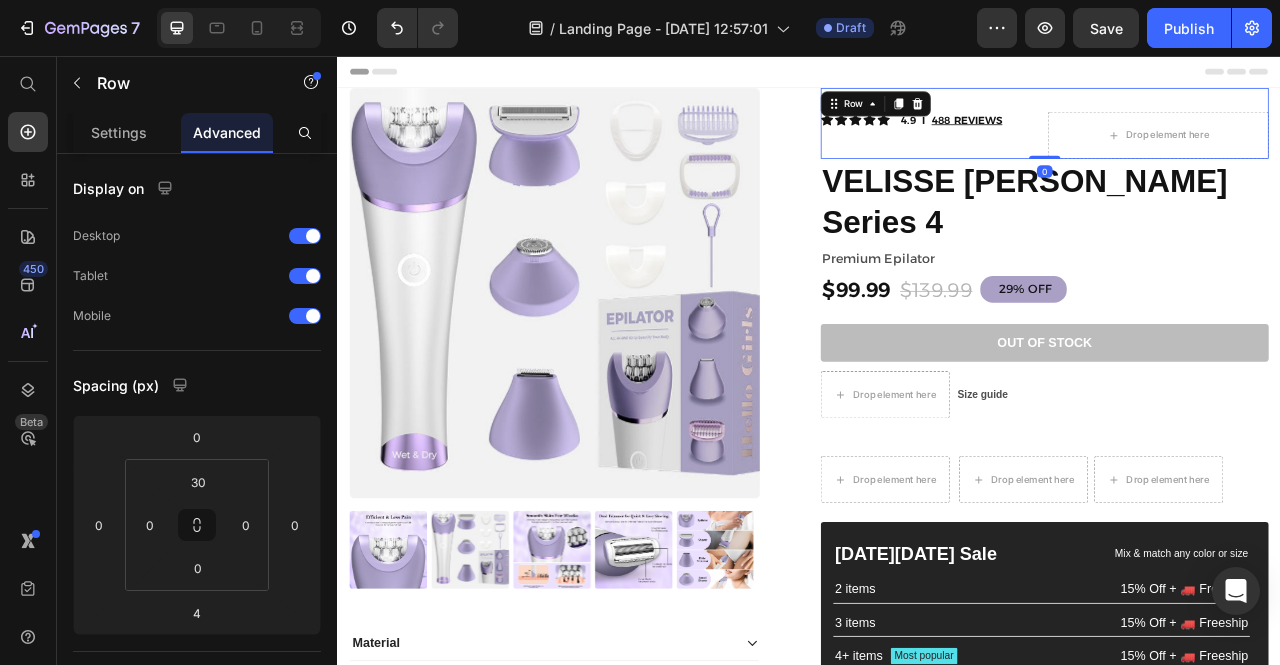 drag, startPoint x: 1222, startPoint y: 187, endPoint x: 1220, endPoint y: 135, distance: 52.03845 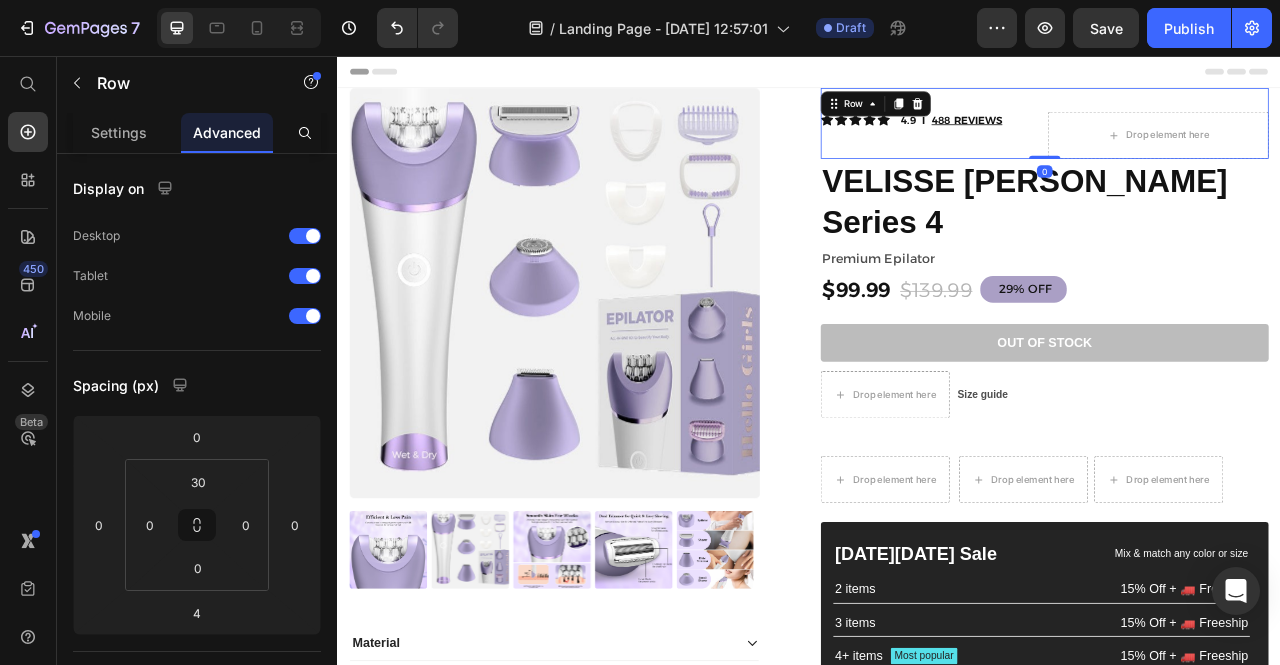 click on "Icon Icon Icon Icon Icon Icon List 4.9  I    488 REVIEWS Text Block Row
Drop element here Row   0" at bounding box center (1237, 142) 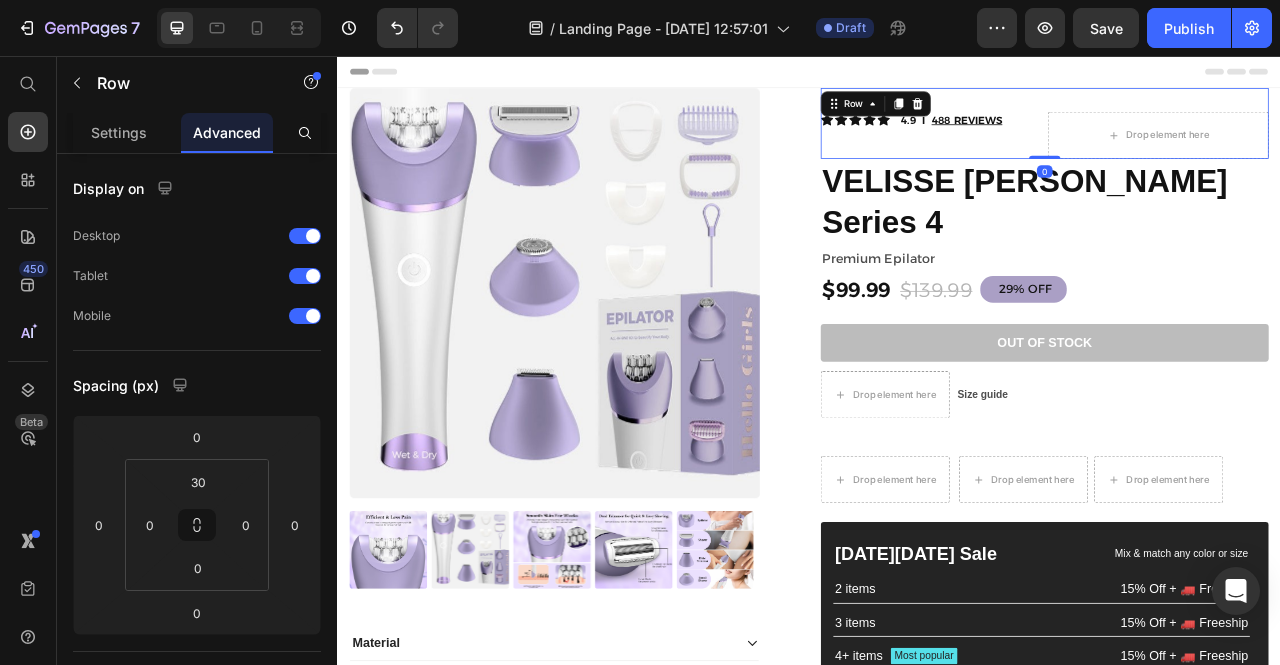 drag, startPoint x: 1215, startPoint y: 184, endPoint x: 1212, endPoint y: 108, distance: 76.05919 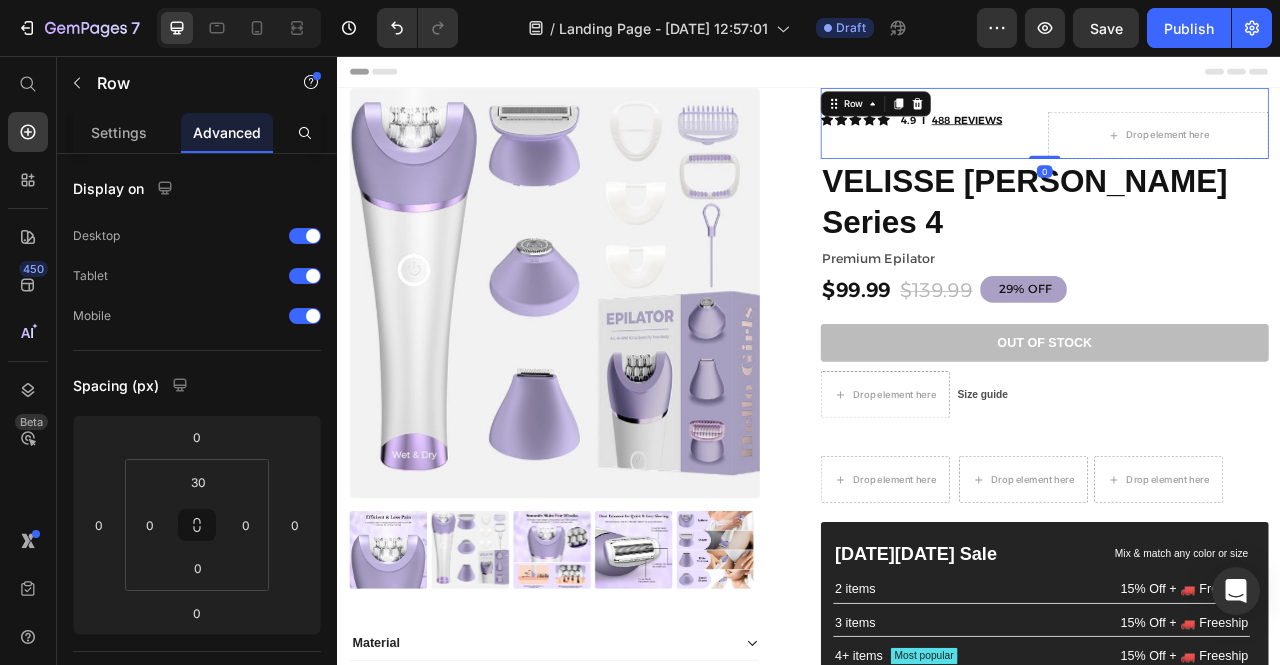 click on "Icon Icon Icon Icon Icon Icon List 4.9  I    488 REVIEWS Text Block Row
Drop element here Row   0" at bounding box center (1237, 142) 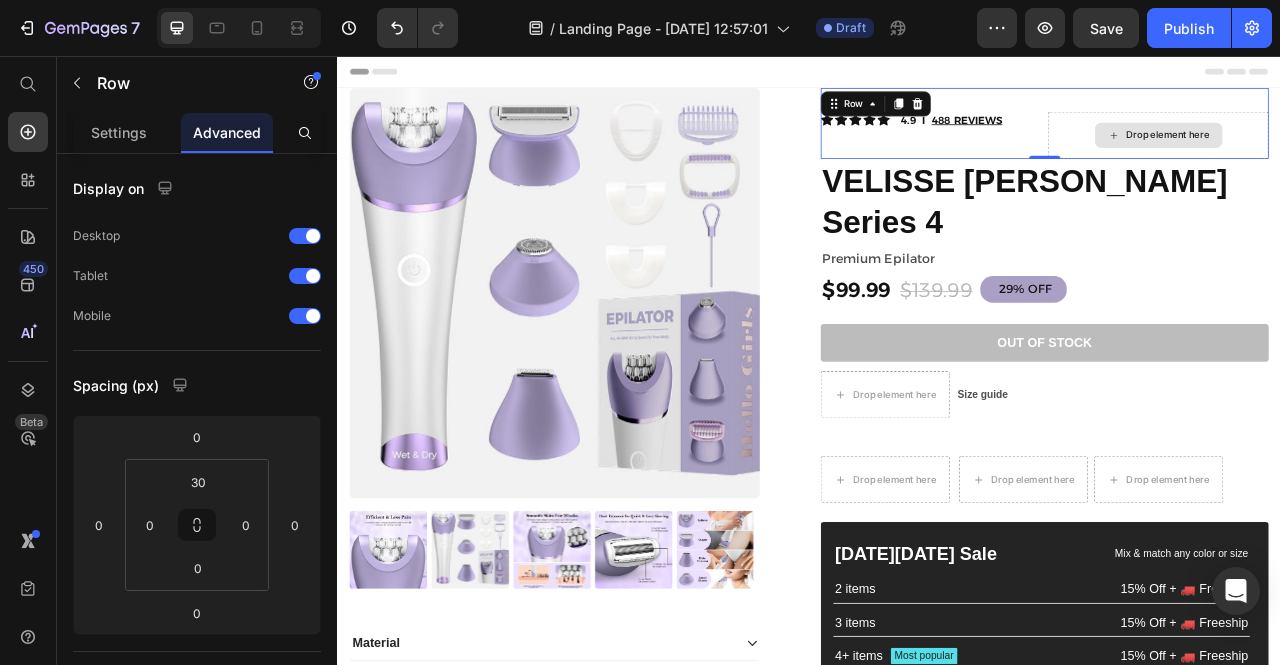 click on "Drop element here" at bounding box center [1381, 157] 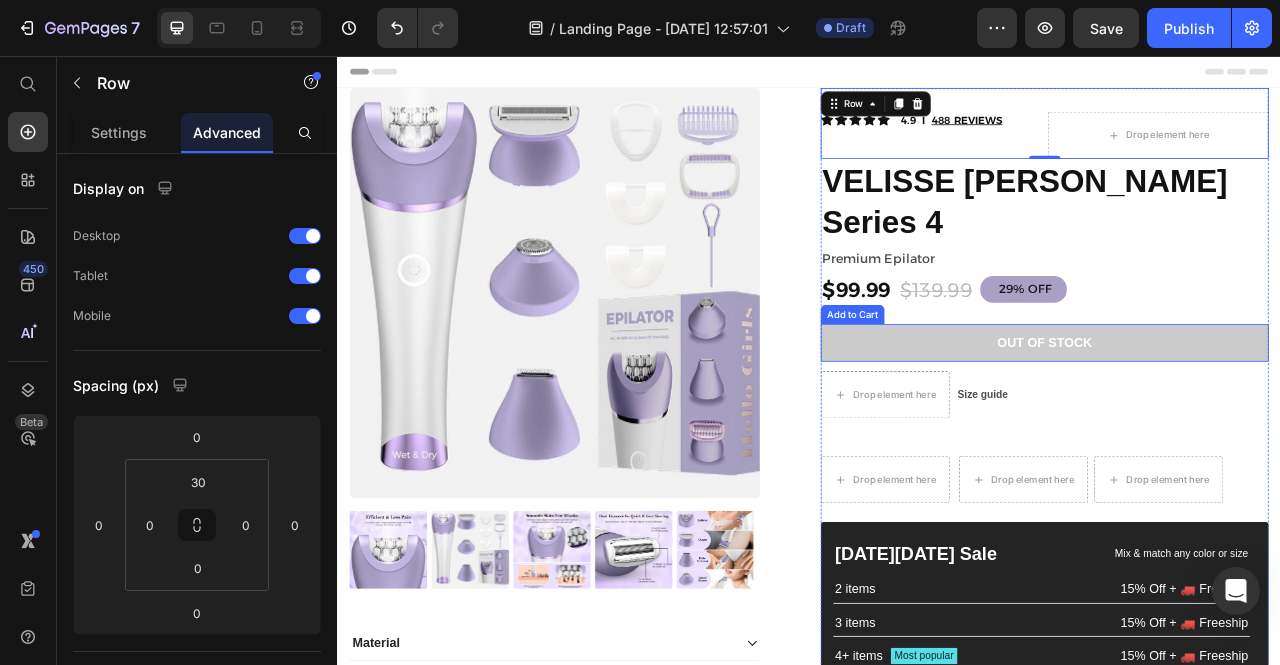 click on "Out of stock" at bounding box center [1237, 421] 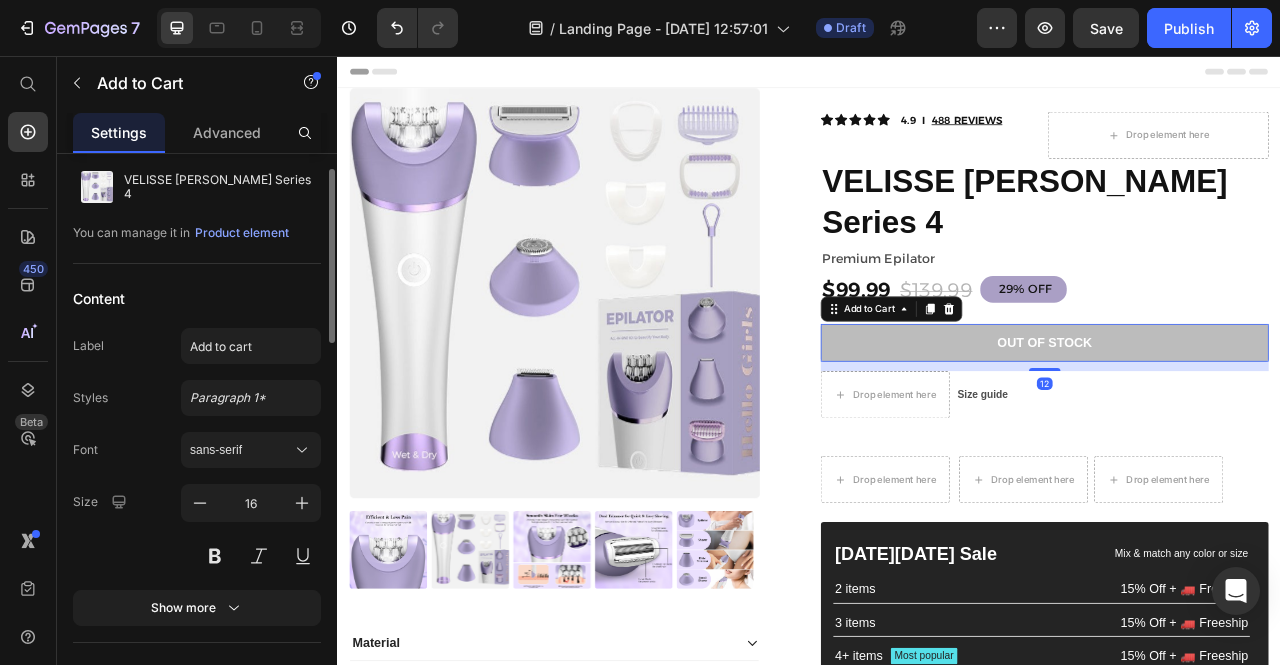 scroll, scrollTop: 52, scrollLeft: 0, axis: vertical 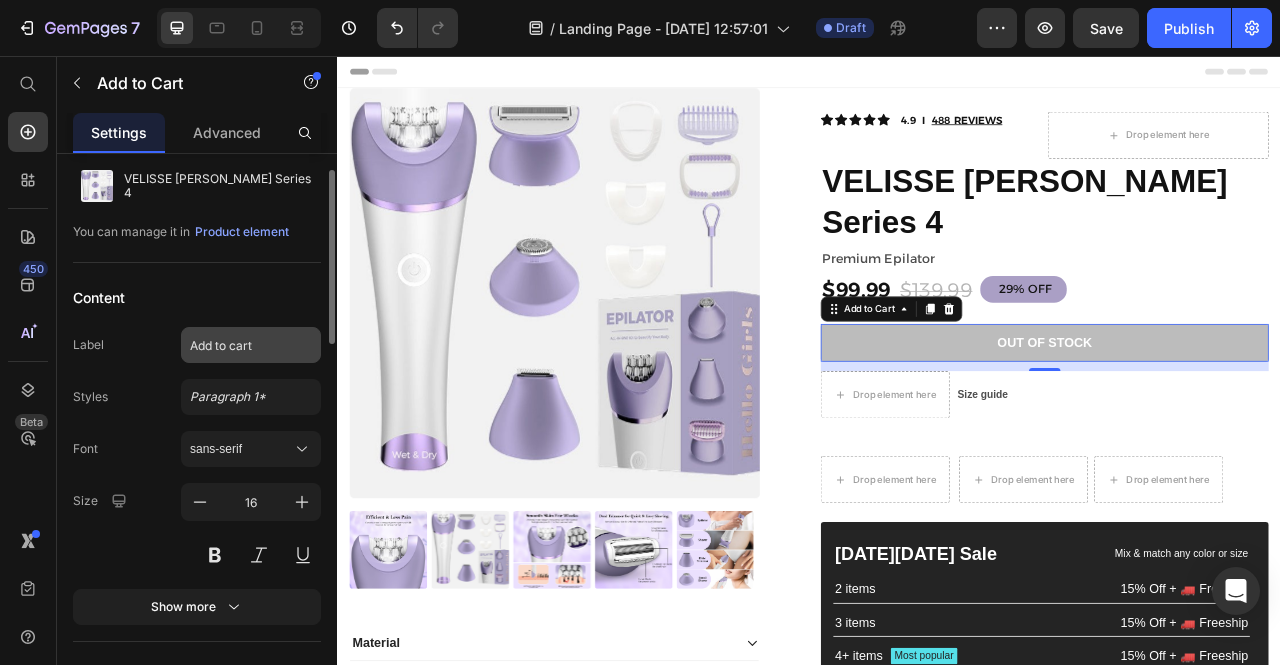 type 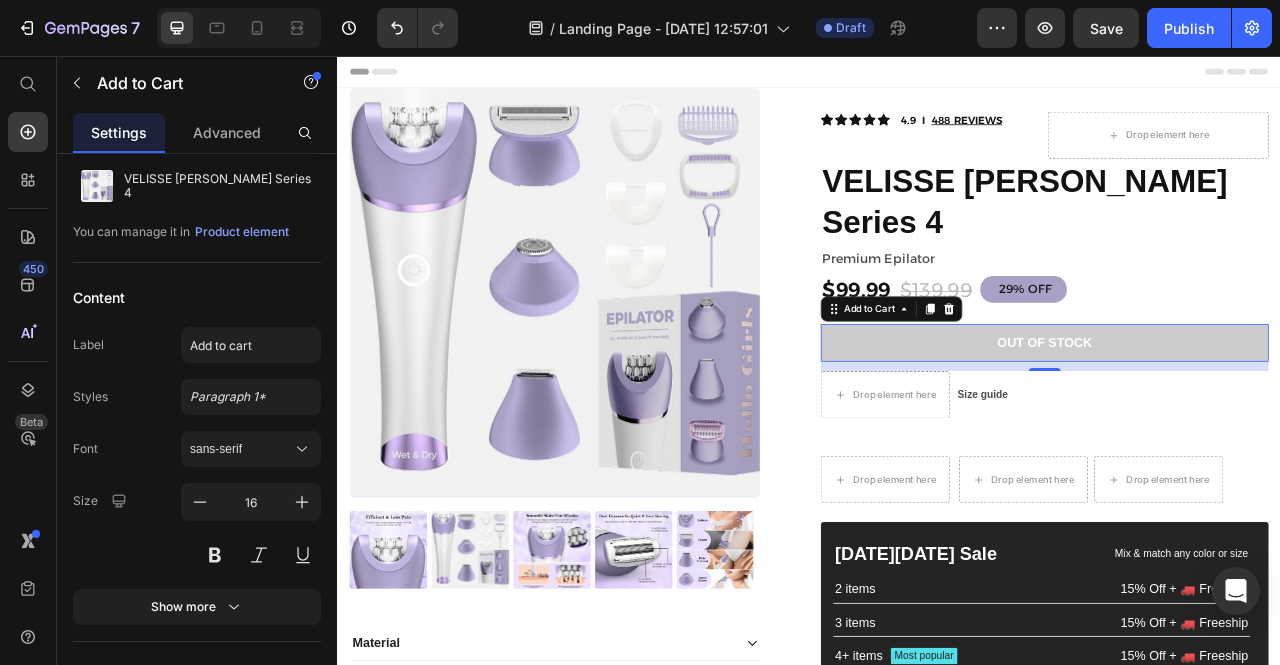 click on "Out of stock" at bounding box center [1237, 421] 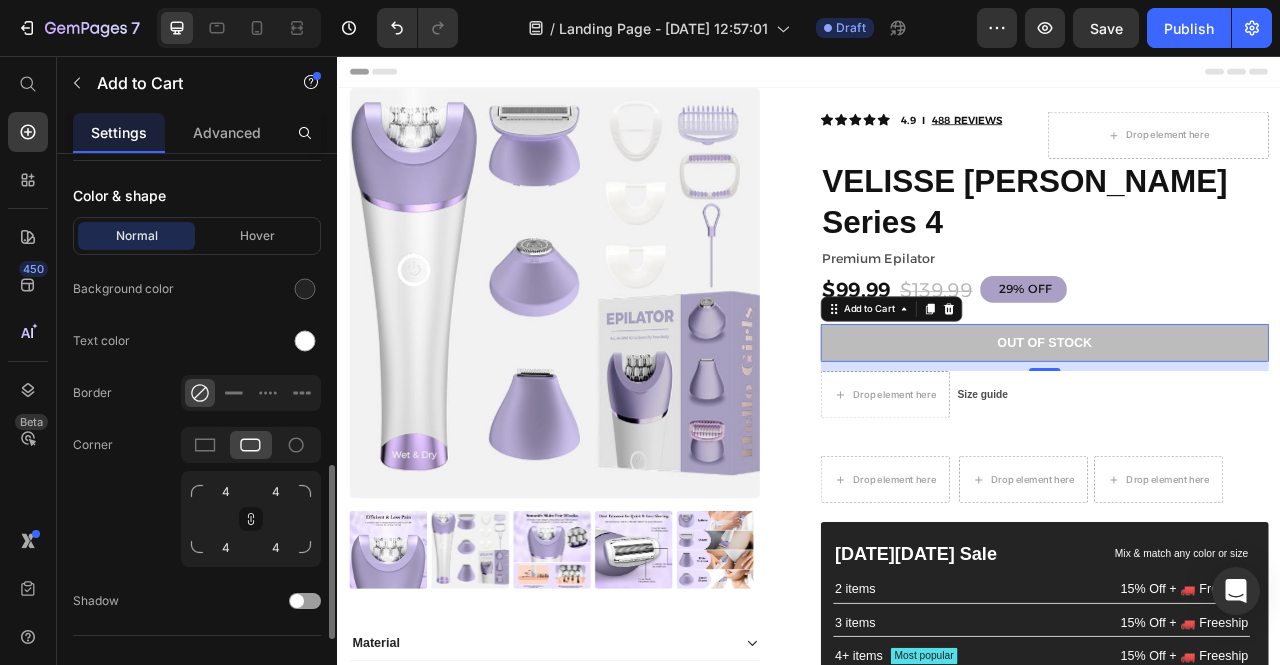 scroll, scrollTop: 1009, scrollLeft: 0, axis: vertical 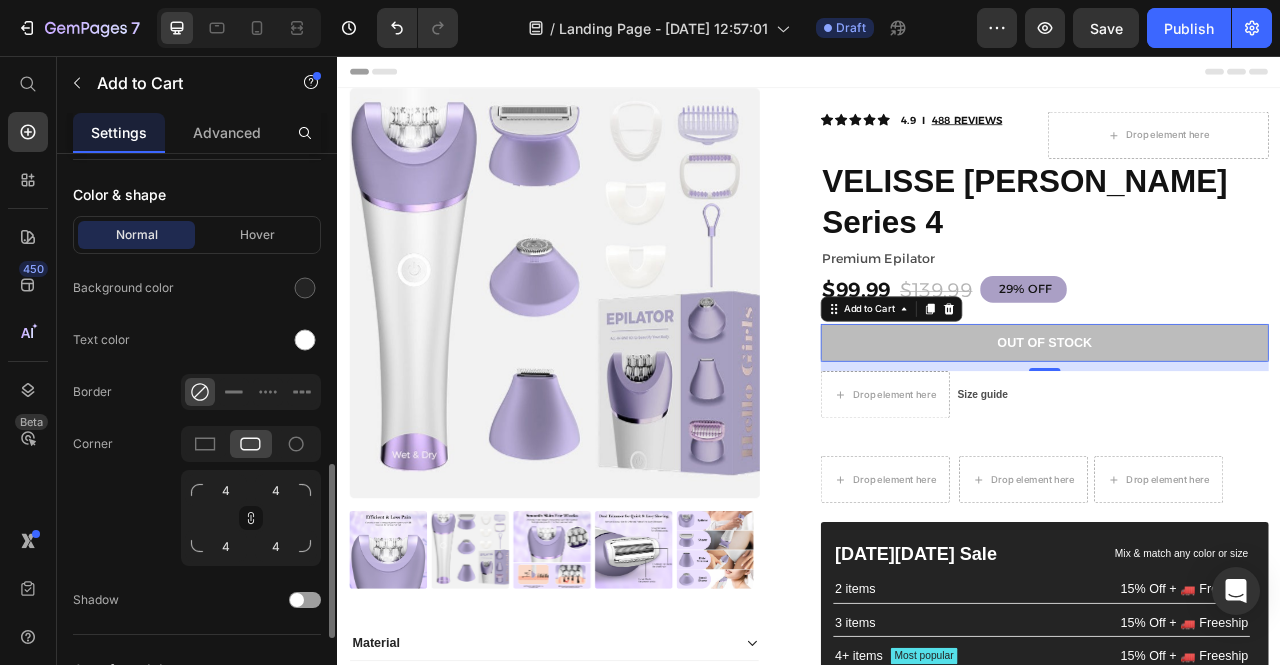 click 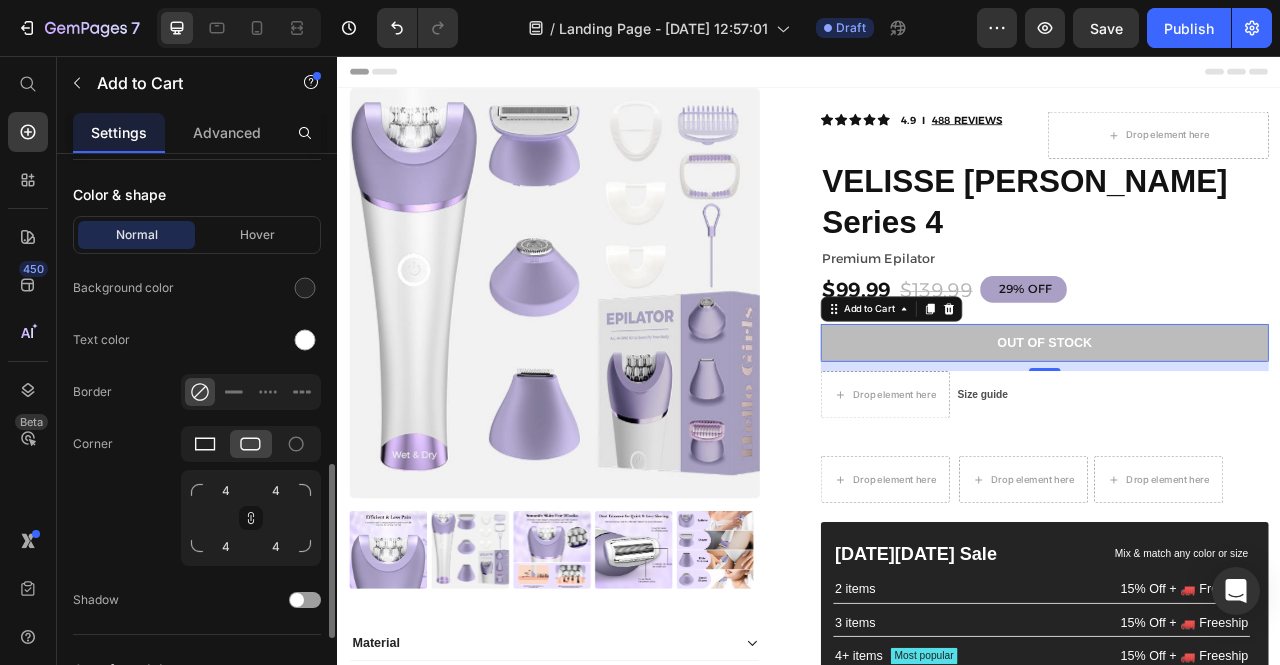 click 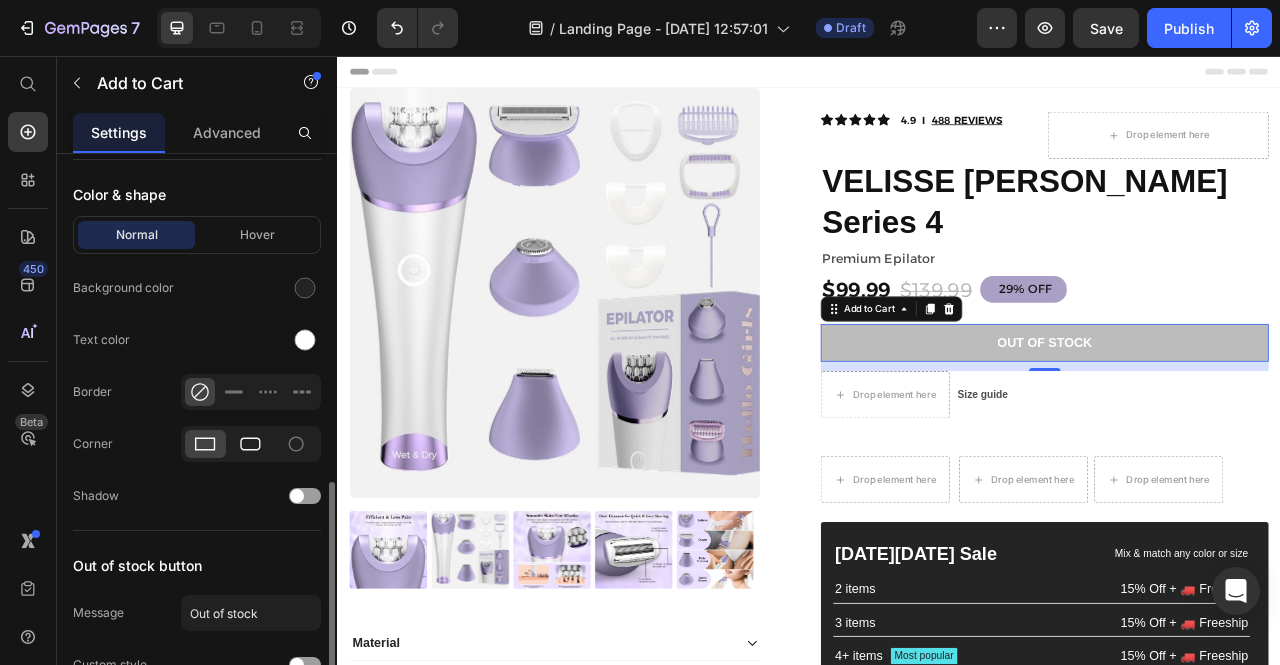 click 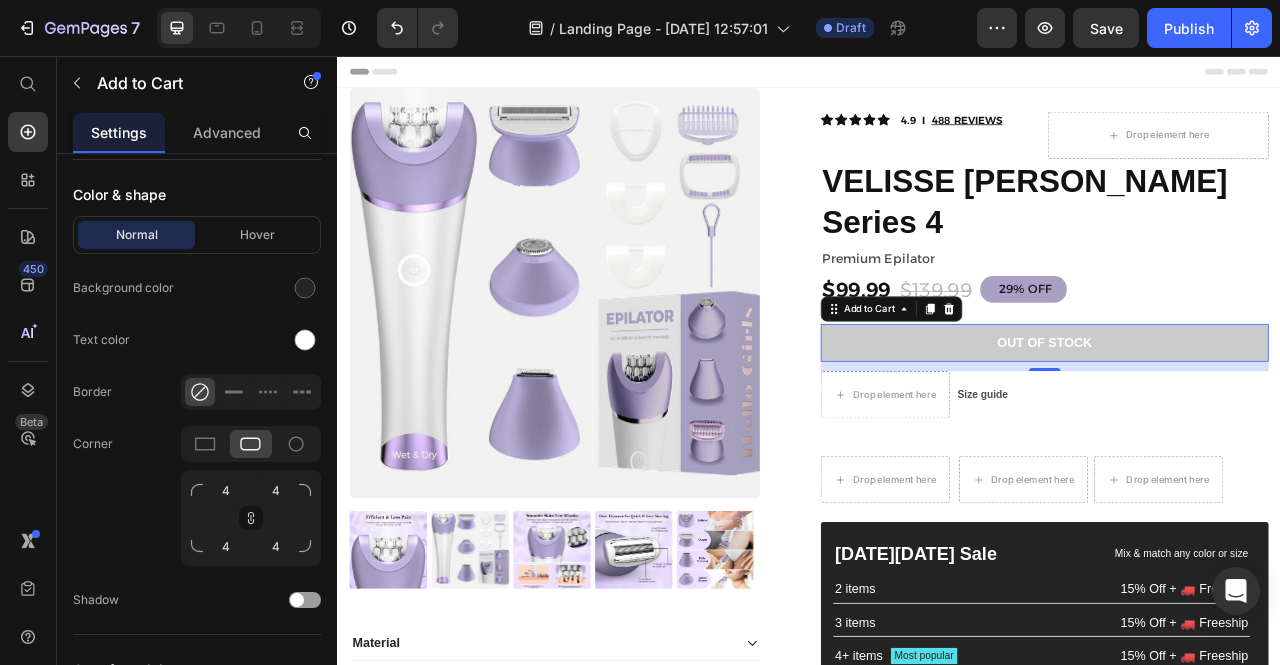 click on "Out of stock" at bounding box center (1237, 421) 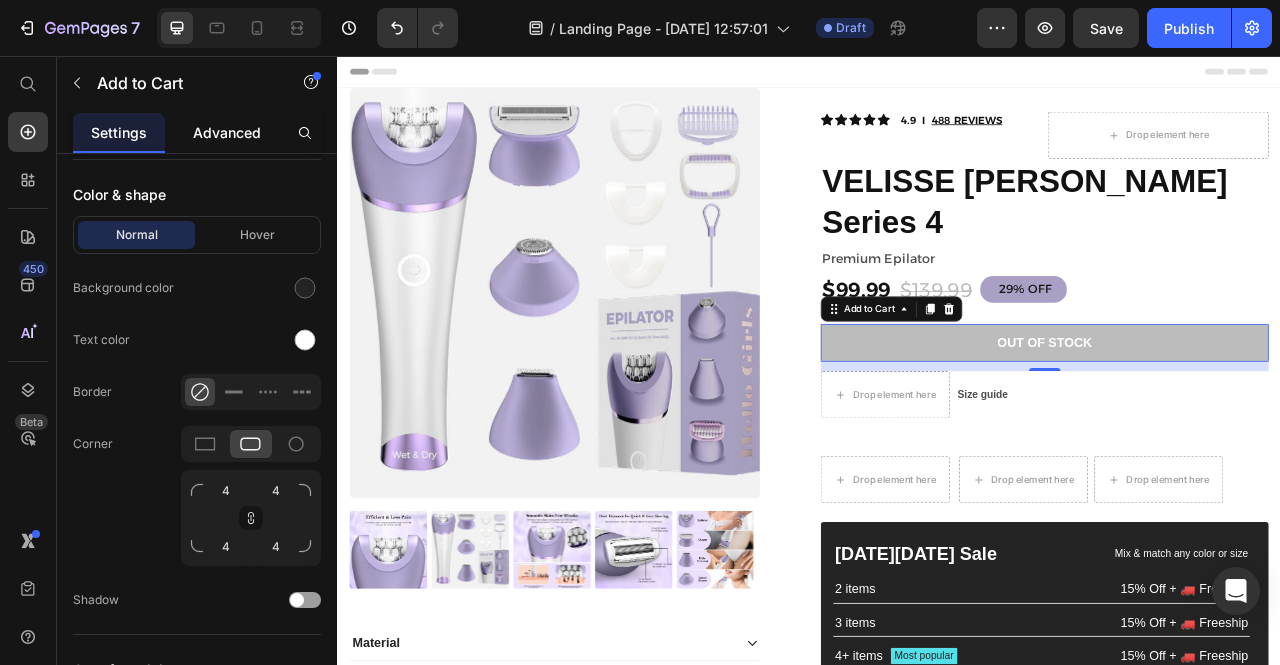 click on "Advanced" at bounding box center (227, 132) 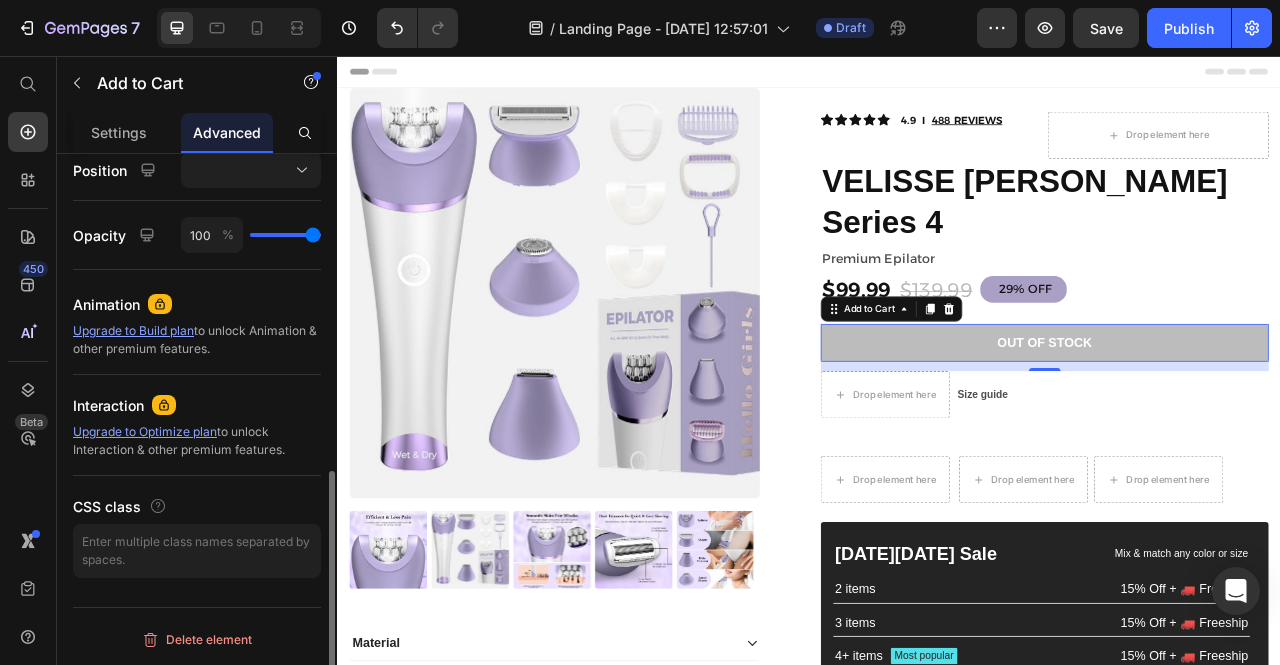 scroll, scrollTop: 0, scrollLeft: 0, axis: both 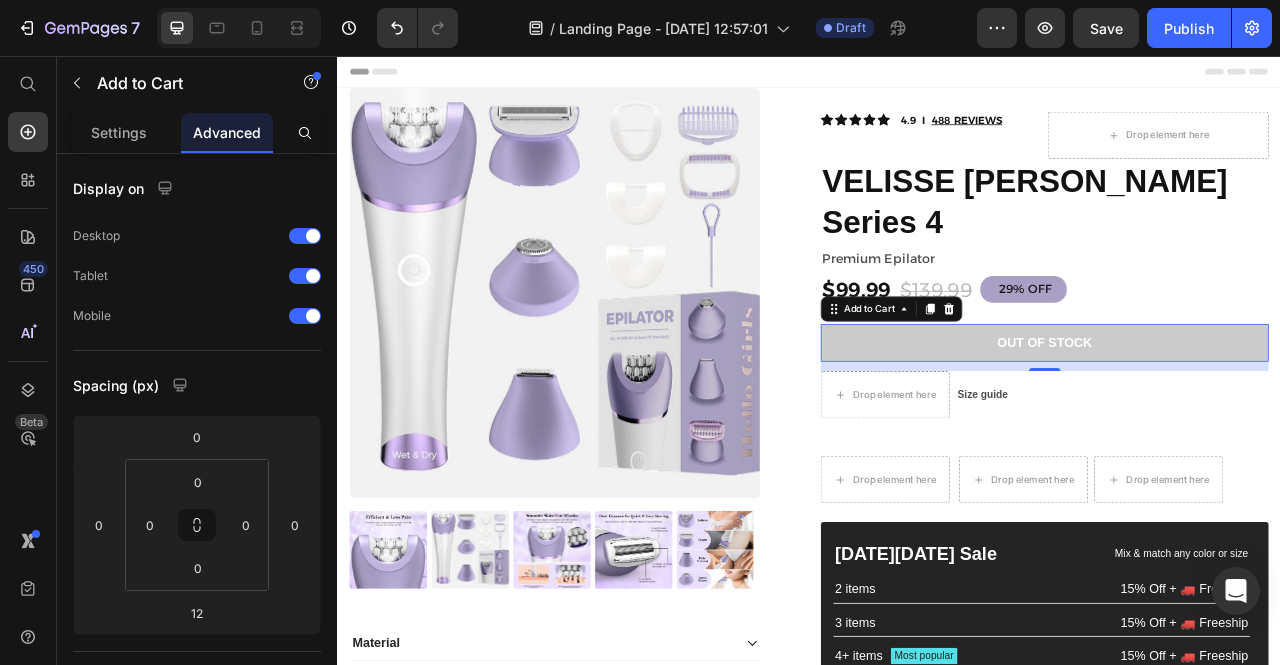 click on "Out of stock" at bounding box center (1237, 421) 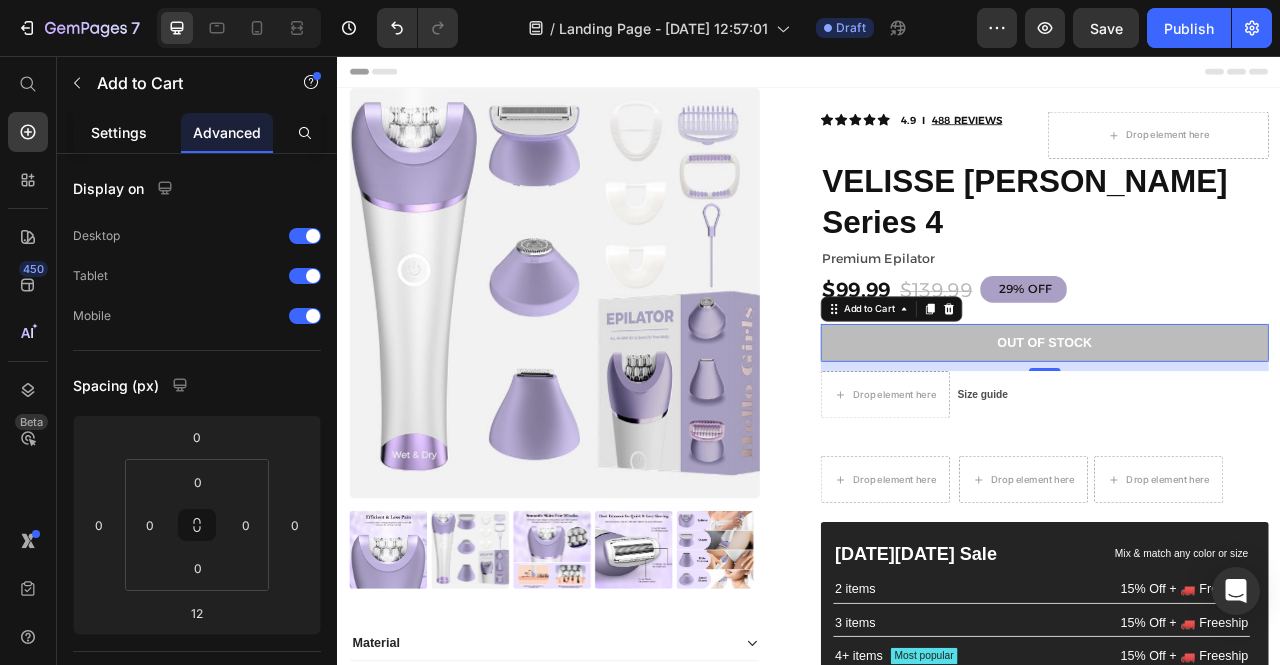 click on "Settings" at bounding box center (119, 132) 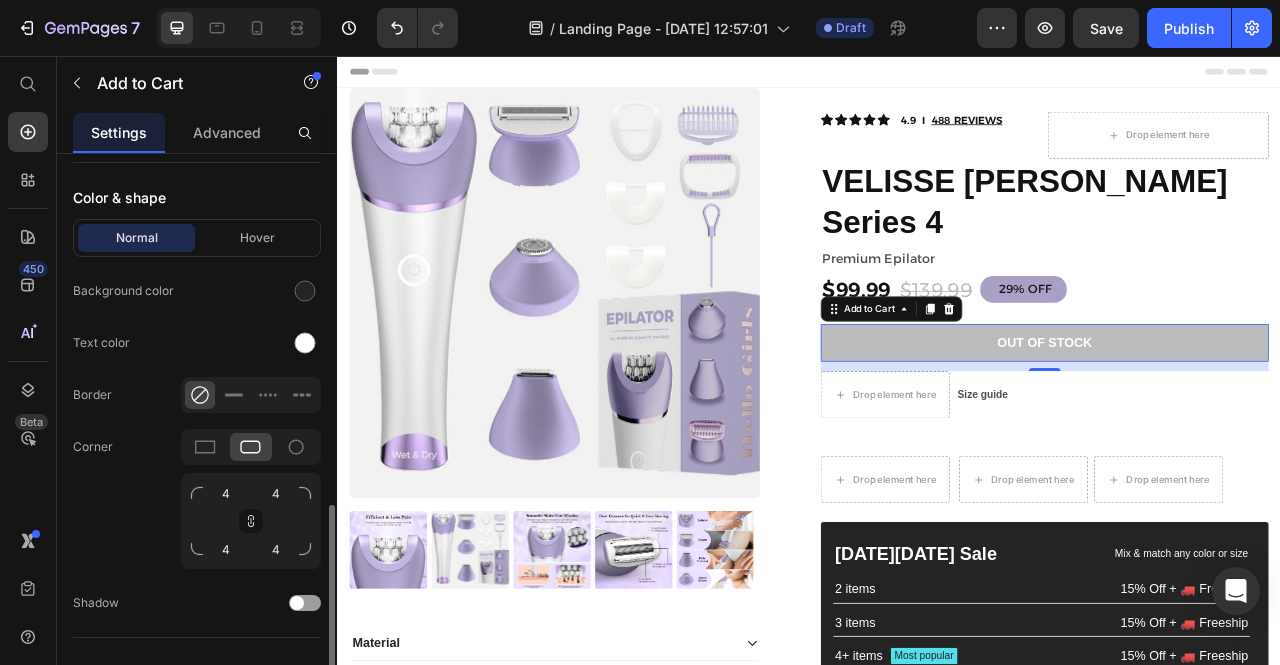scroll, scrollTop: 1070, scrollLeft: 0, axis: vertical 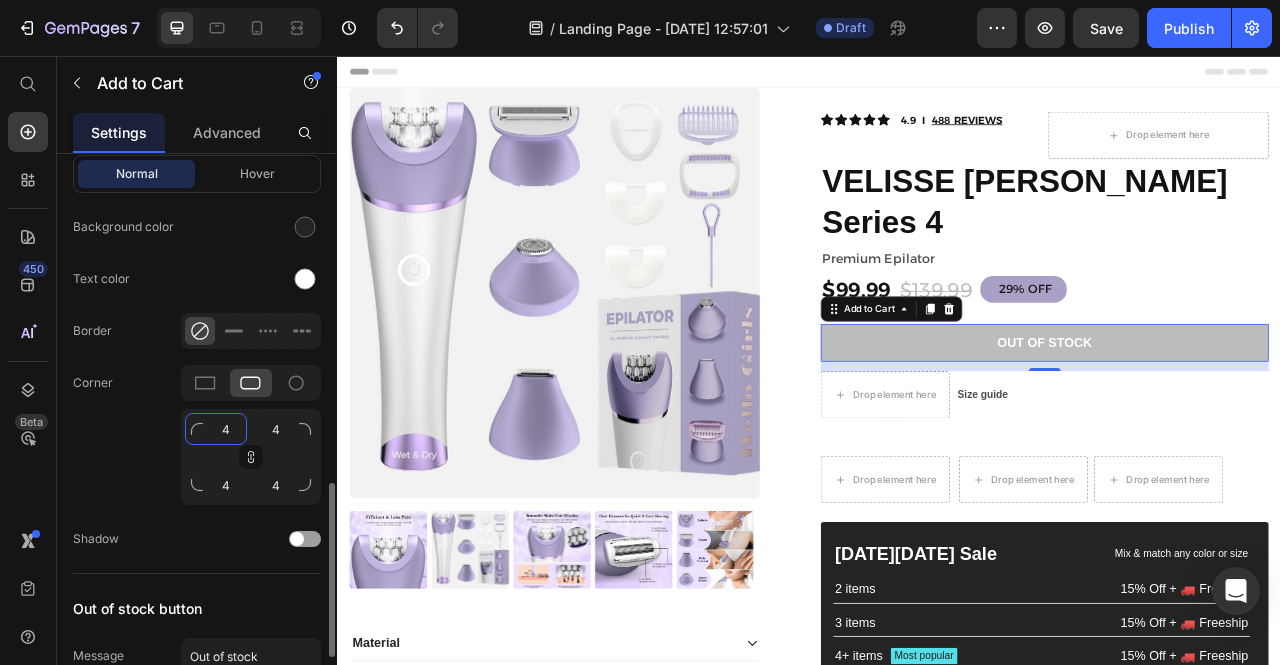click on "4" 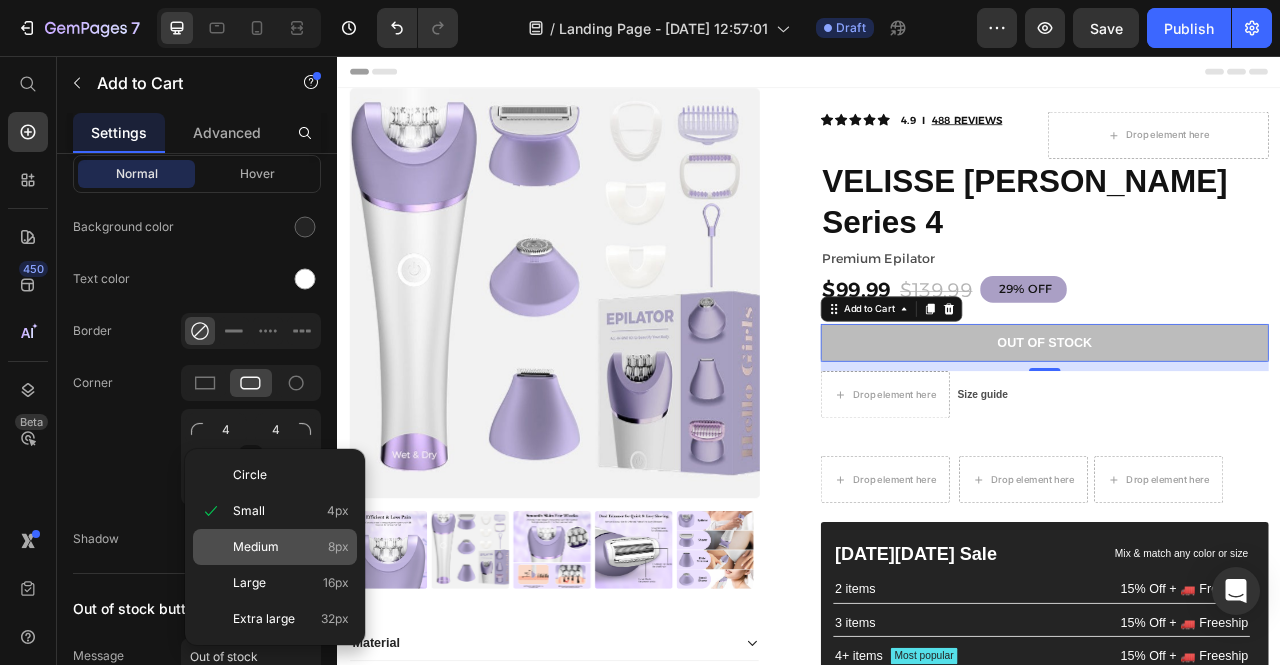 click on "Medium" at bounding box center [256, 547] 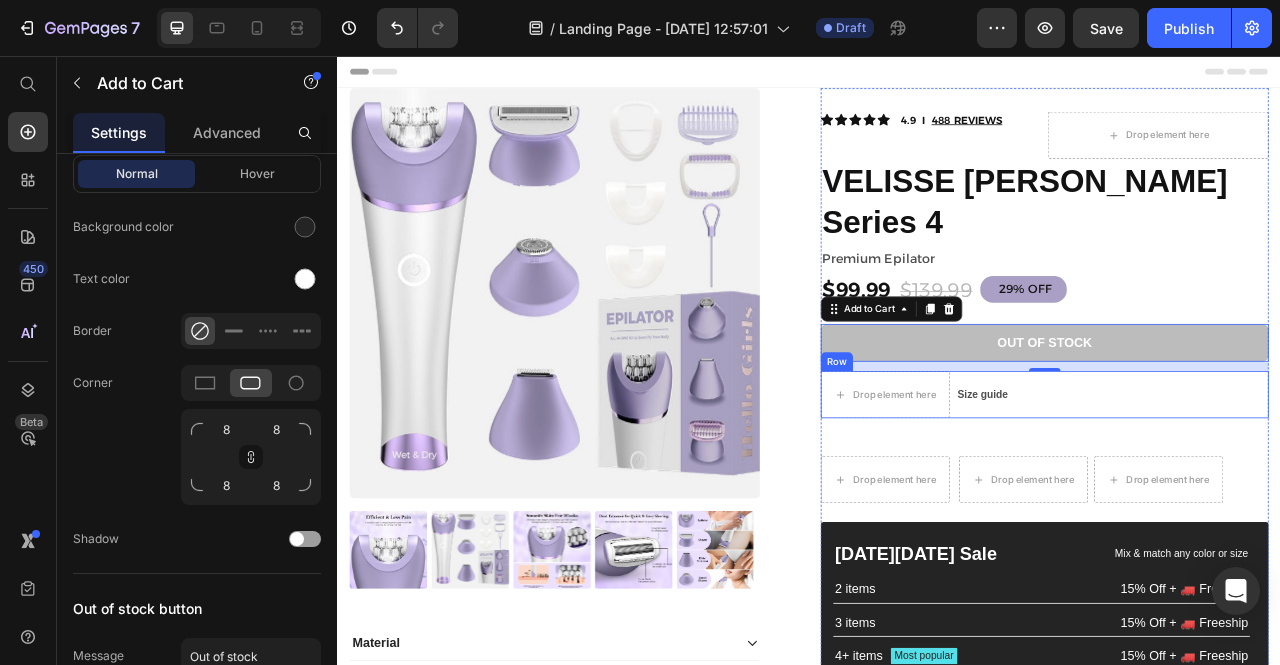 click on "Drop element here Size guide Text Block Row" at bounding box center [1237, 487] 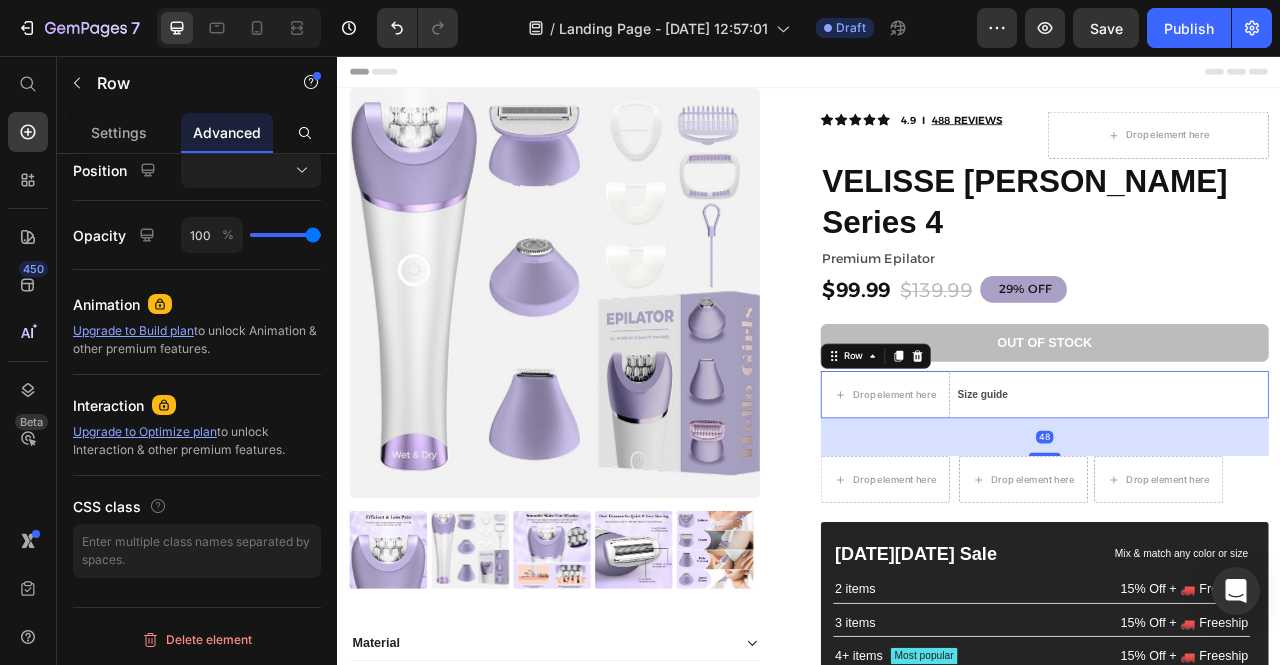 scroll, scrollTop: 0, scrollLeft: 0, axis: both 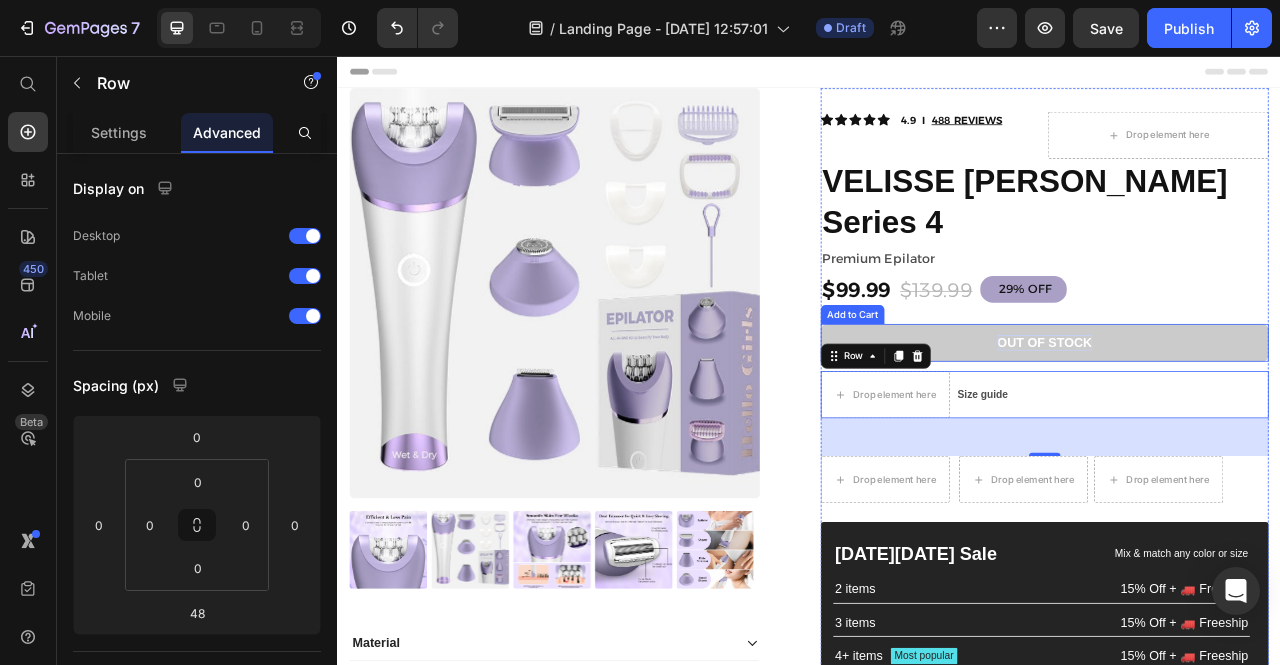 click on "Out of stock" at bounding box center (1237, 421) 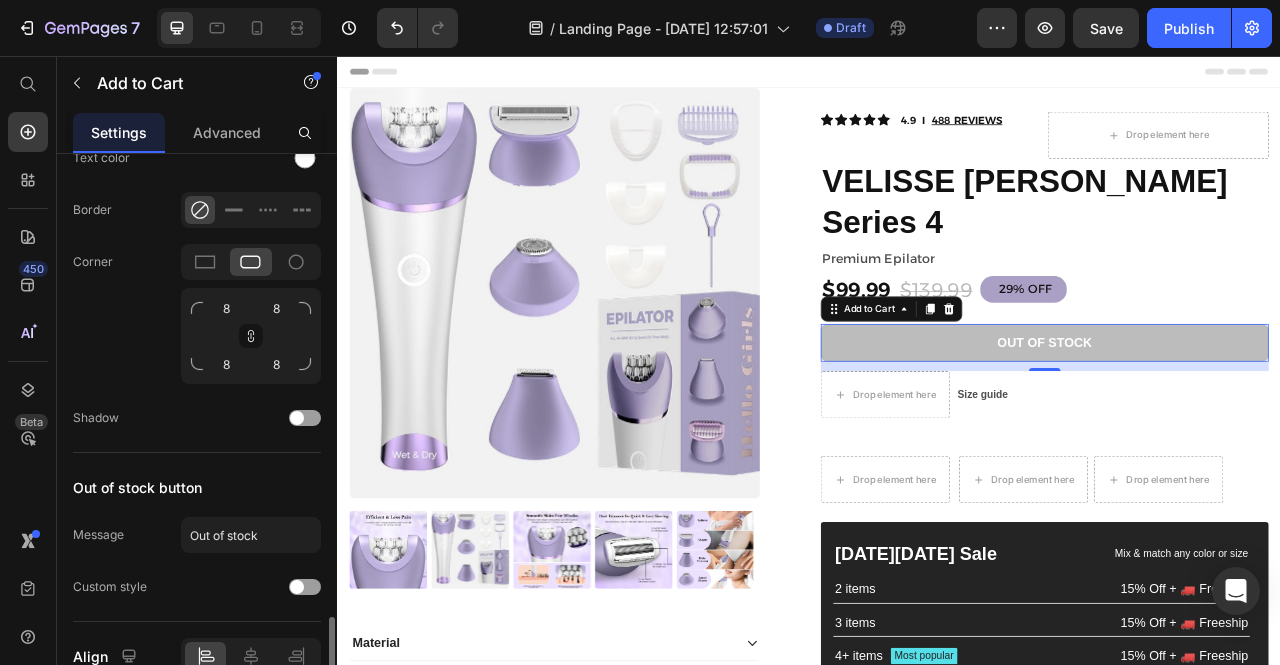 scroll, scrollTop: 1282, scrollLeft: 0, axis: vertical 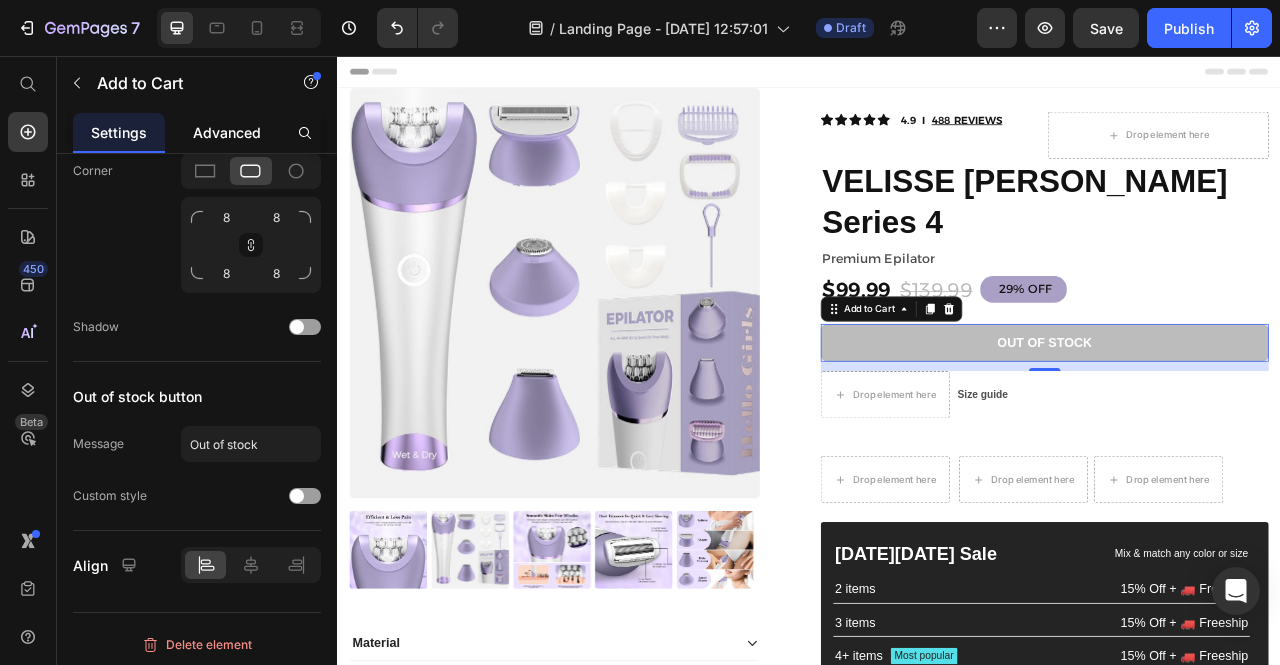 click on "Advanced" 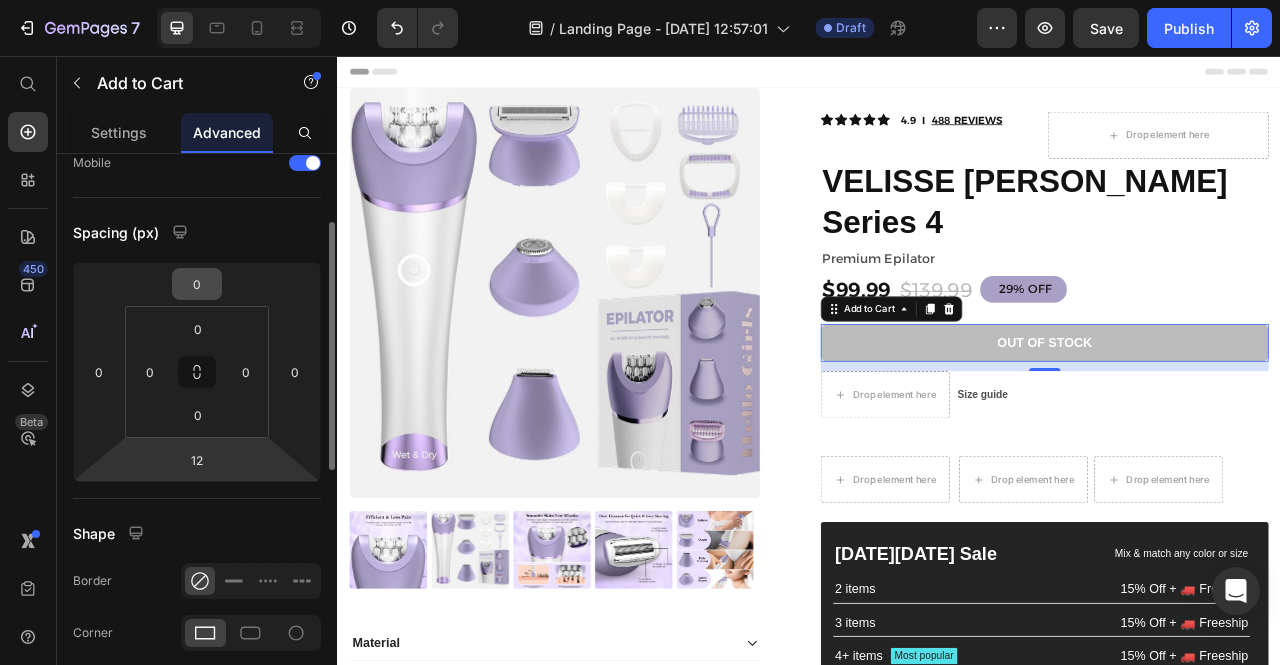 scroll, scrollTop: 154, scrollLeft: 0, axis: vertical 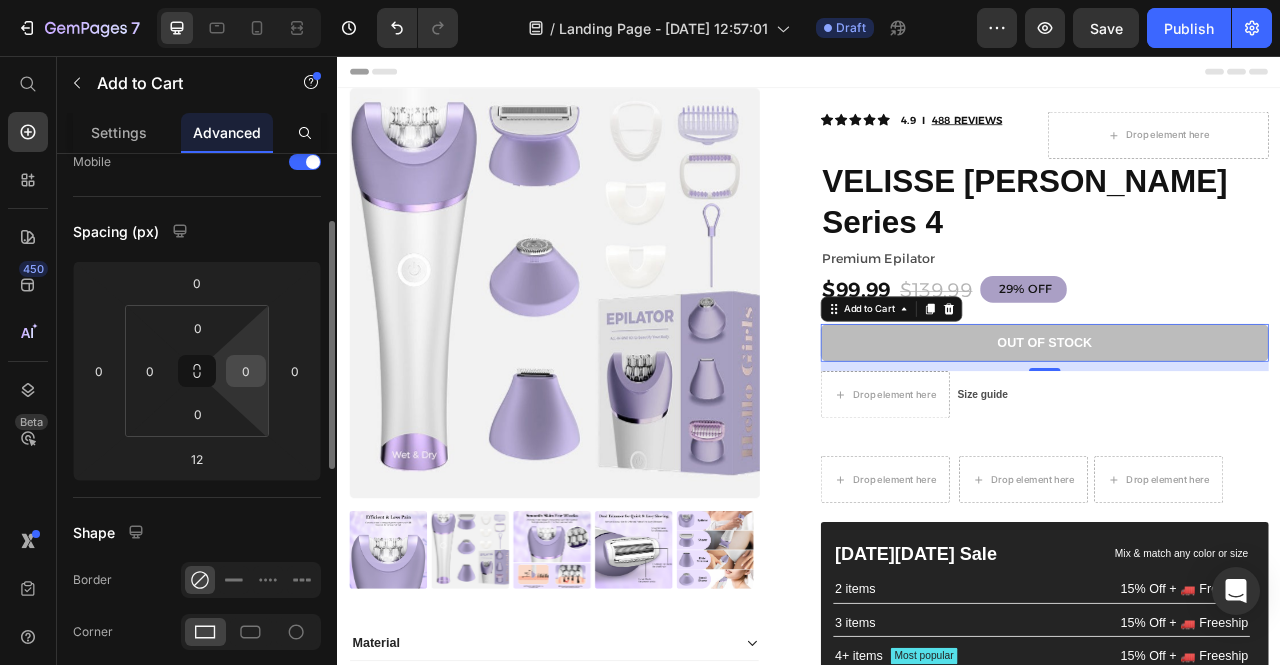 click on "0" at bounding box center [246, 371] 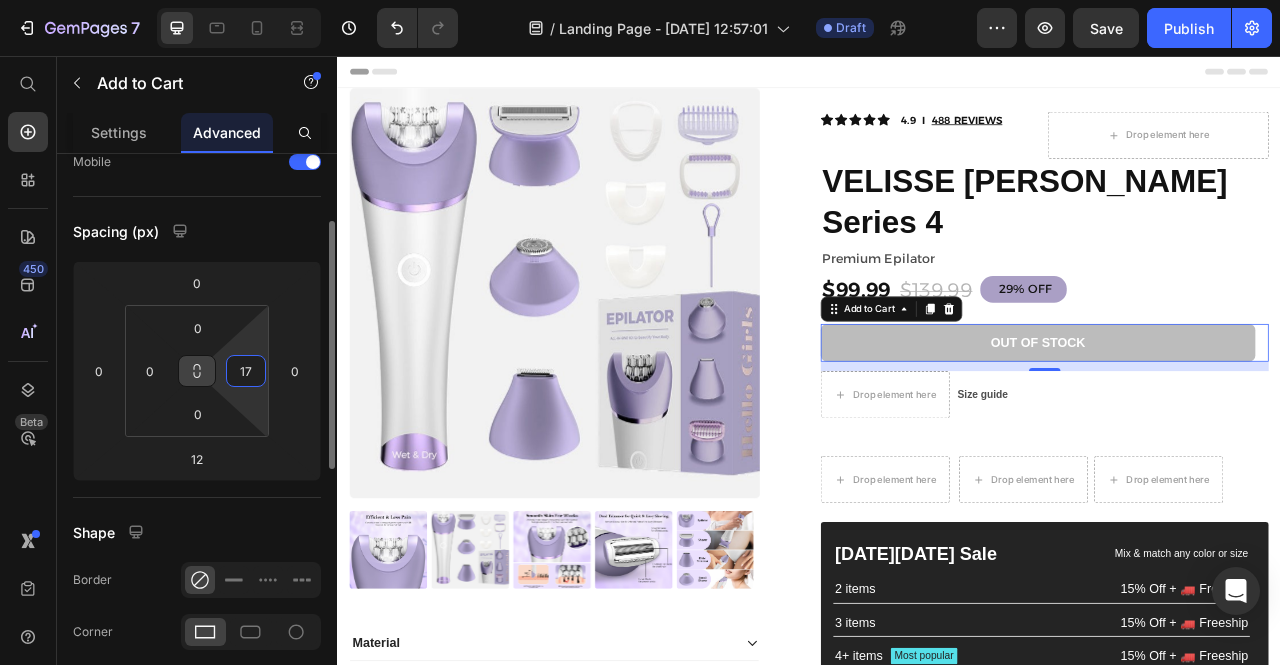 type on "1" 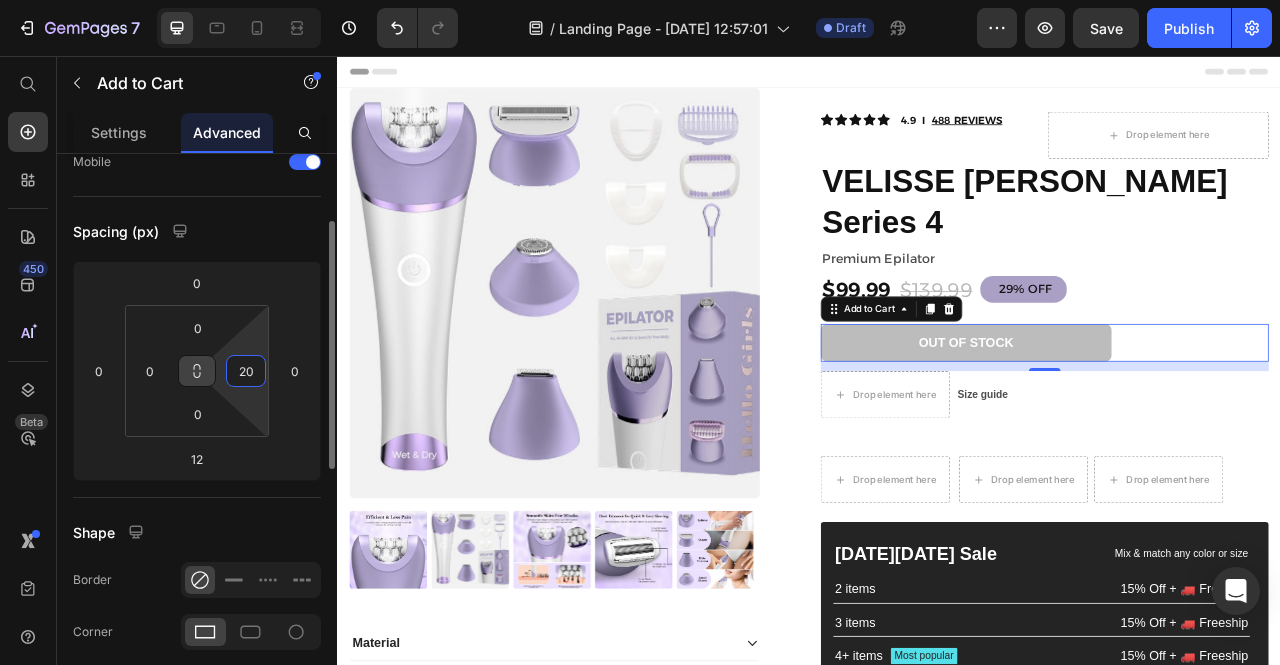 type on "2" 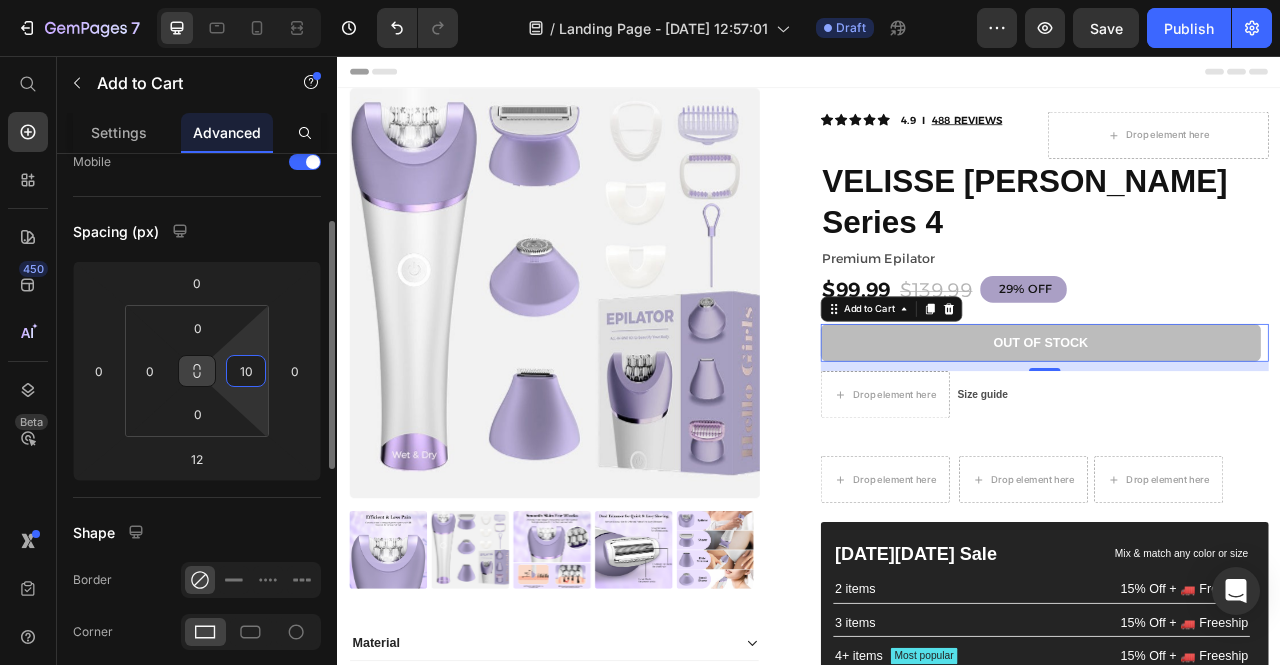 type on "100" 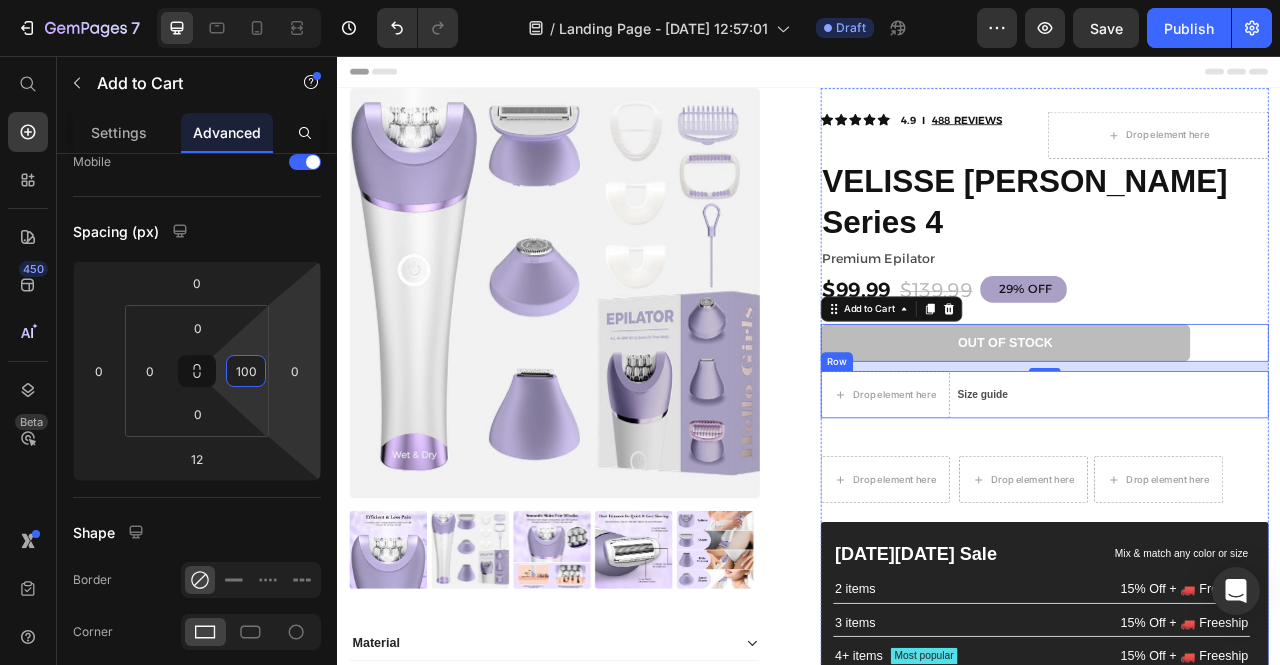 click on "Drop element here Size guide Text Block Row" at bounding box center (1237, 487) 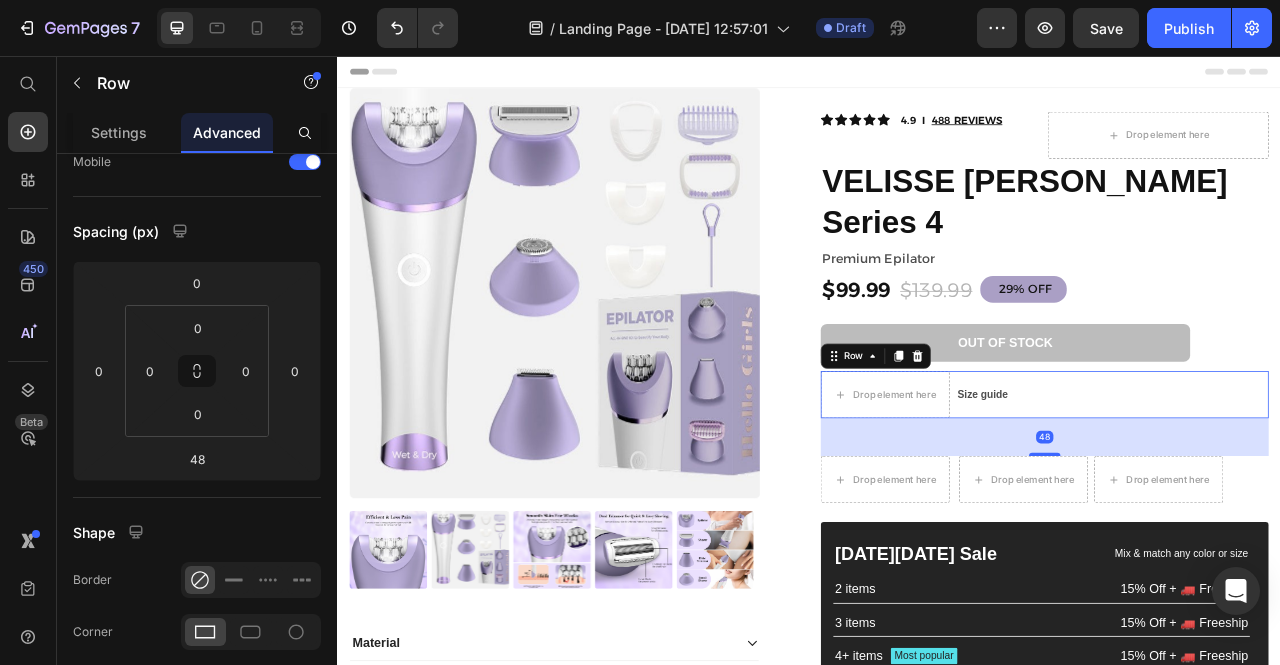 scroll, scrollTop: 0, scrollLeft: 0, axis: both 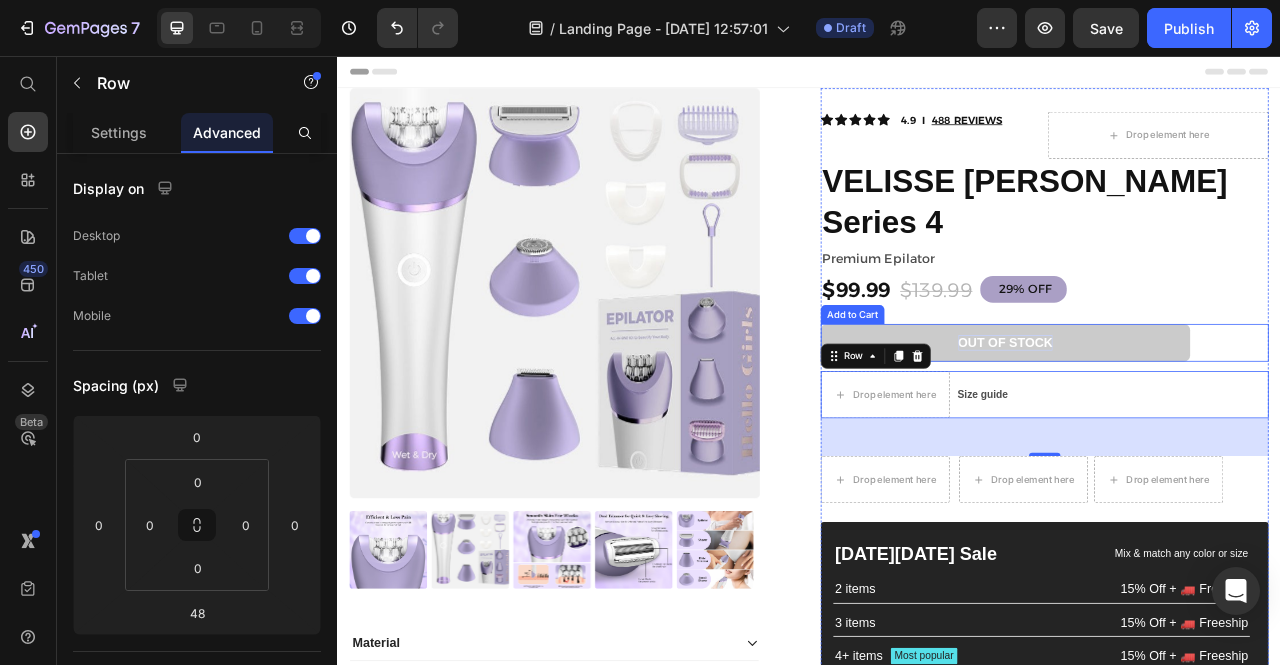 click on "Out of stock" at bounding box center [1187, 421] 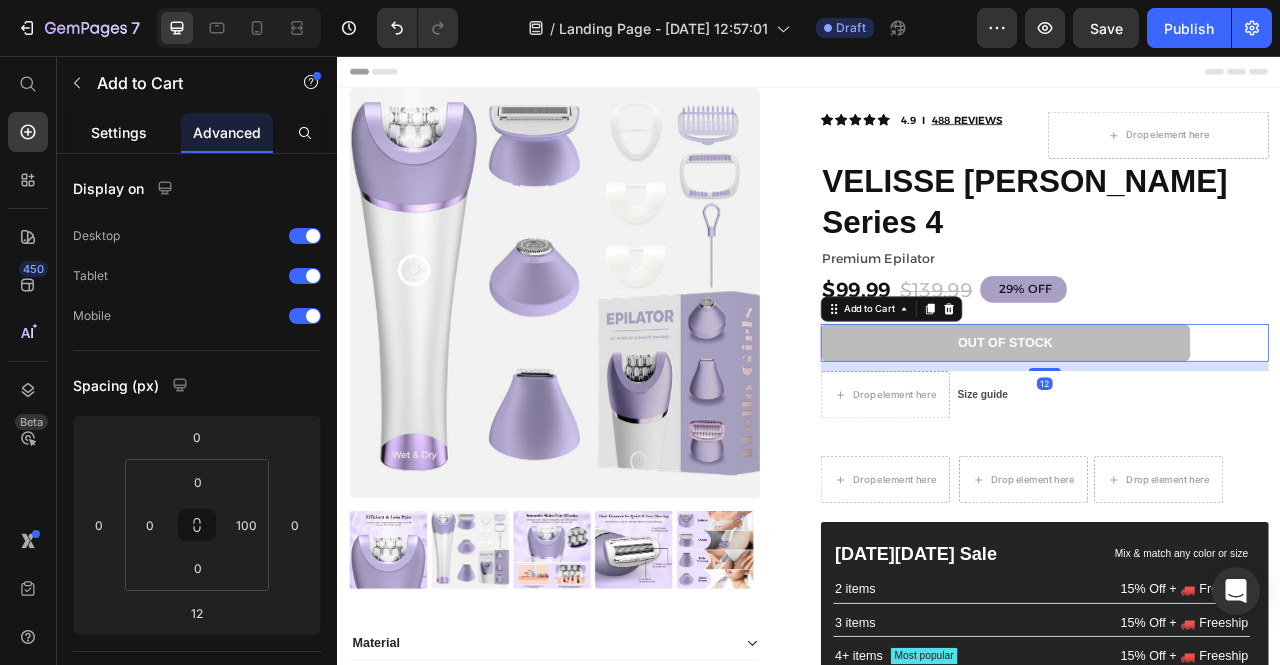 click on "Settings" at bounding box center (119, 132) 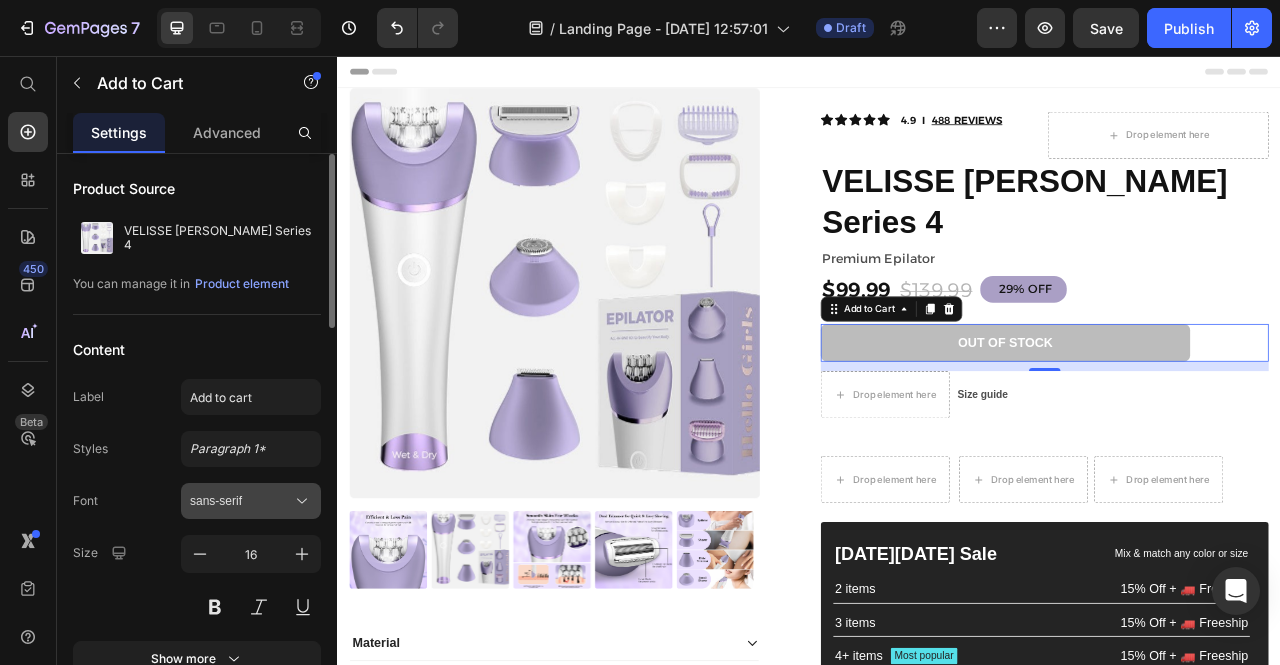 click on "sans-serif" at bounding box center [241, 501] 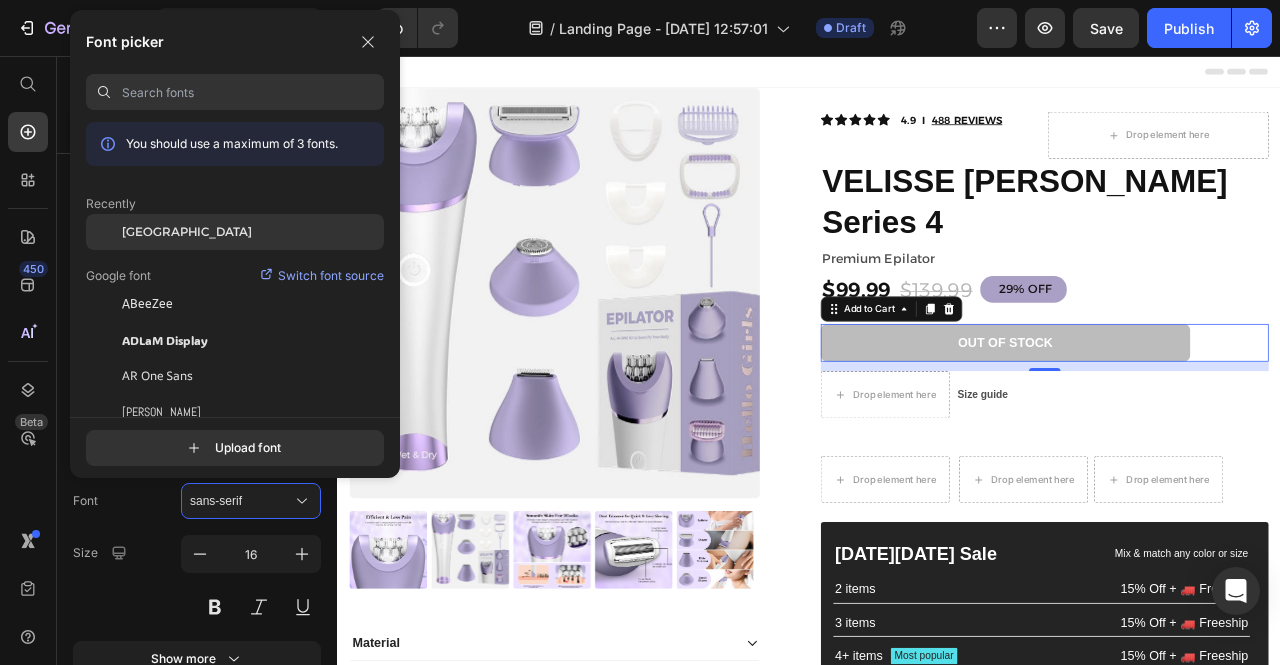 click on "[GEOGRAPHIC_DATA]" at bounding box center (187, 232) 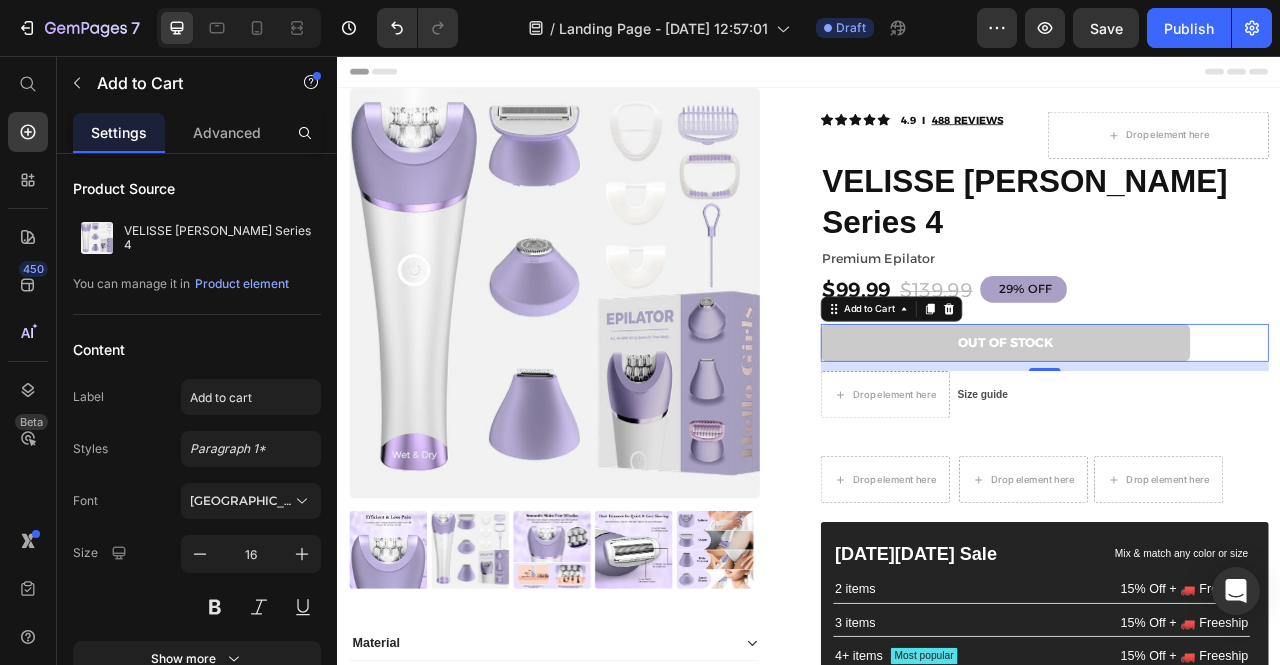 click on "Out of stock" at bounding box center [1187, 421] 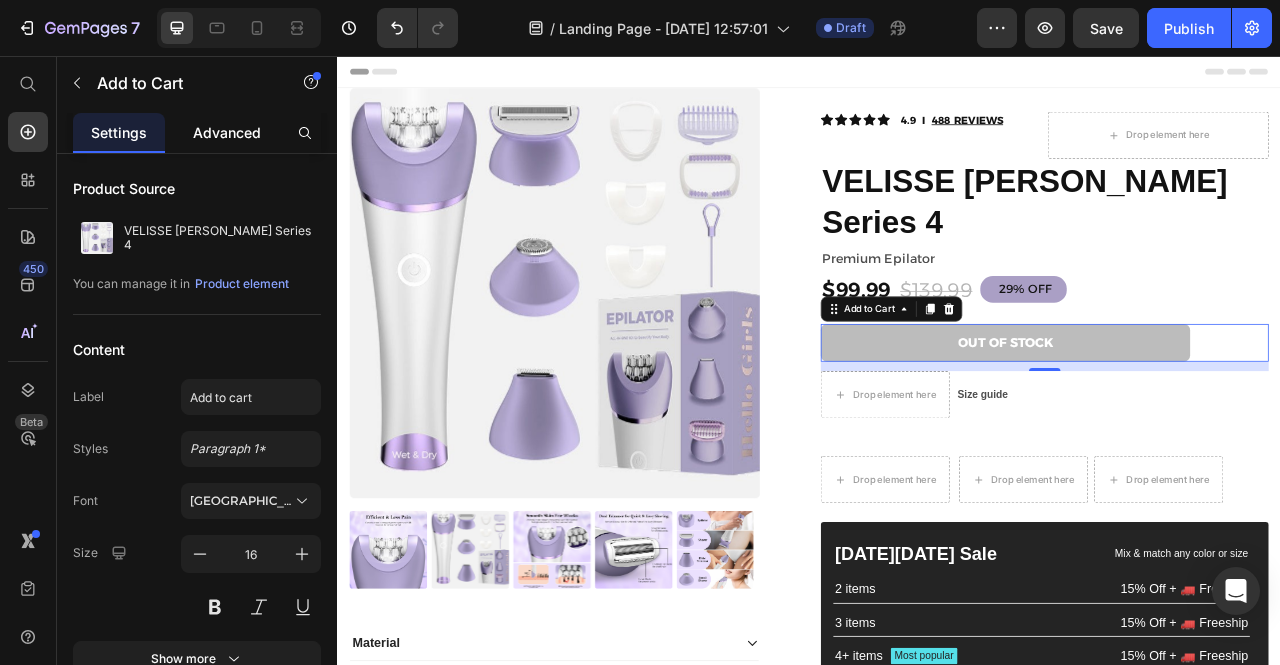 click on "Advanced" at bounding box center (227, 132) 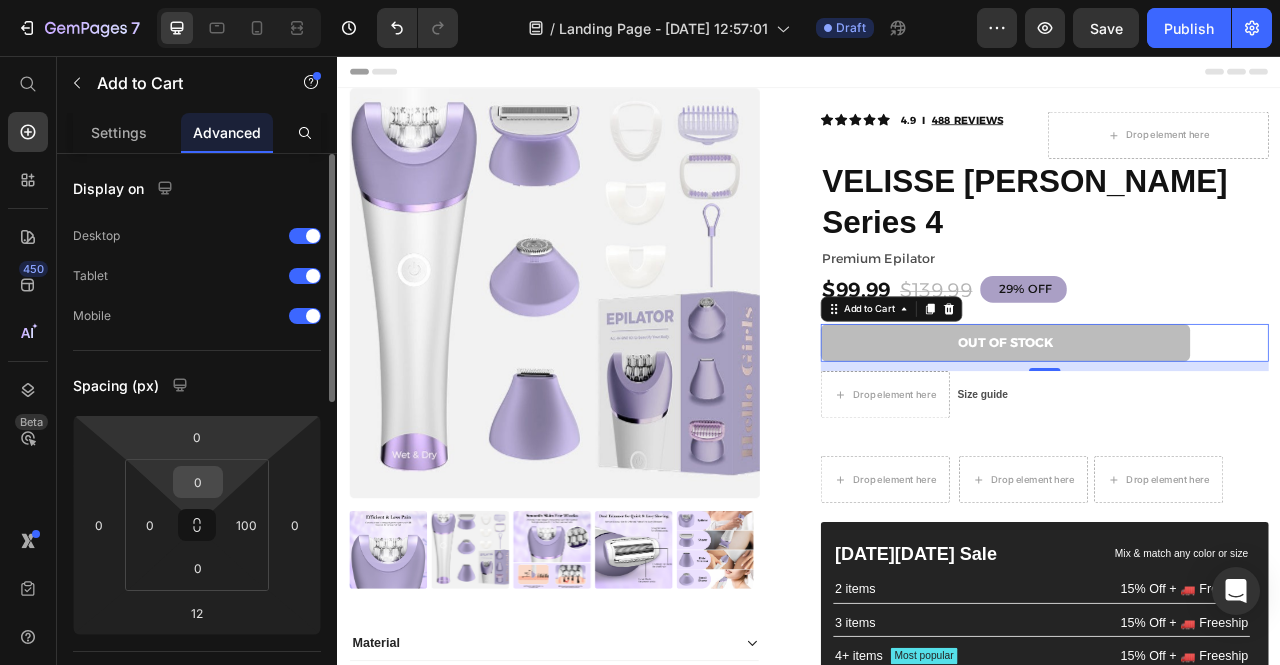 click on "0" at bounding box center (198, 482) 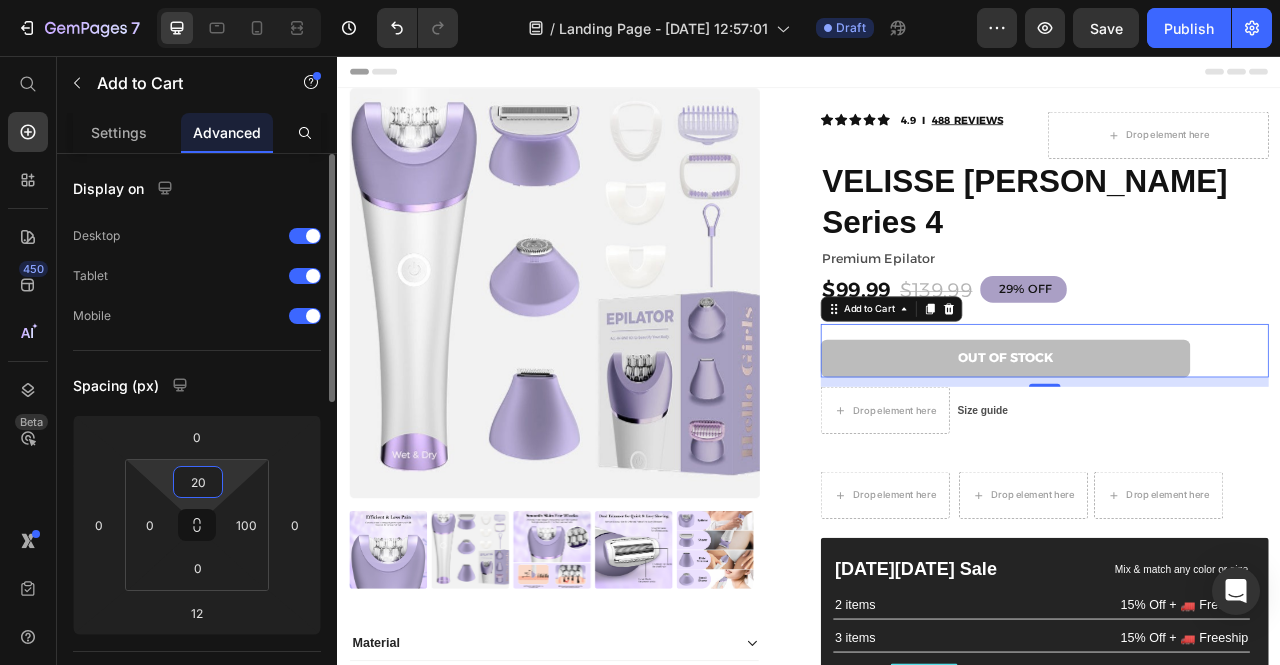 type on "2" 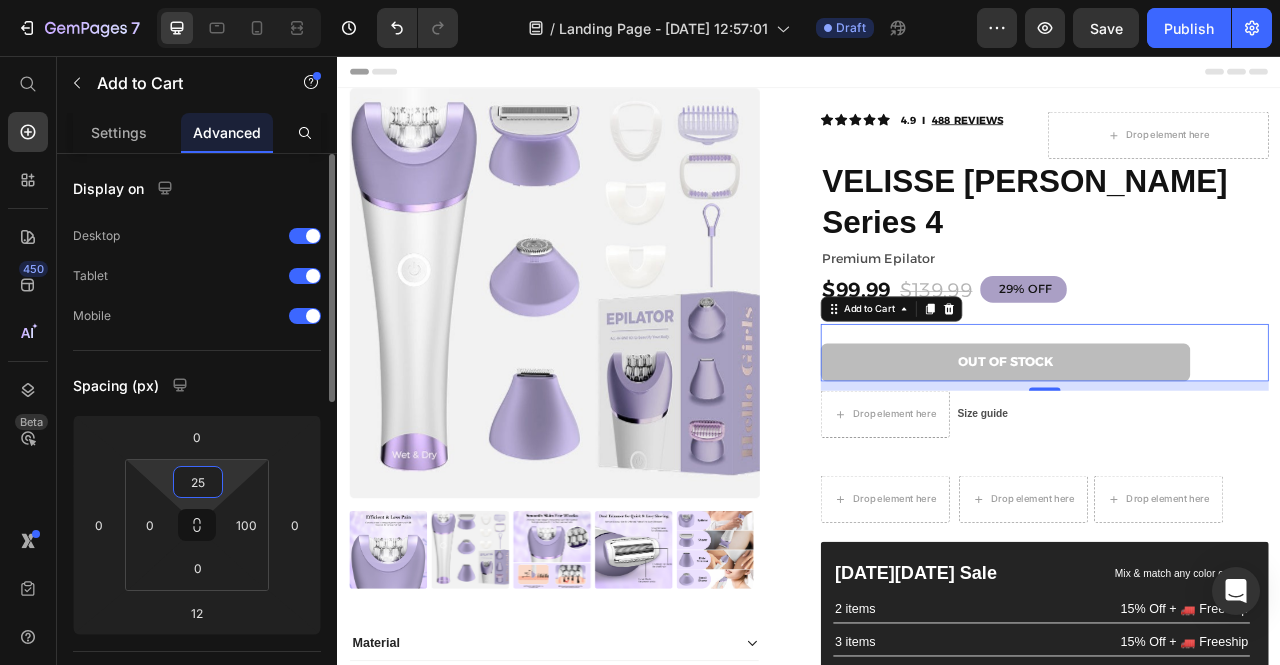 type on "2" 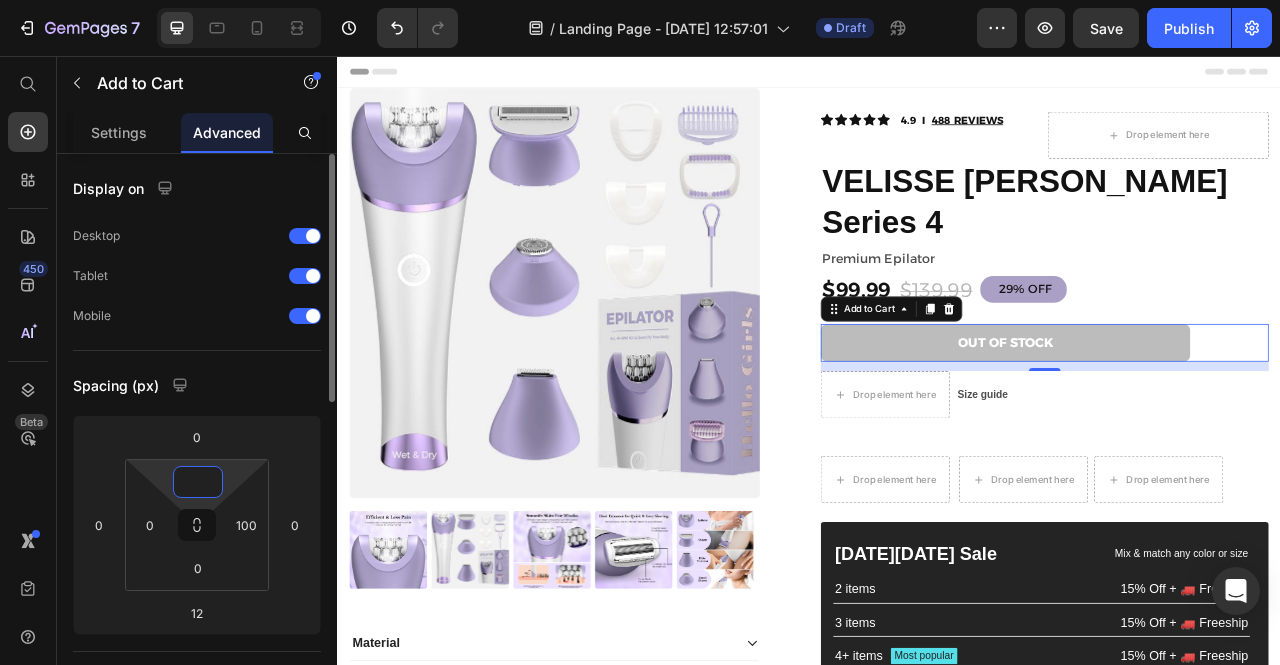 type on "0" 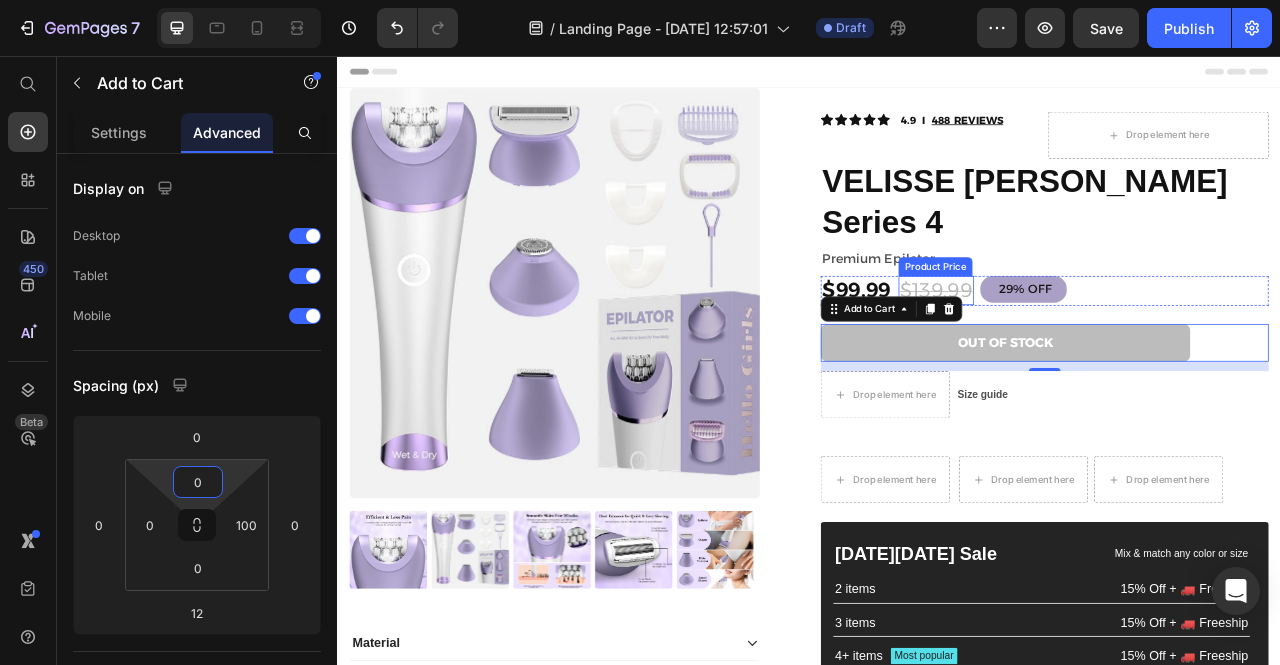click on "$139.99" at bounding box center [1099, 354] 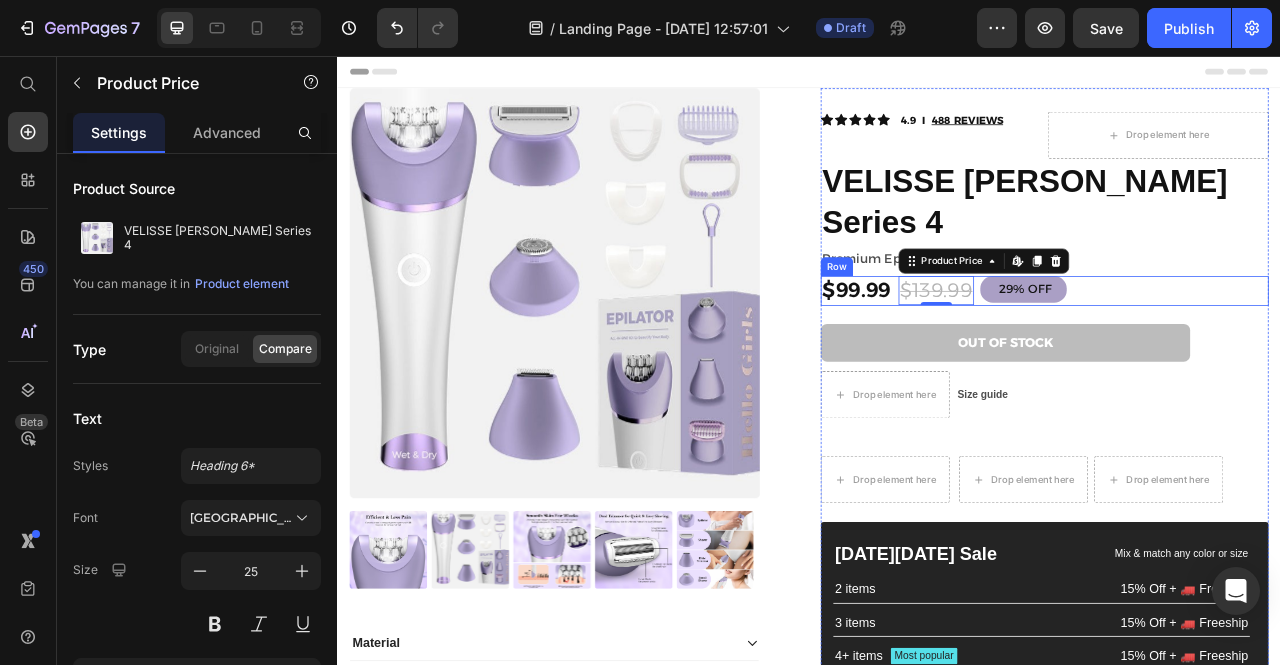 click on "$99.99 Product Price $139.99 Product Price   Edit content in Shopify 0 29% OFF Discount Tag 29% off Product Badge Row" at bounding box center (1237, 355) 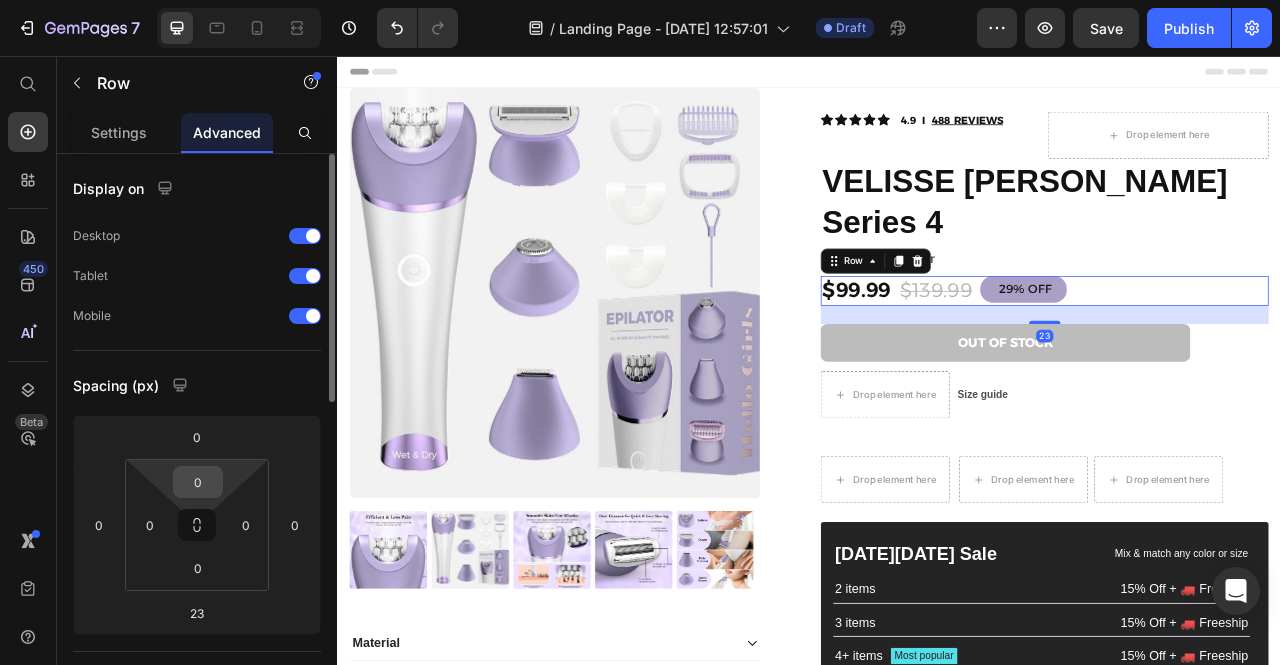 click on "0" at bounding box center [198, 482] 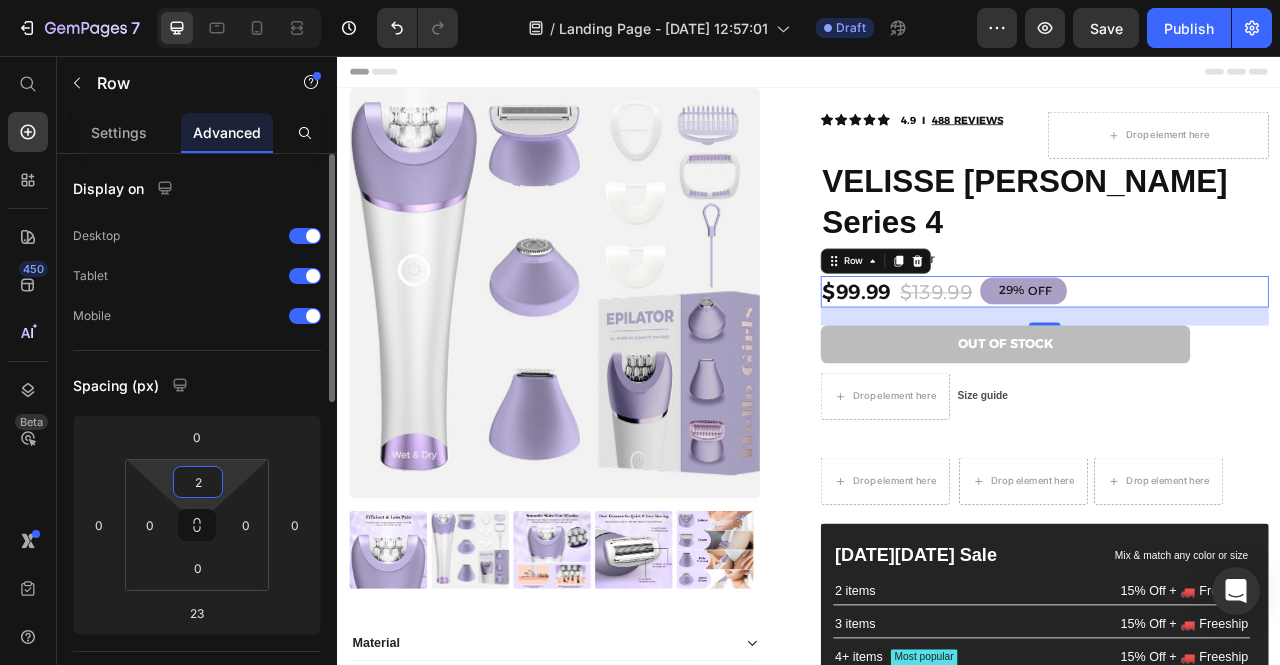 type on "20" 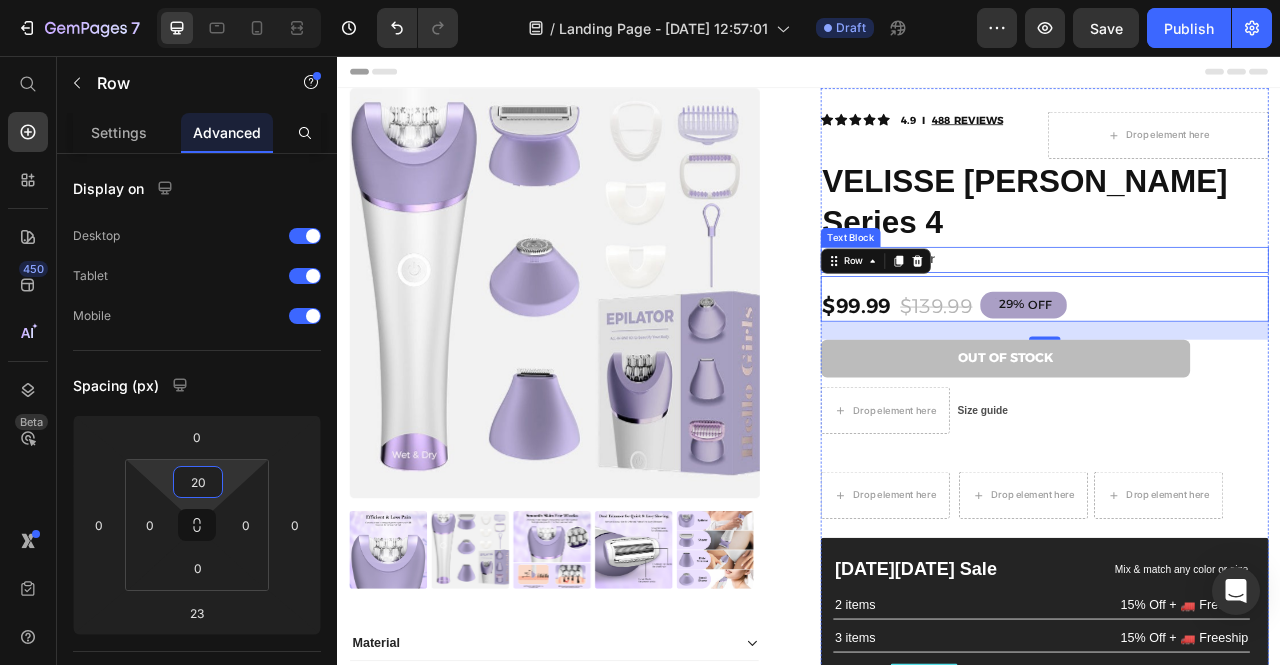 click on "Premium Epilator" at bounding box center [1237, 315] 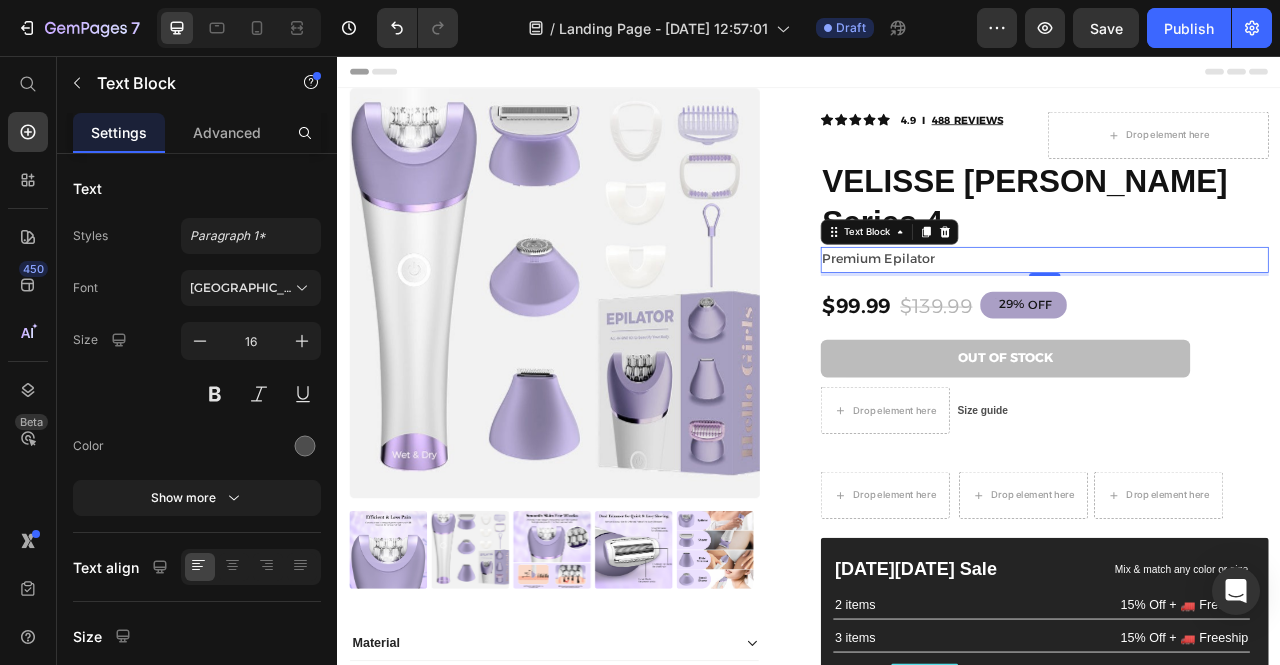 click on "Premium Epilator" at bounding box center [1237, 315] 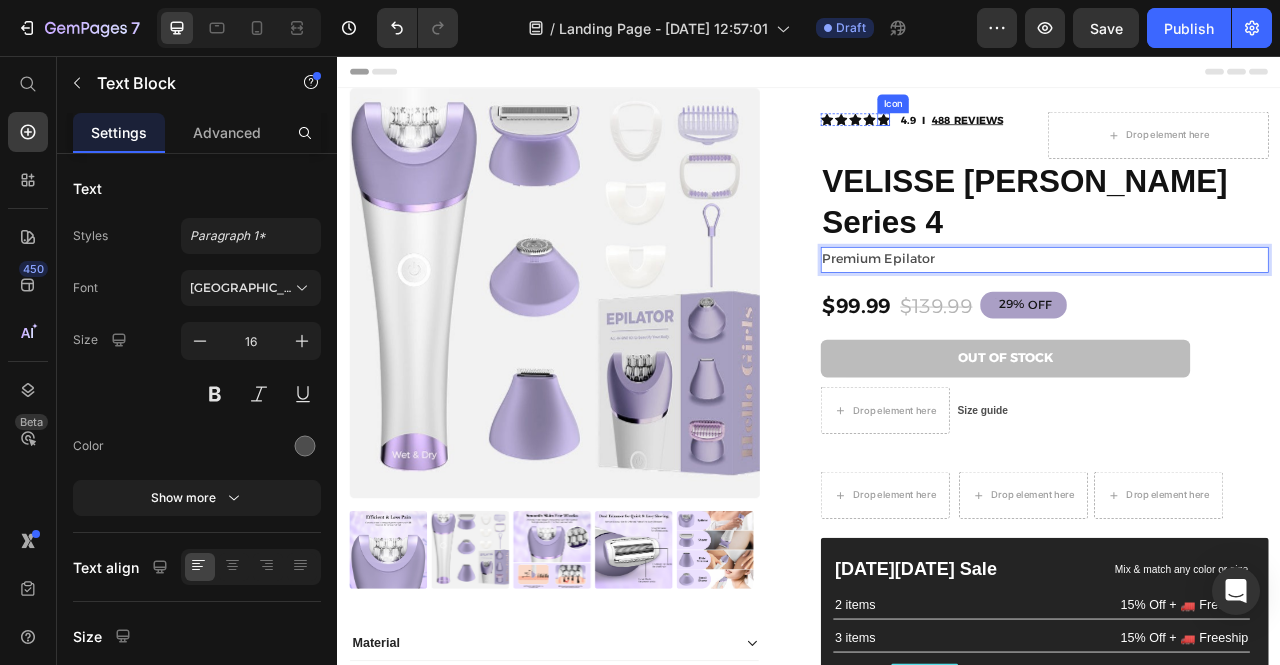 click on "Icon Icon Icon Icon Icon Icon List 4.9  I    488 REVIEWS Text Block Row" at bounding box center (1092, 137) 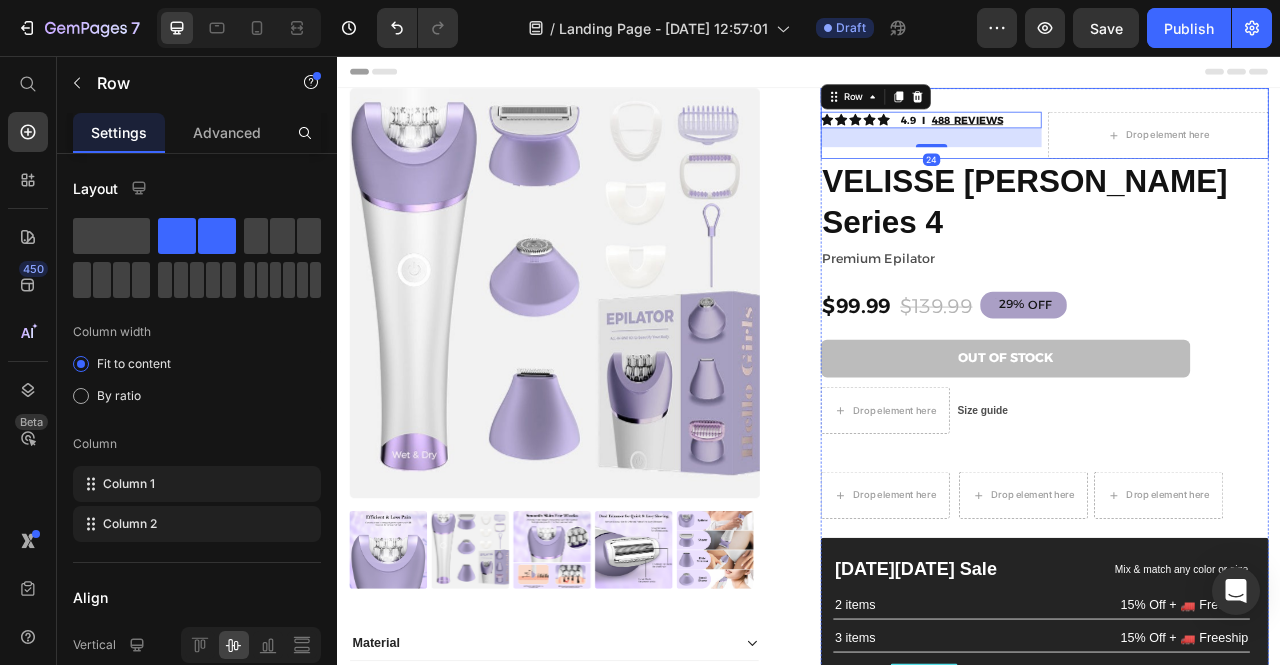 click on "Icon Icon Icon Icon Icon Icon List 4.9  I    488 REVIEWS Text Block Row   24" at bounding box center [1092, 157] 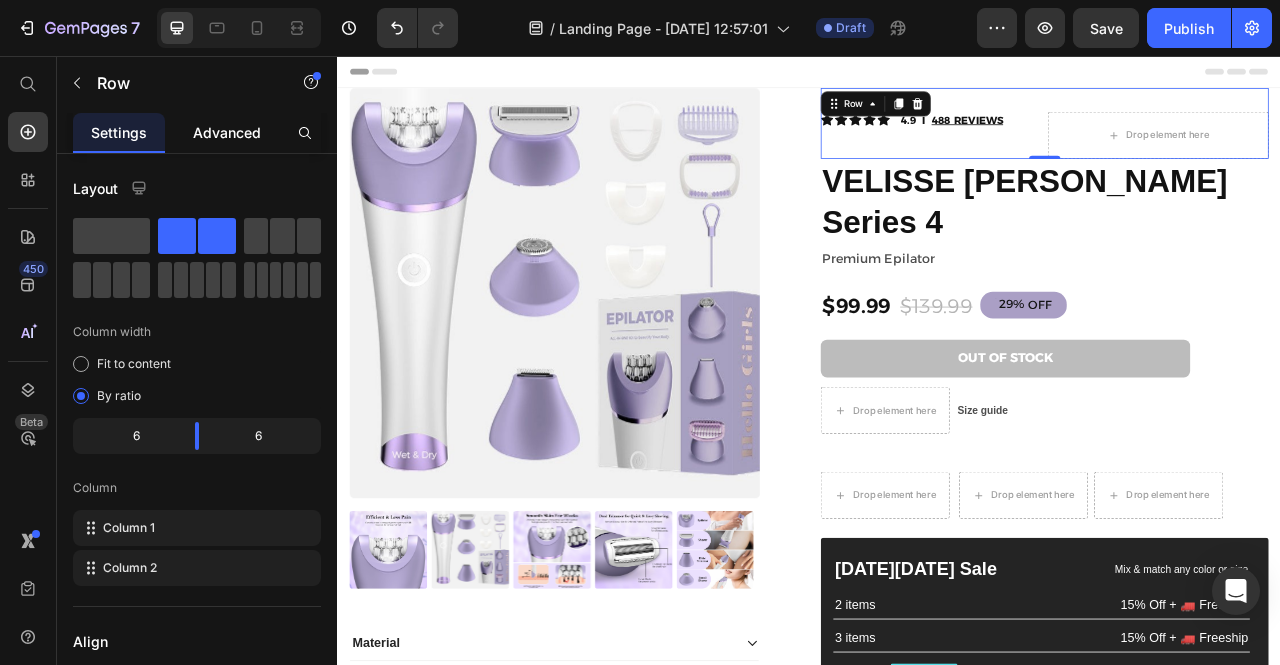 click on "Advanced" at bounding box center (227, 132) 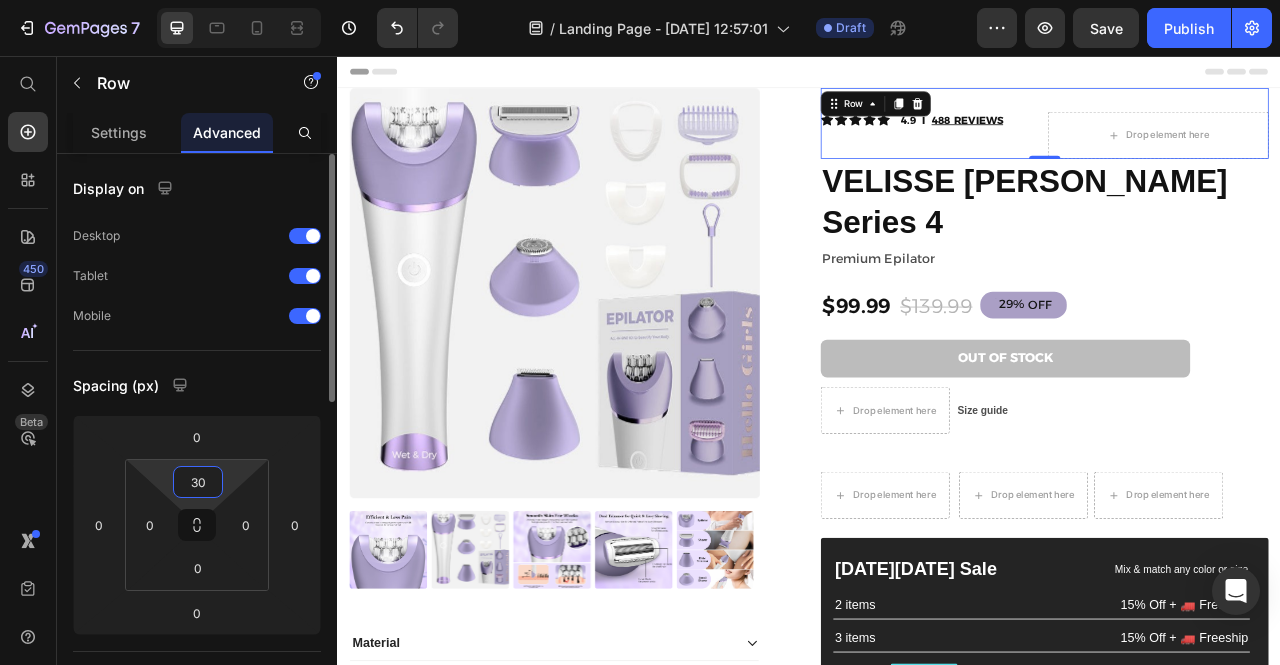 click on "30" at bounding box center (198, 482) 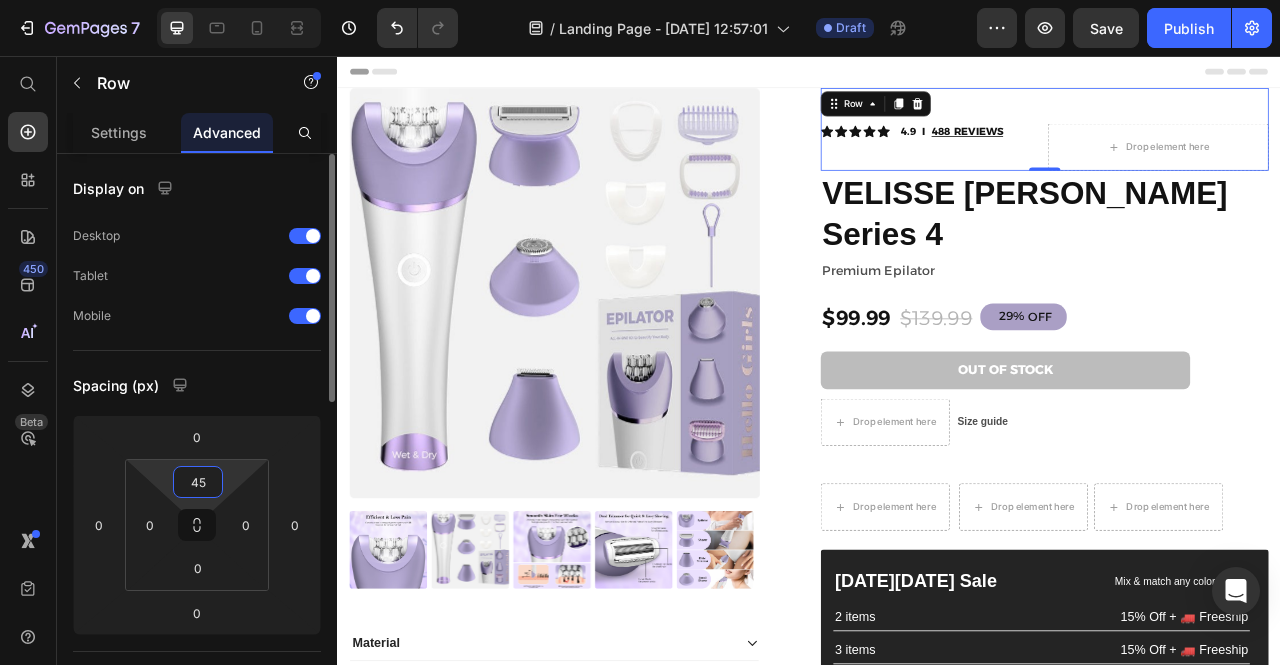 type on "30" 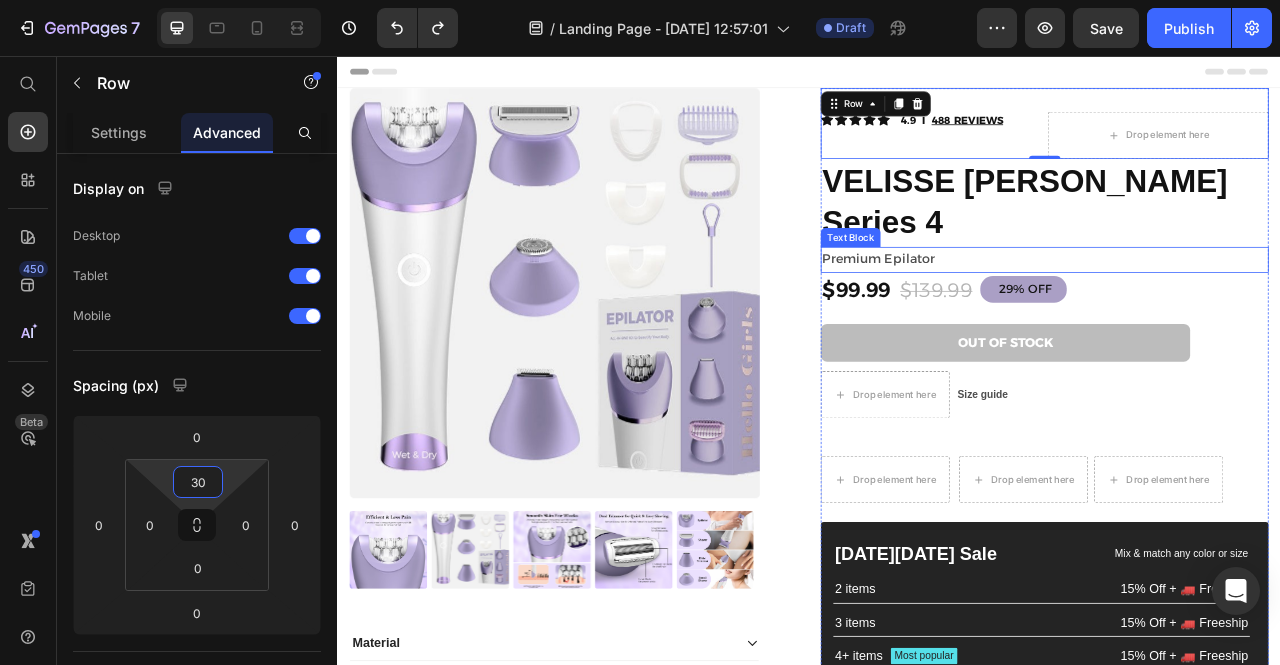 click on "Premium Epilator" at bounding box center (1237, 315) 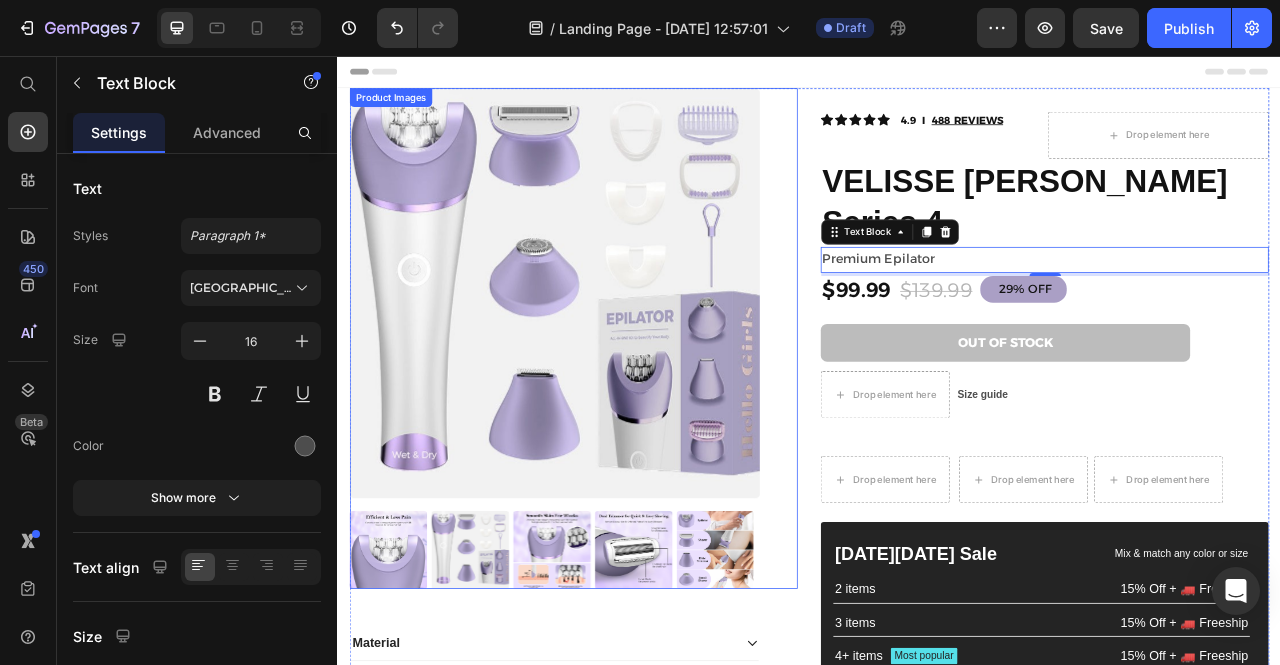 click at bounding box center (613, 358) 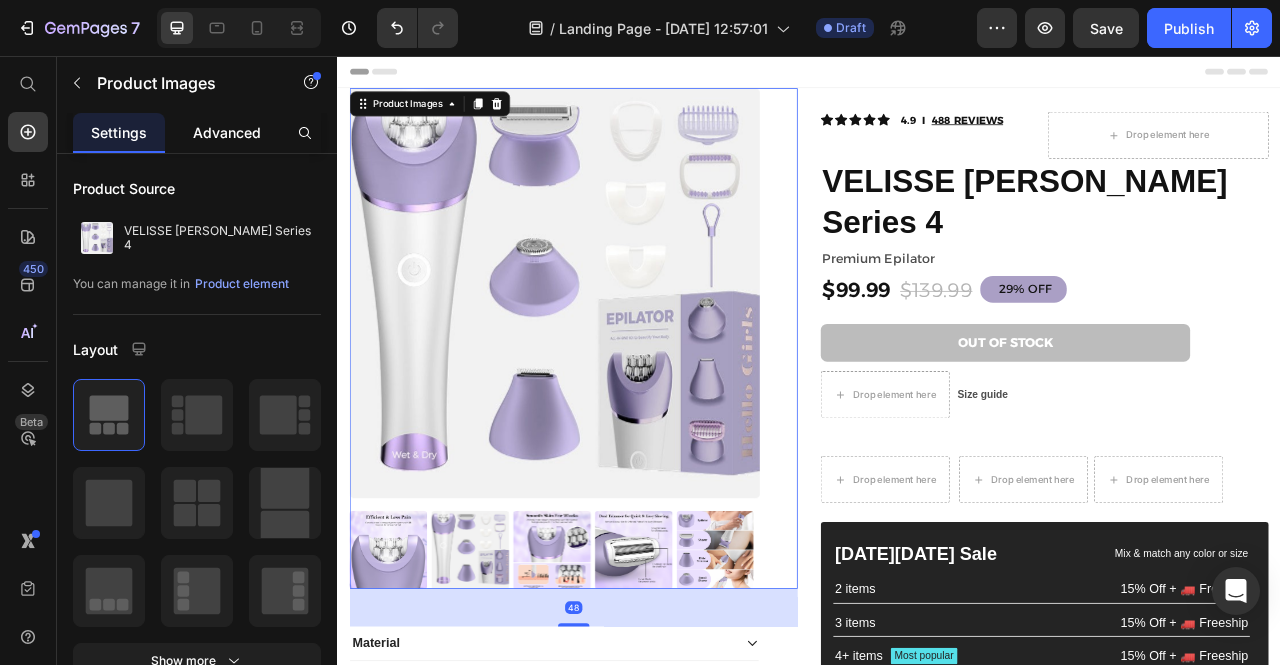 click on "Advanced" at bounding box center (227, 132) 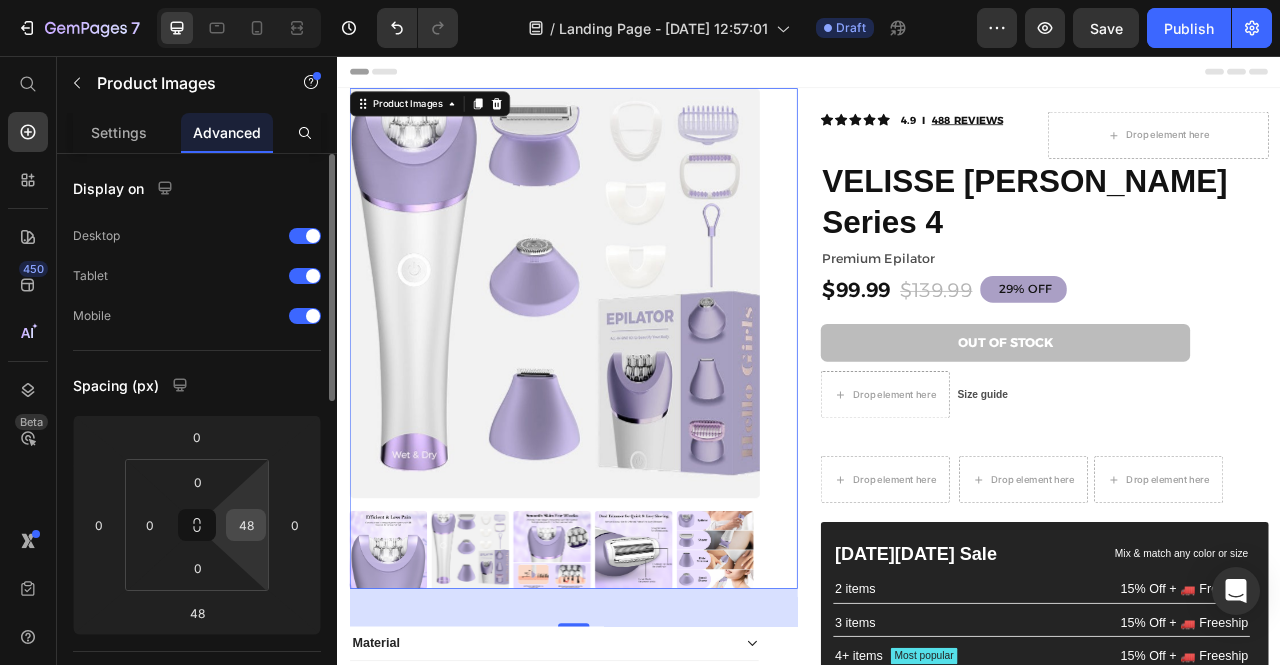 click on "48" at bounding box center [246, 525] 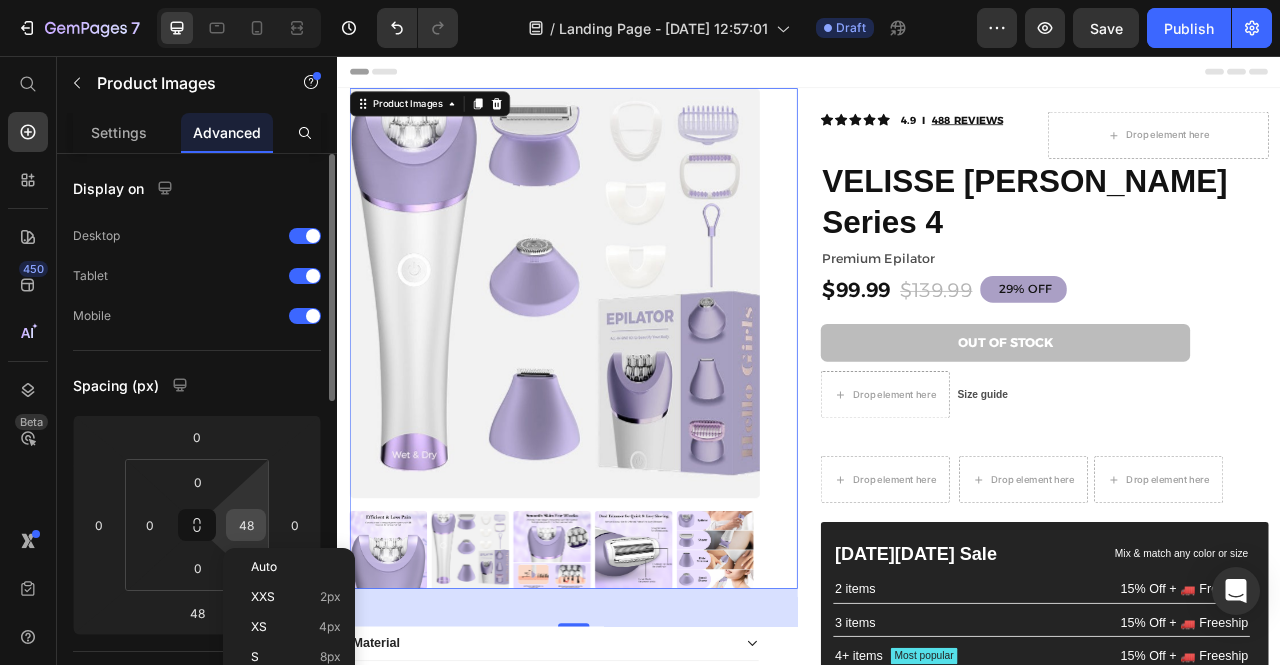 click on "48" at bounding box center (246, 525) 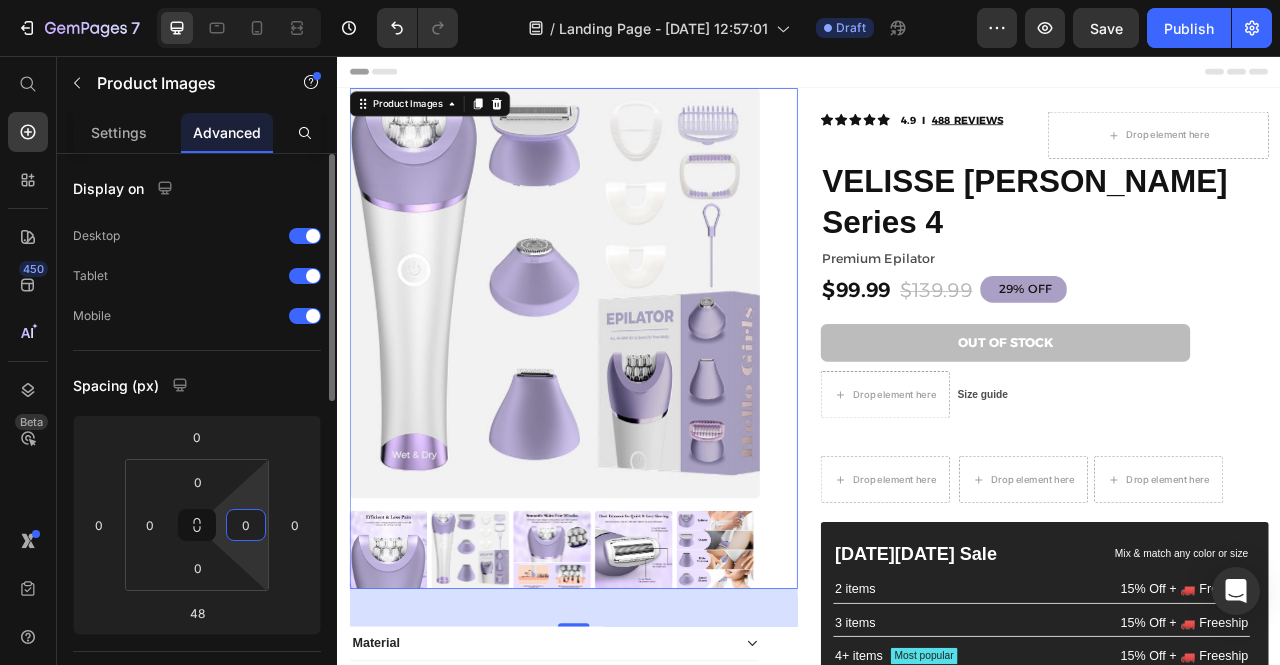 type on "0" 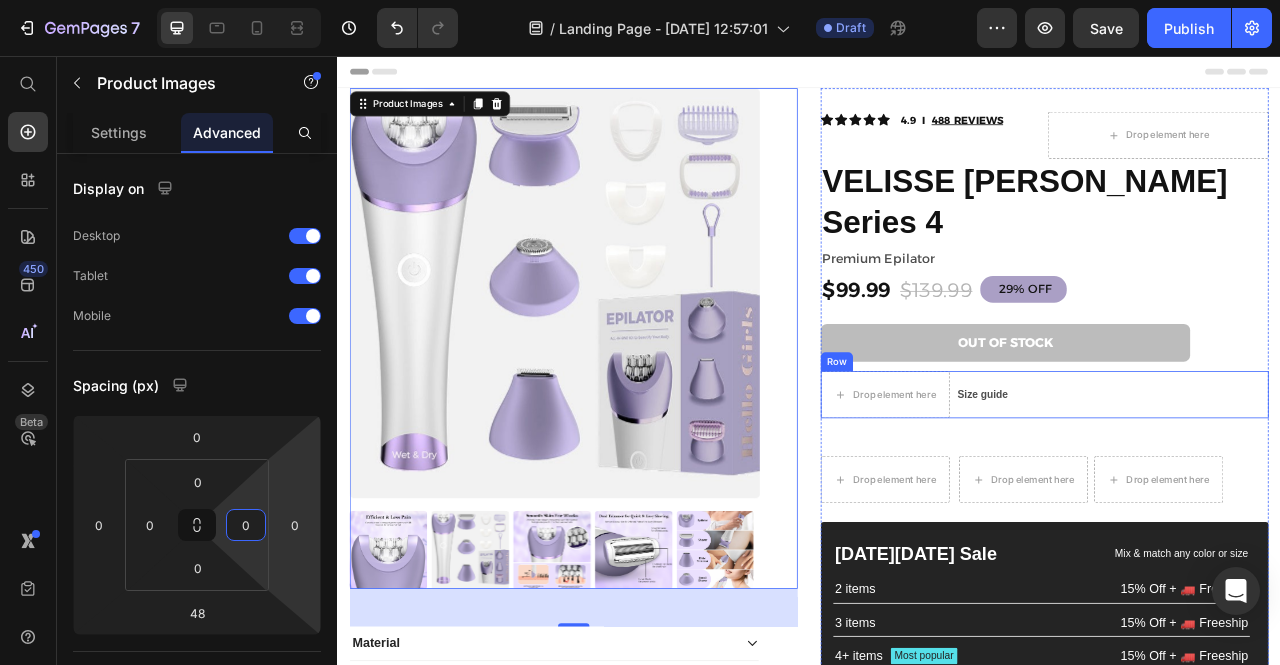 click on "Drop element here Size guide Text Block Row" at bounding box center [1237, 487] 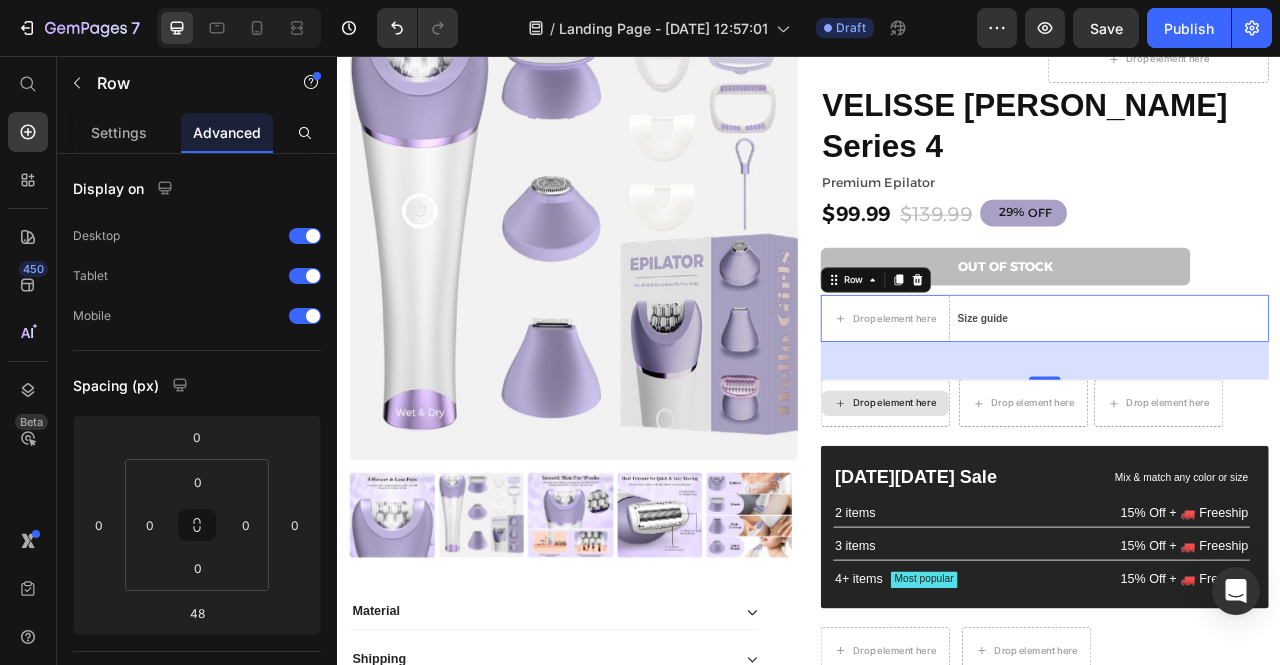scroll, scrollTop: 98, scrollLeft: 0, axis: vertical 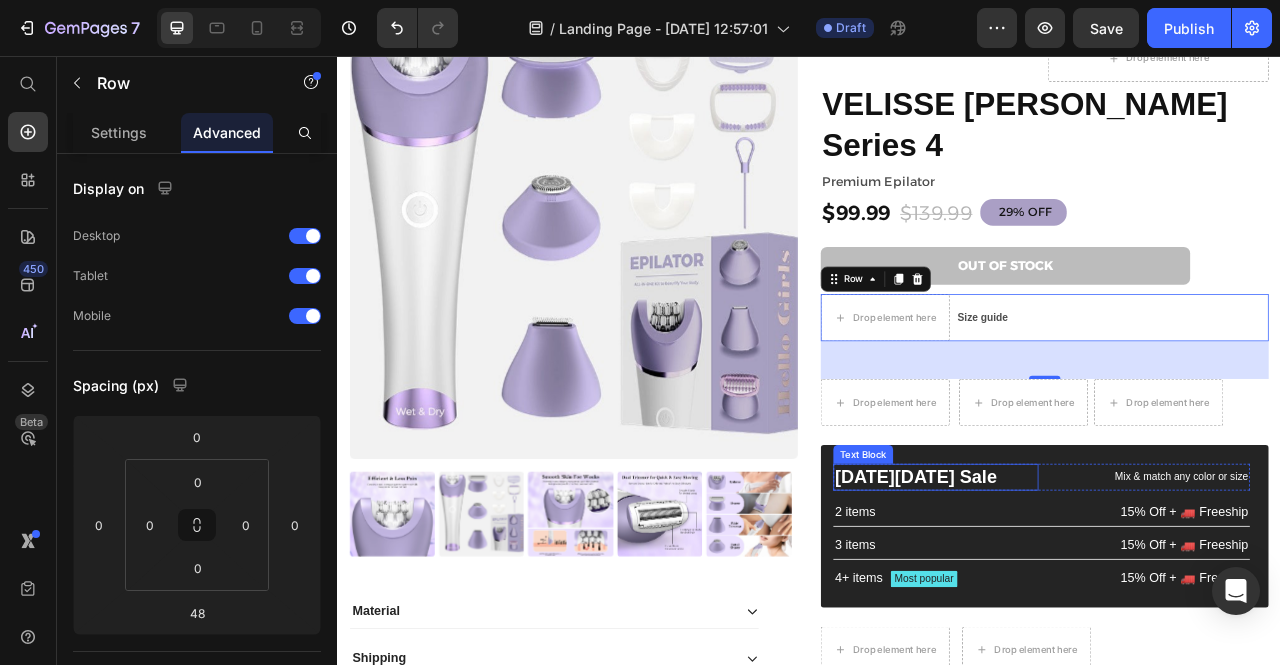 click on "[DATE][DATE] Sale" at bounding box center (1098, 592) 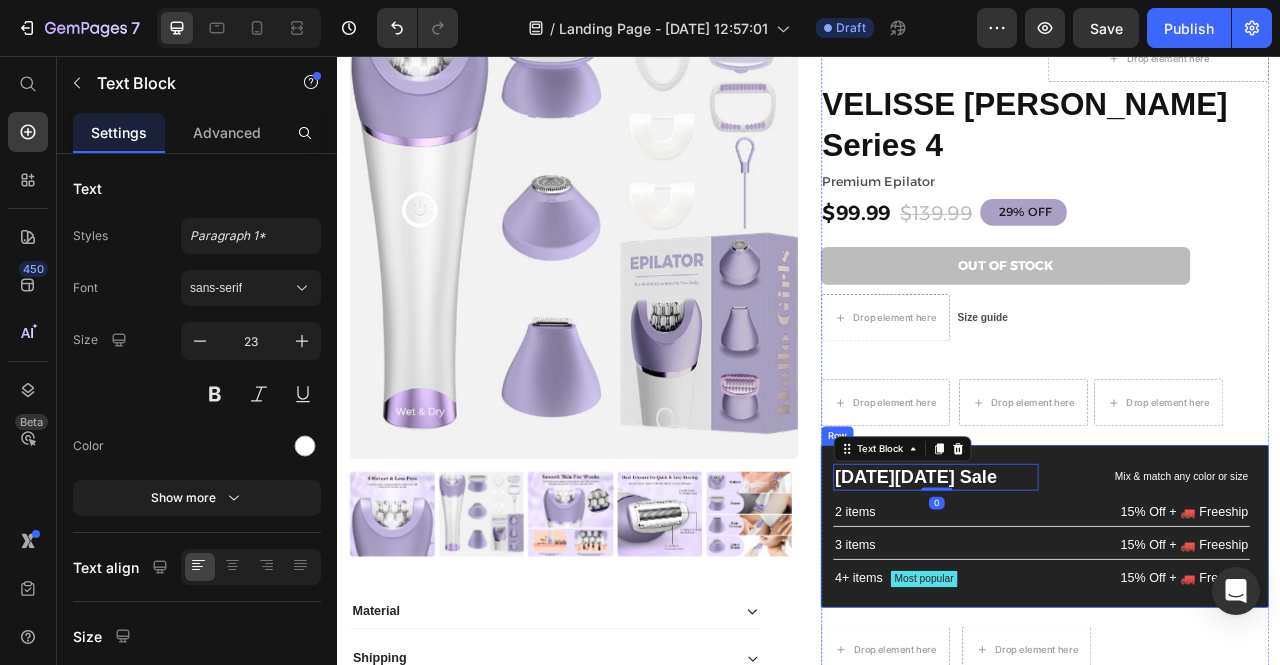 click on "[DATE][DATE] Sale Text Block   0 Mix & match any color or size Text Block Row 2 items Text Block 15% Off + 🚛 Freeship Text Block Row 3 items Text Block 15% Off + 🚛 Freeship Text Block Row 4+ items Text Block Most popular Text Block Row 15% Off + 🚛 Freeship Text Block Row Row" at bounding box center [1237, 654] 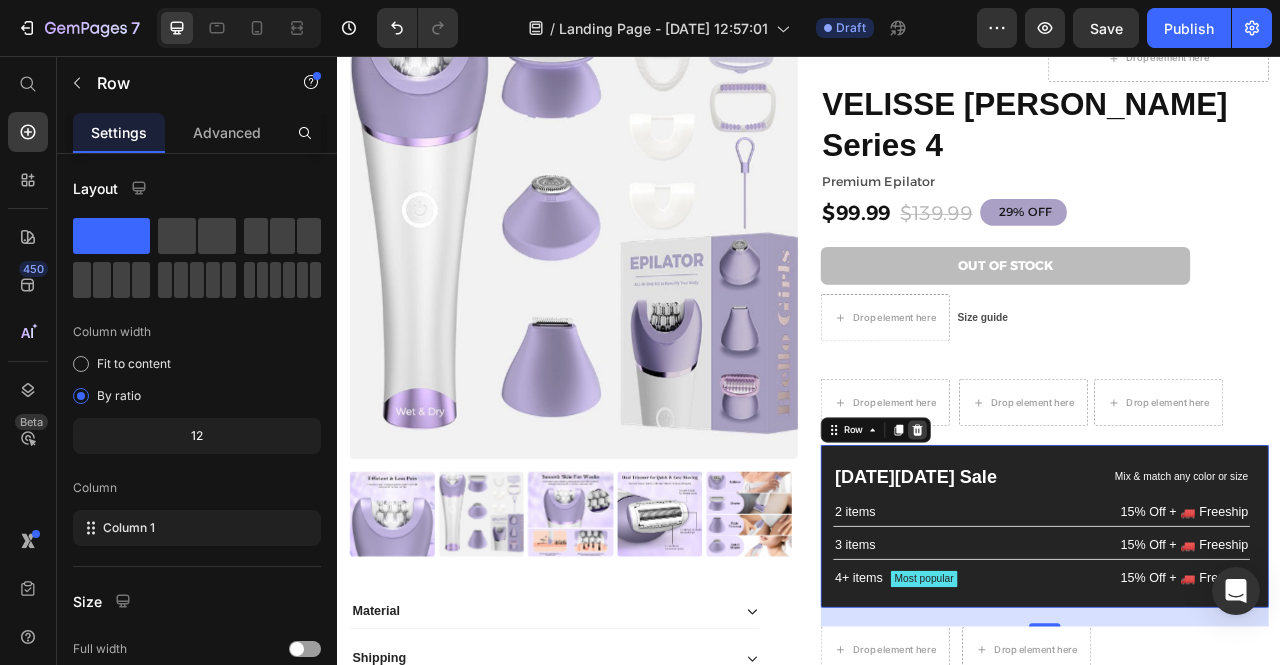 click 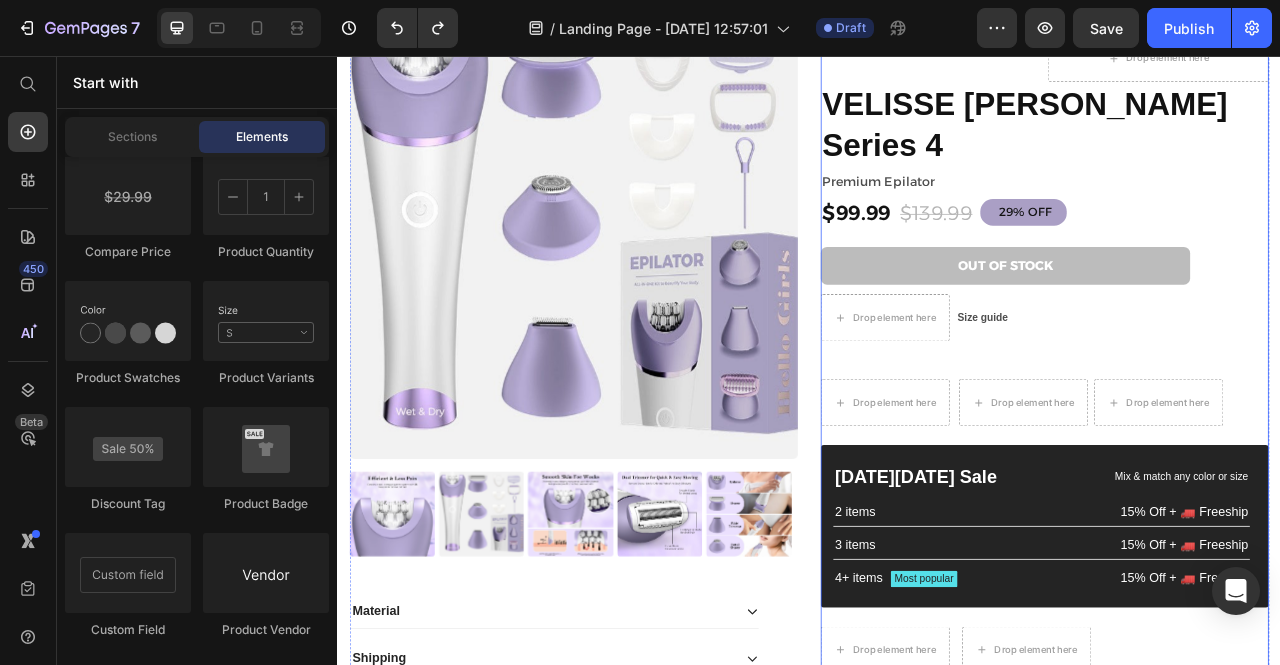 scroll, scrollTop: 132, scrollLeft: 0, axis: vertical 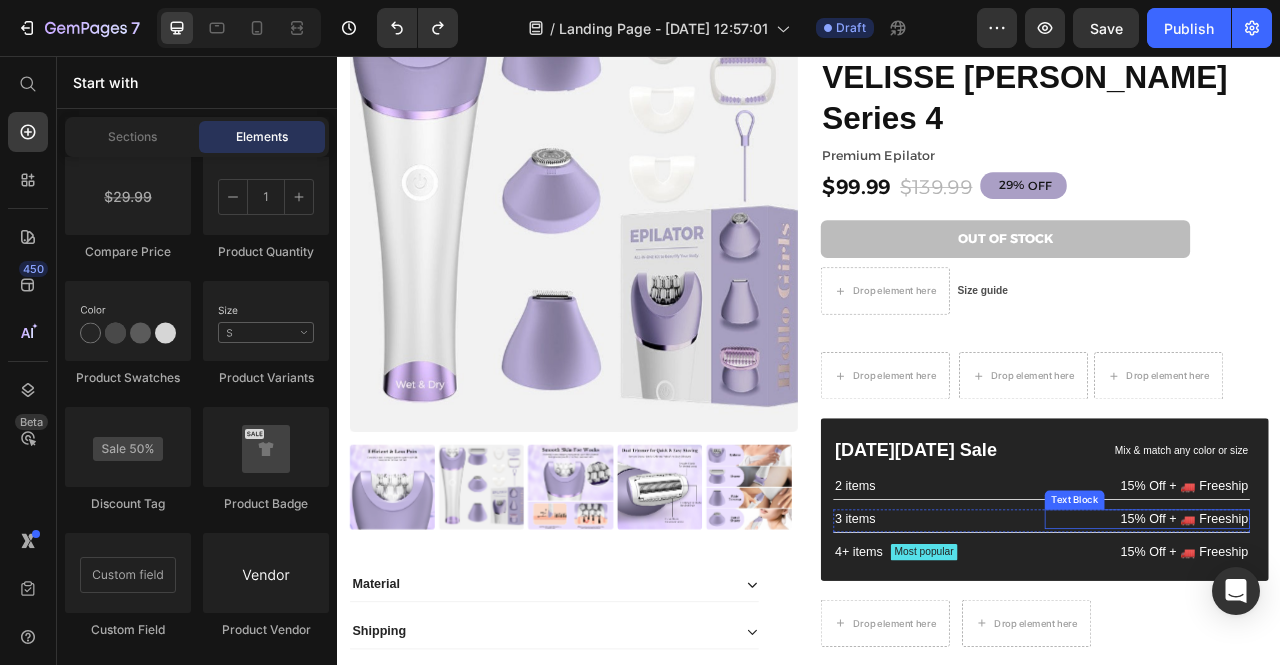 click on "Text Block" at bounding box center [1275, 621] 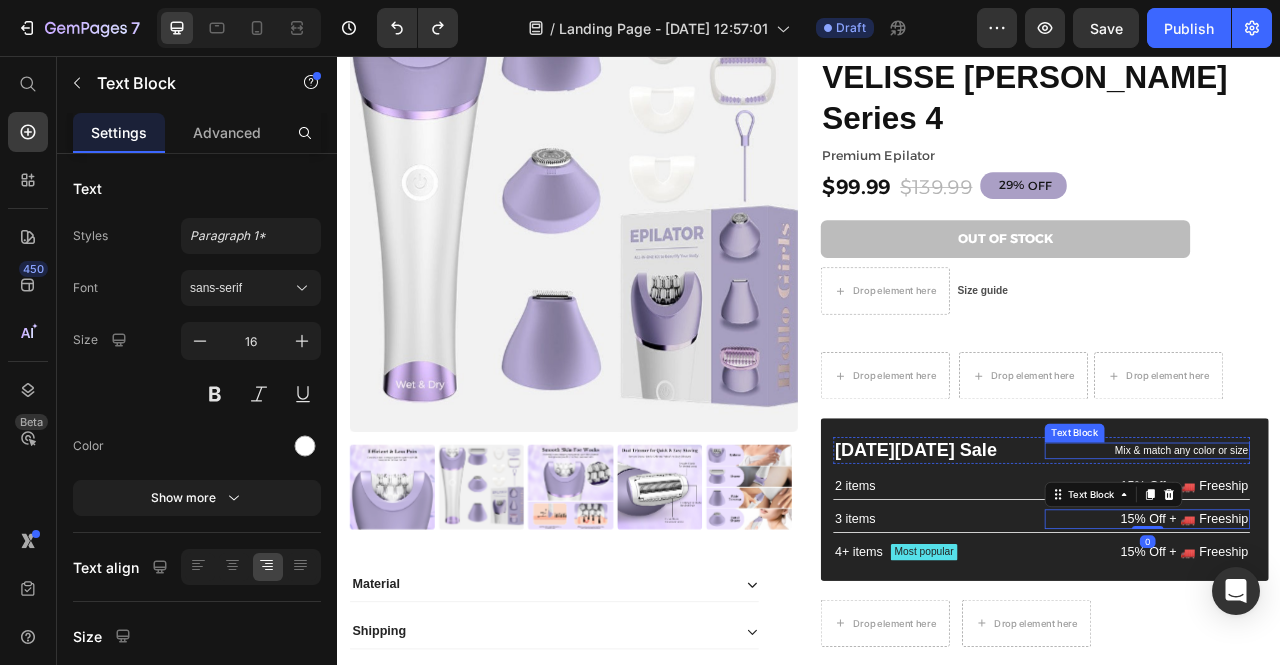 click on "Mix & match any color or size" at bounding box center [1367, 558] 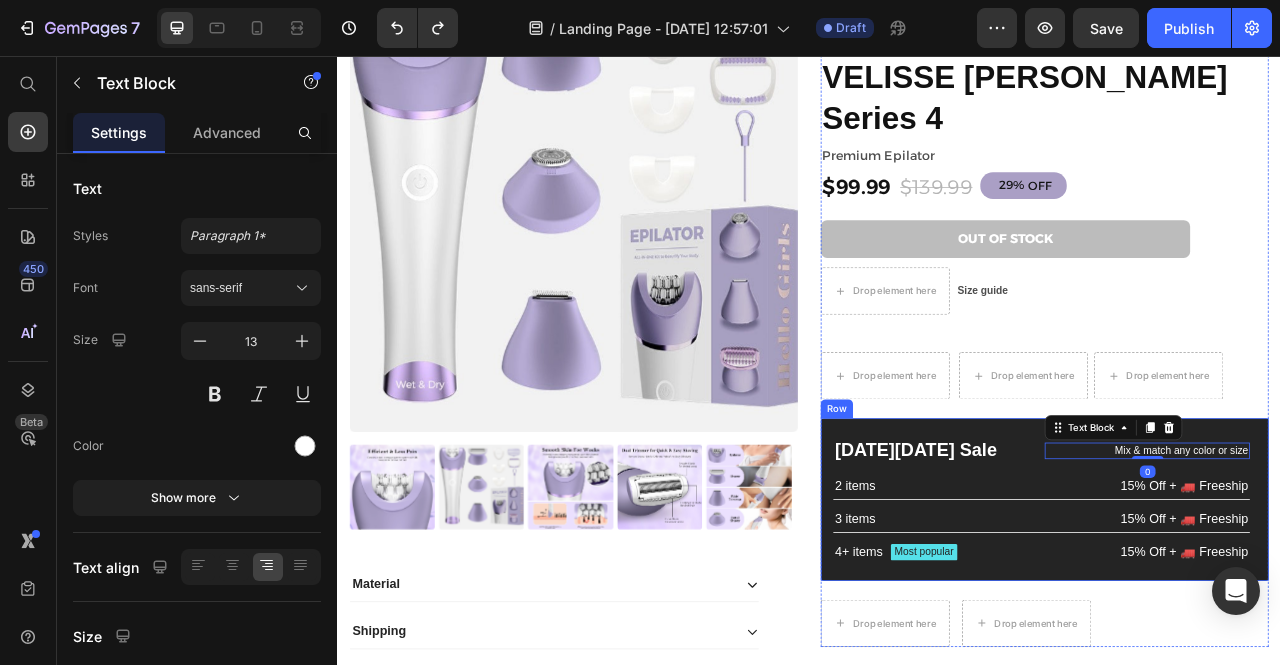 click on "[DATE][DATE] Sale Text Block Mix & match any color or size Text Block   0 Row 2 items Text Block 15% Off + 🚛 Freeship Text Block Row 3 items Text Block 15% Off + 🚛 Freeship Text Block Row 4+ items Text Block Most popular Text Block Row 15% Off + 🚛 Freeship Text Block Row Row" at bounding box center (1237, 620) 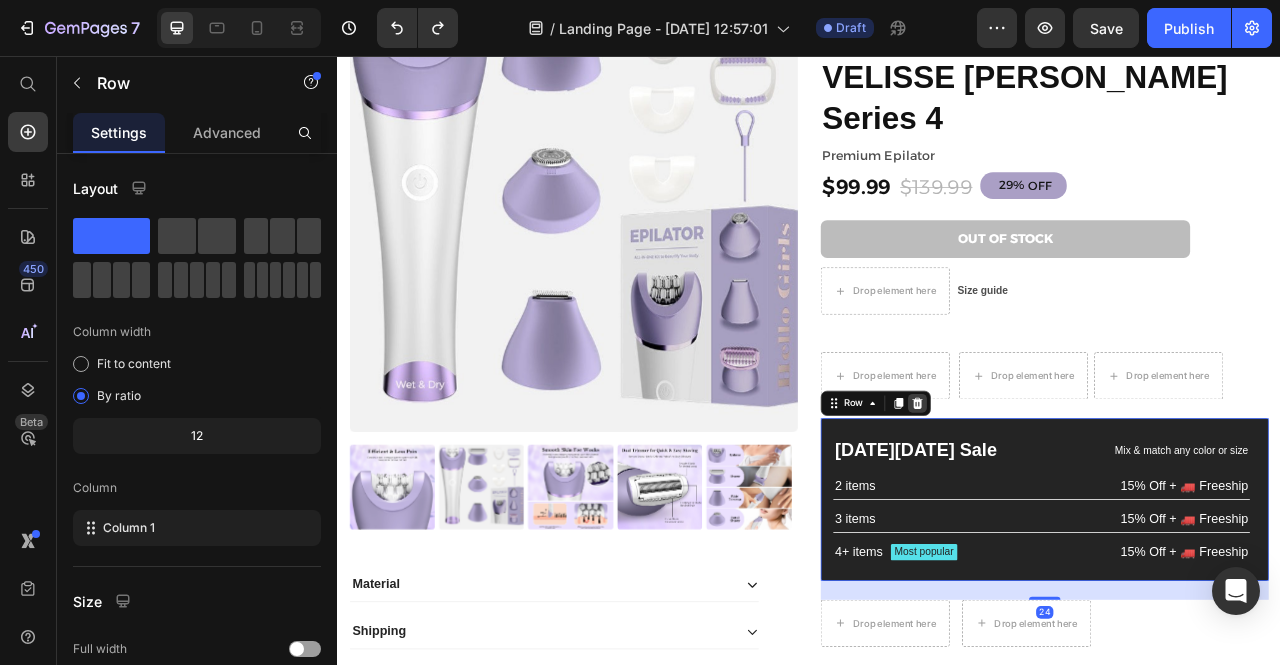 click 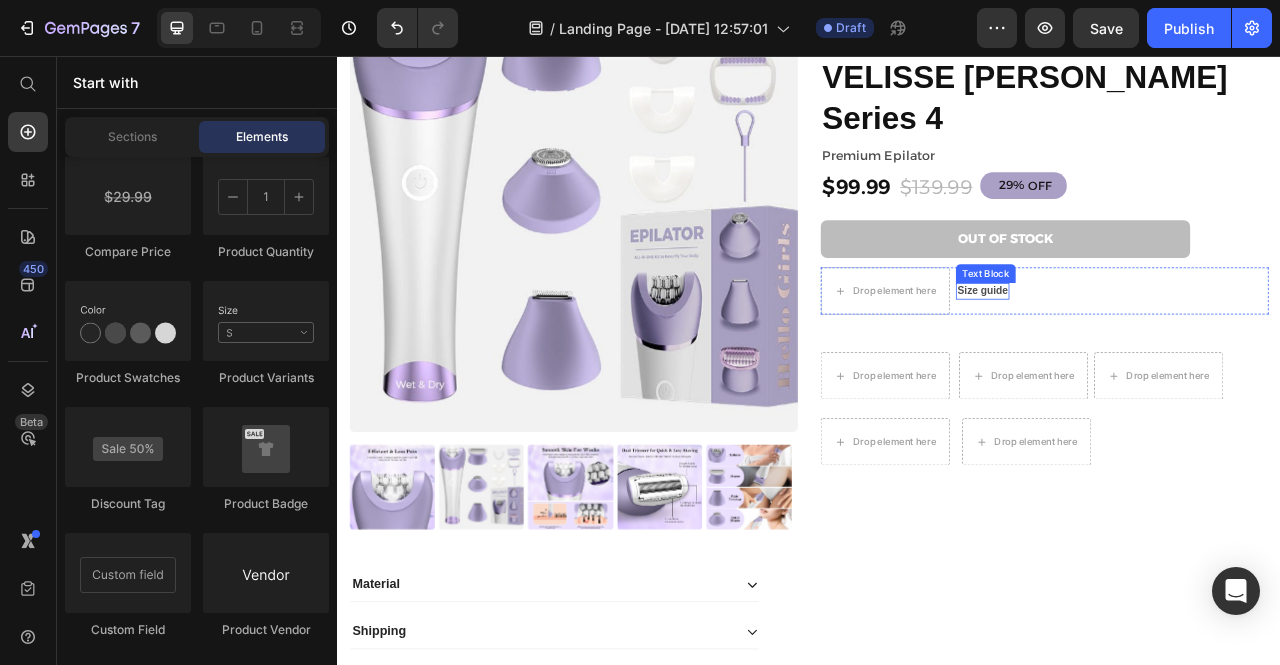 click on "Size guide" at bounding box center [1158, 355] 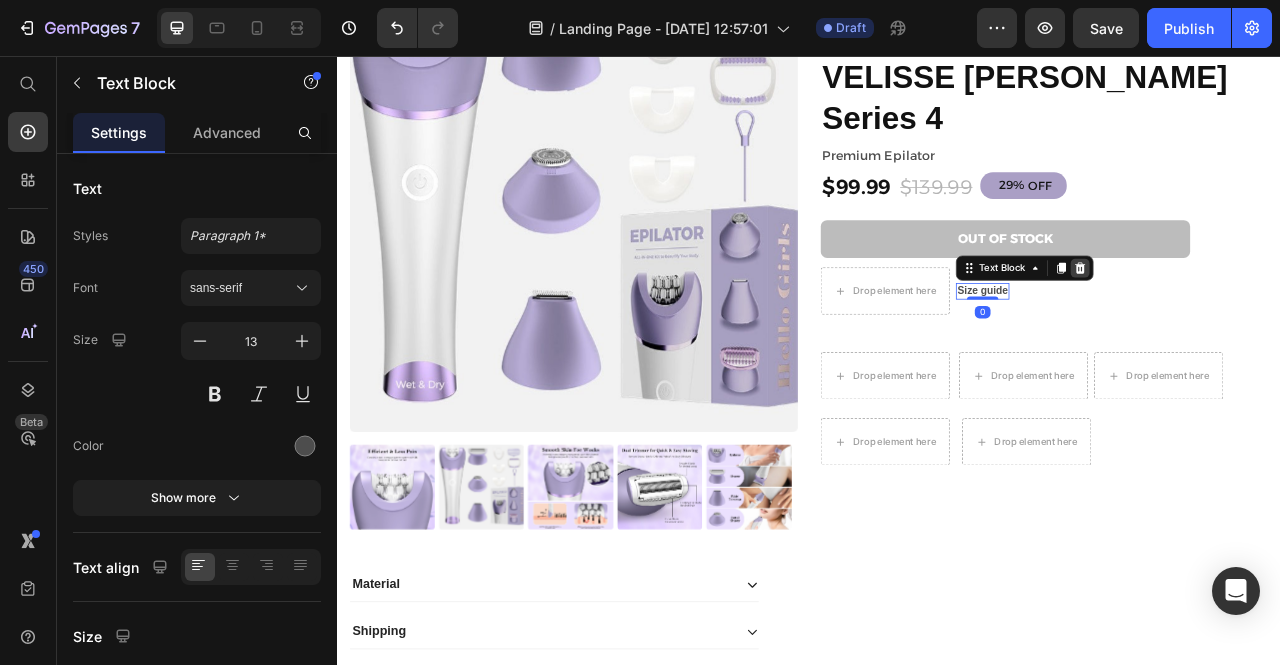 click 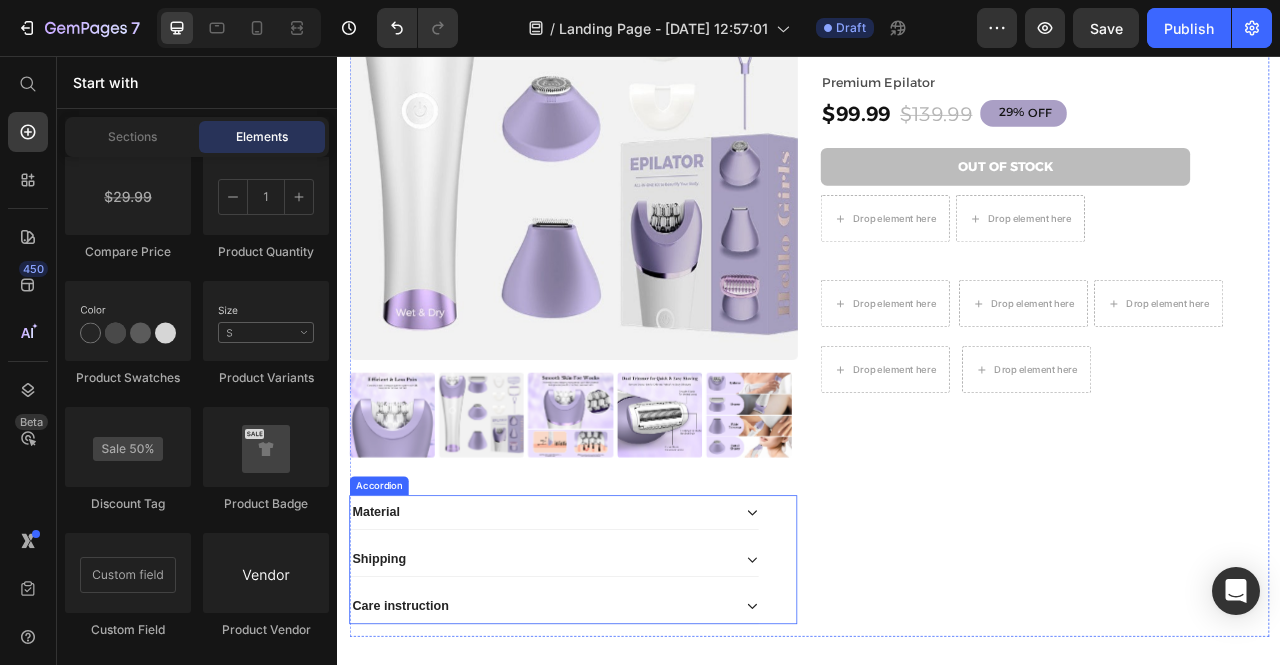 scroll, scrollTop: 226, scrollLeft: 0, axis: vertical 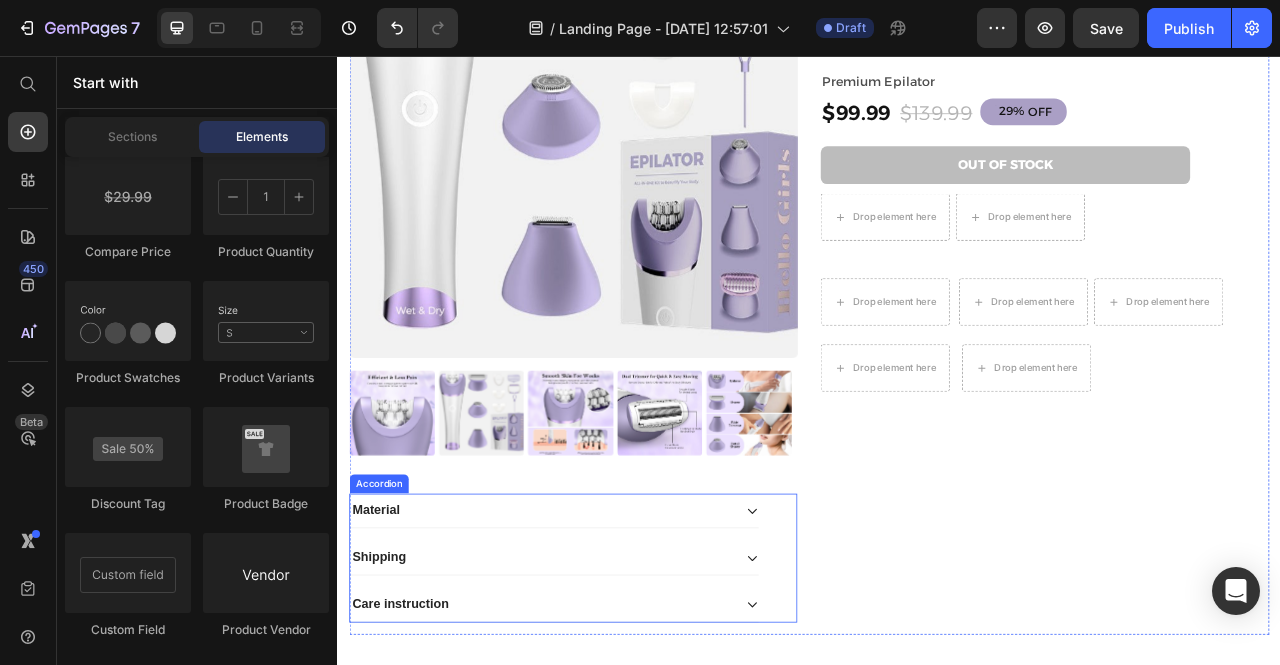 click on "Material" at bounding box center [613, 634] 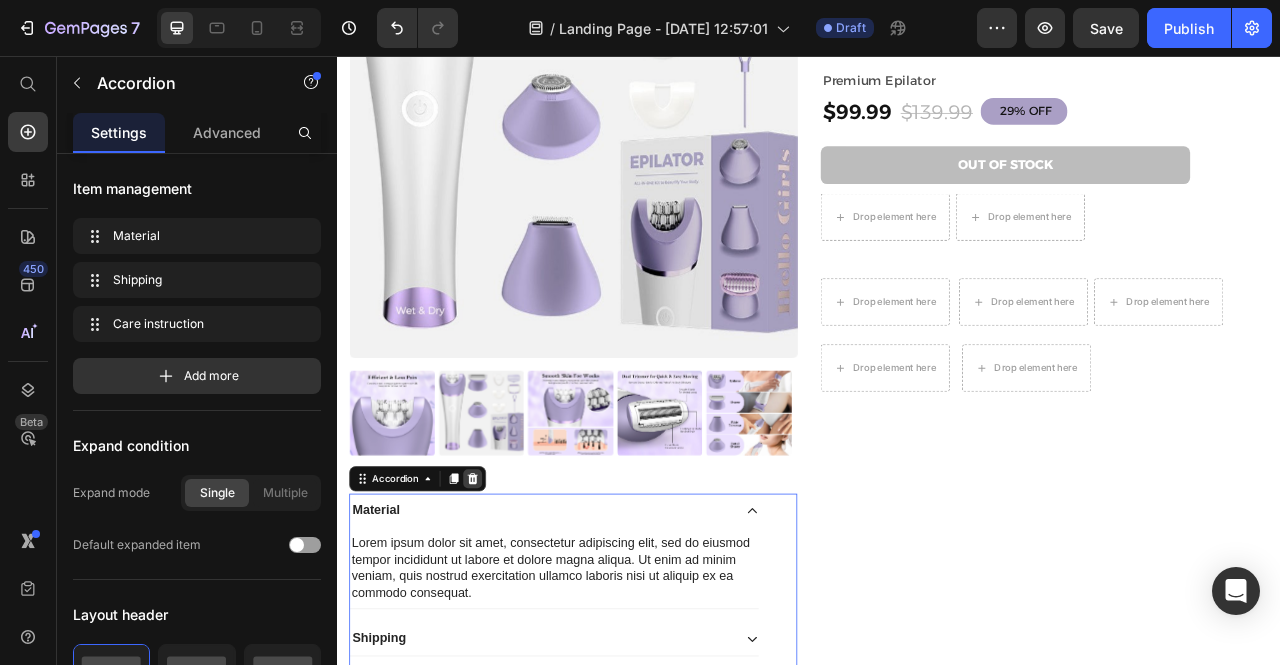 click 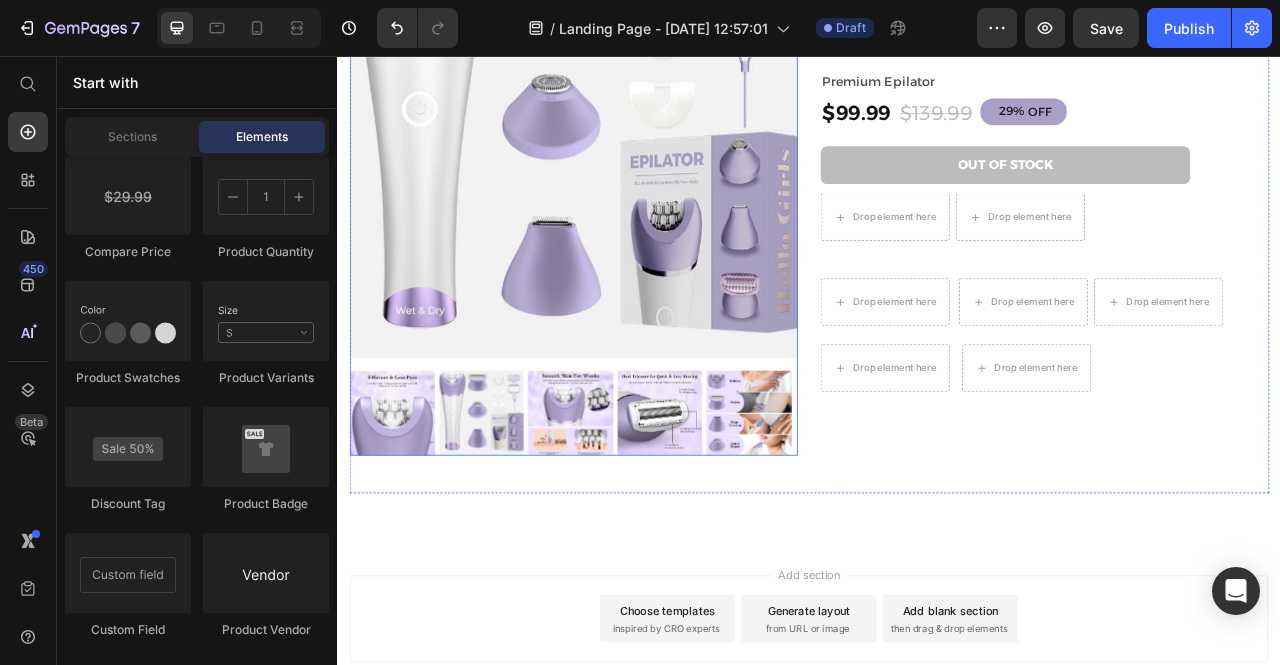 click at bounding box center [519, 511] 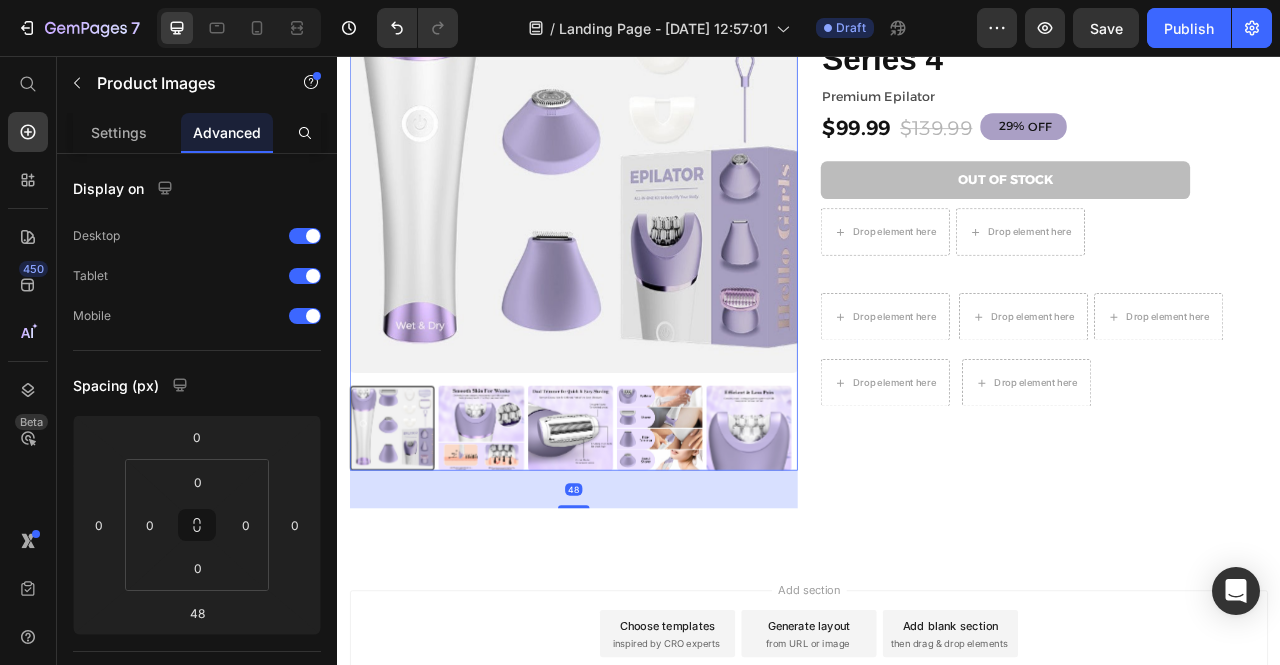 scroll, scrollTop: 205, scrollLeft: 0, axis: vertical 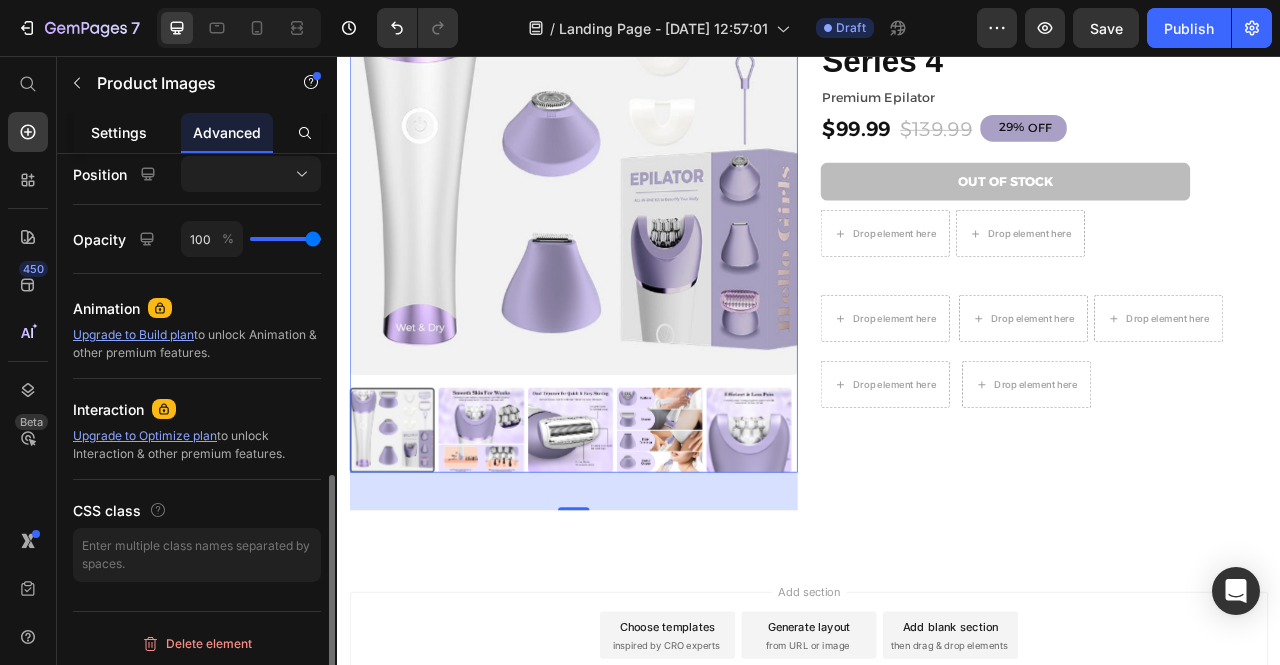 click on "Settings" at bounding box center [119, 132] 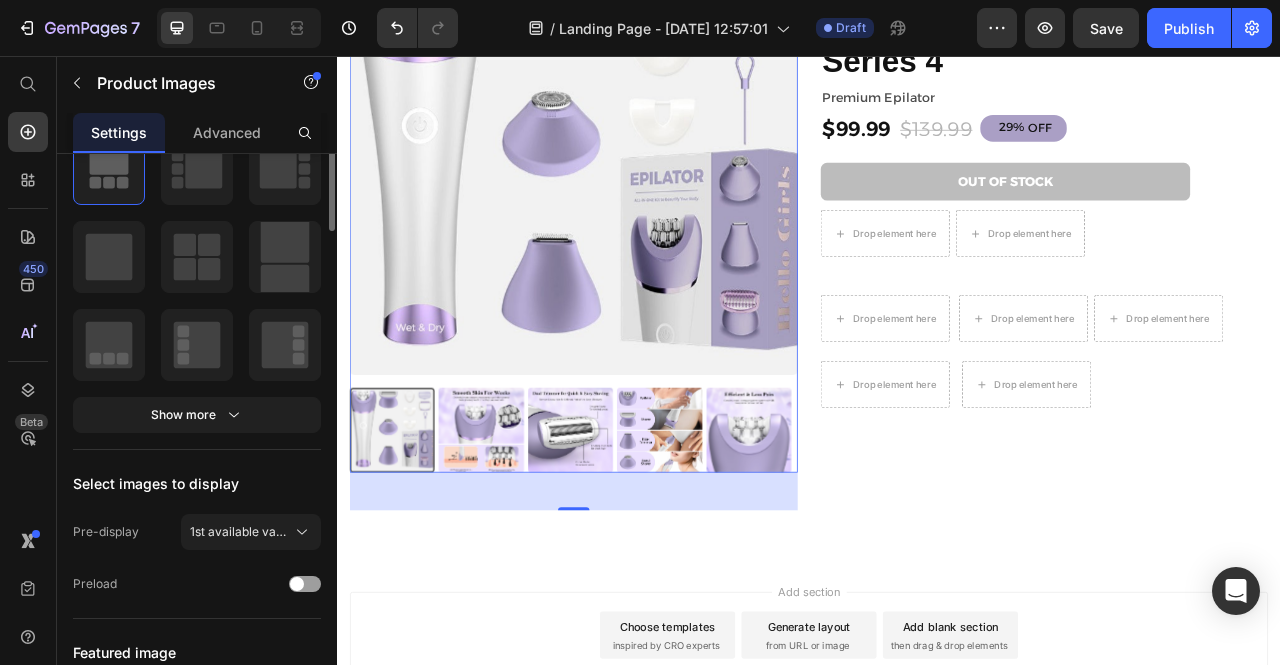 scroll, scrollTop: 108, scrollLeft: 0, axis: vertical 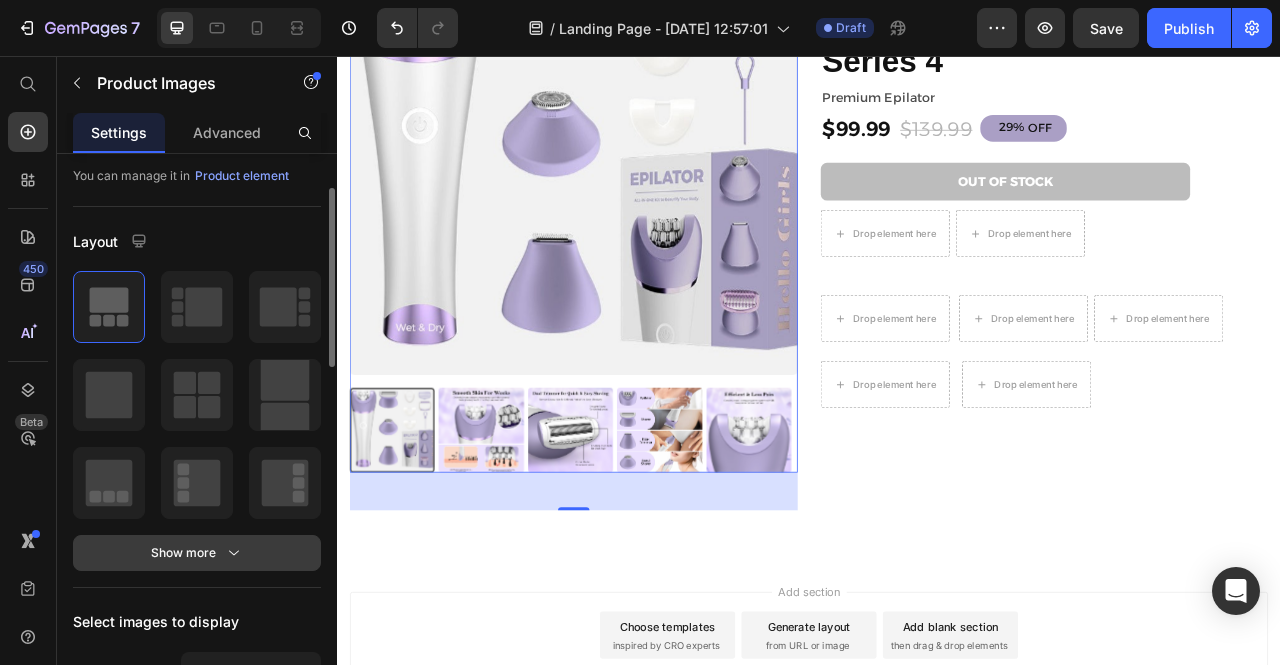 click on "Show more" at bounding box center [197, 553] 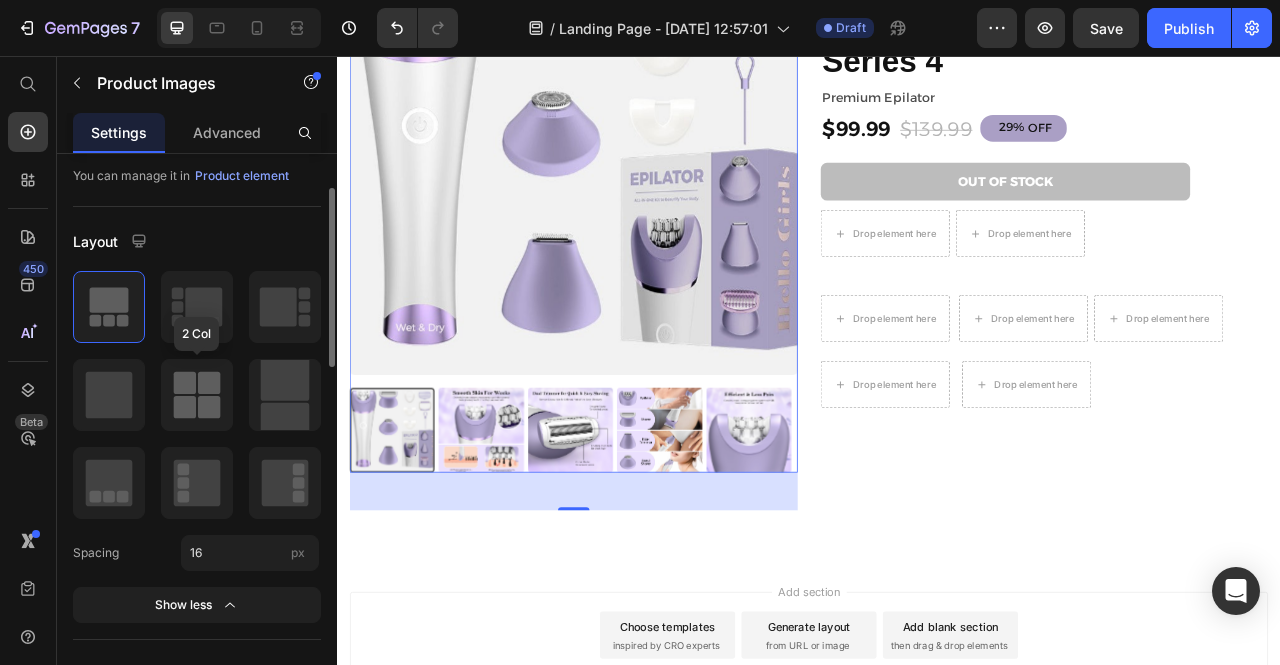 type 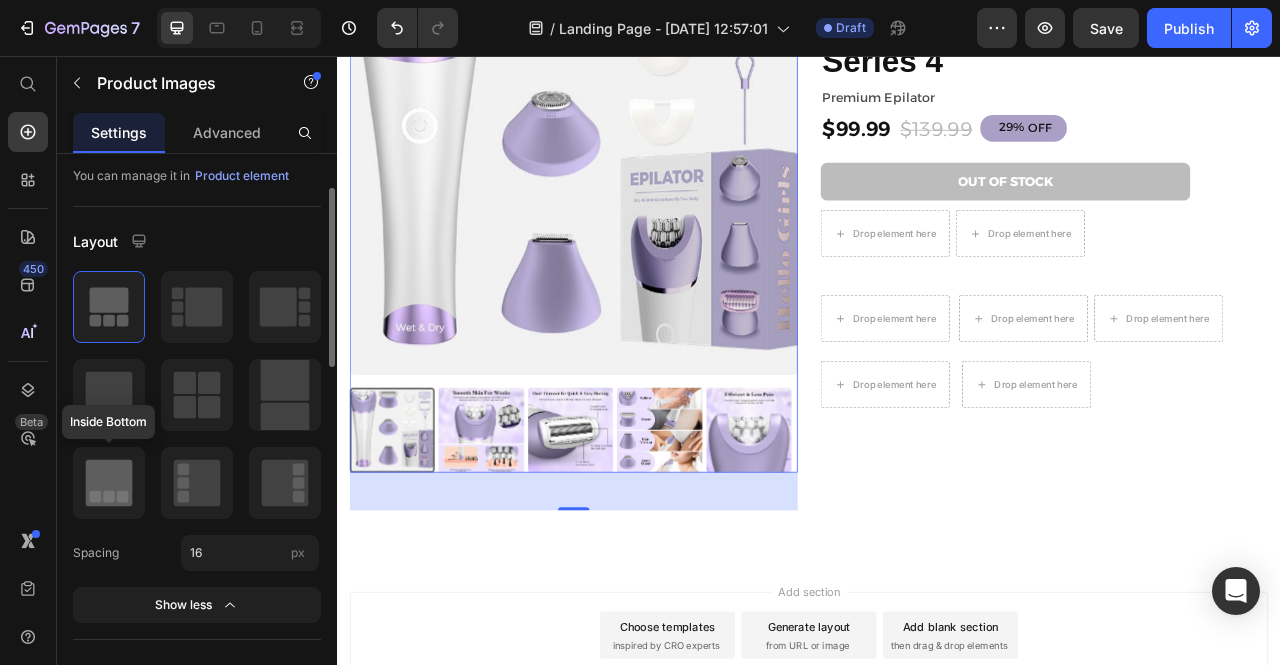 click 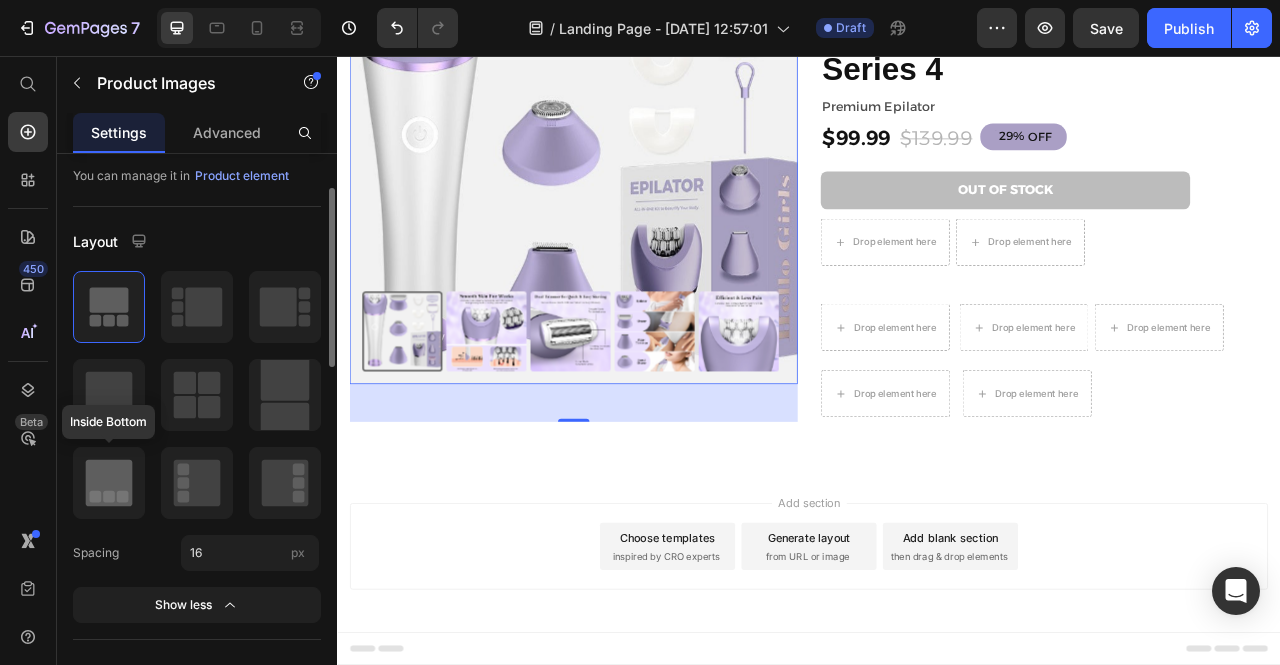 scroll, scrollTop: 186, scrollLeft: 0, axis: vertical 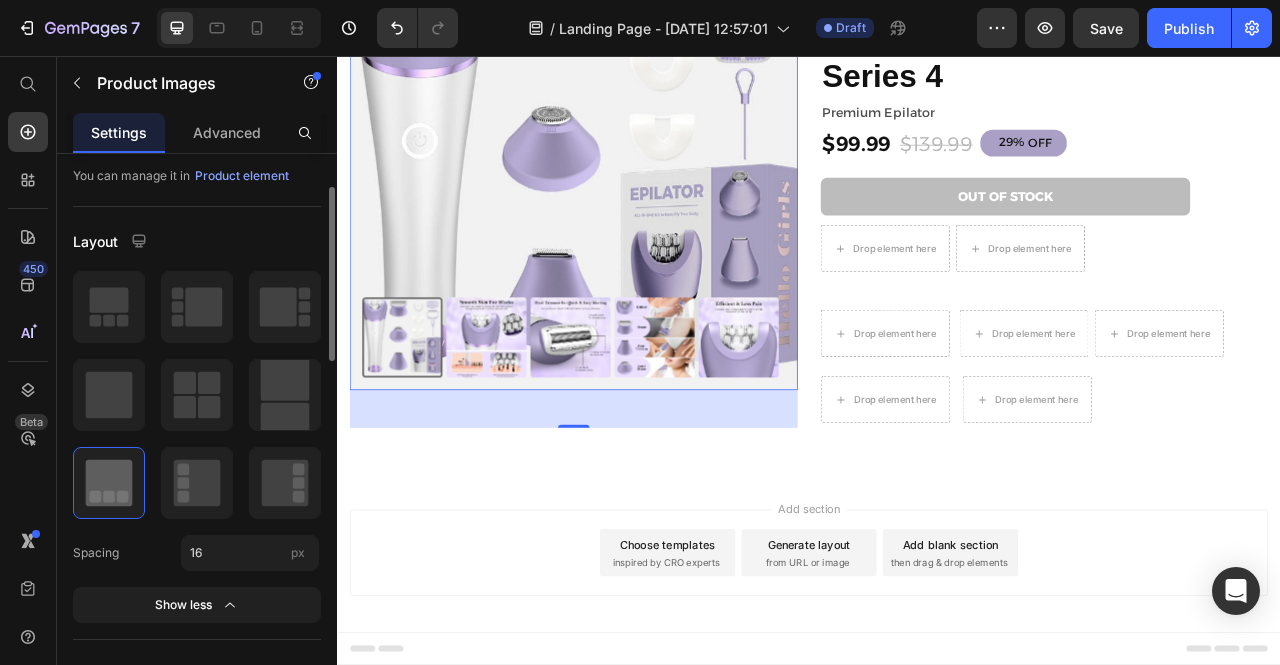 click 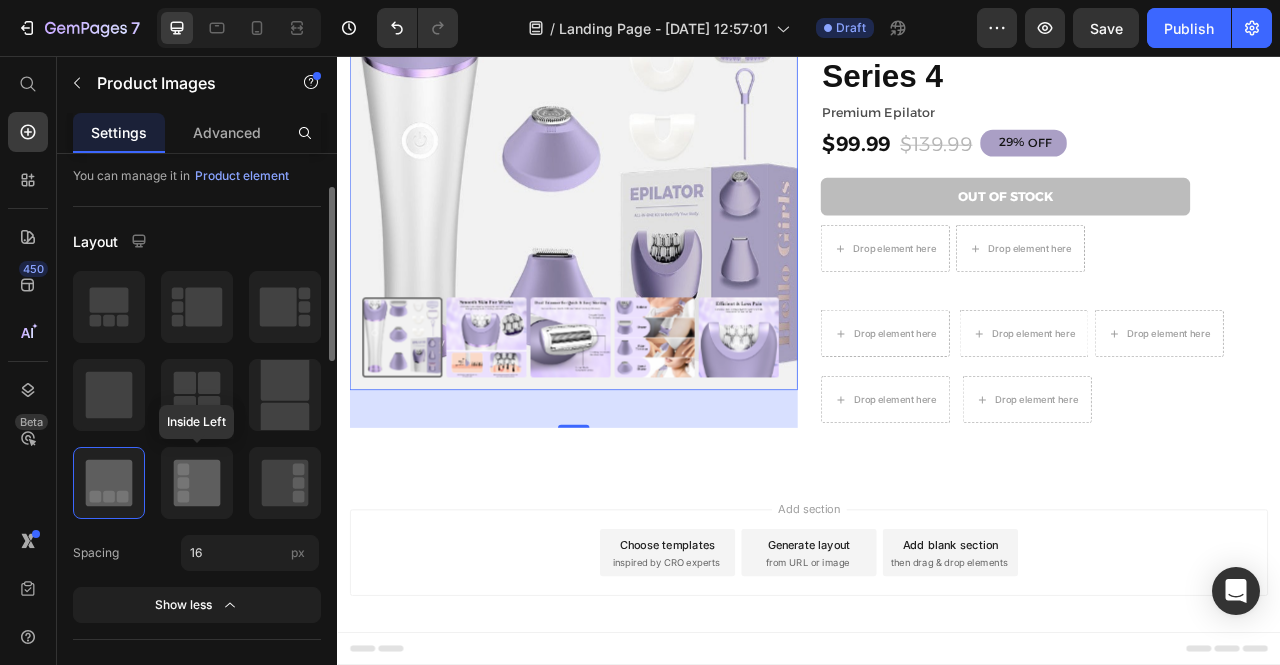 click 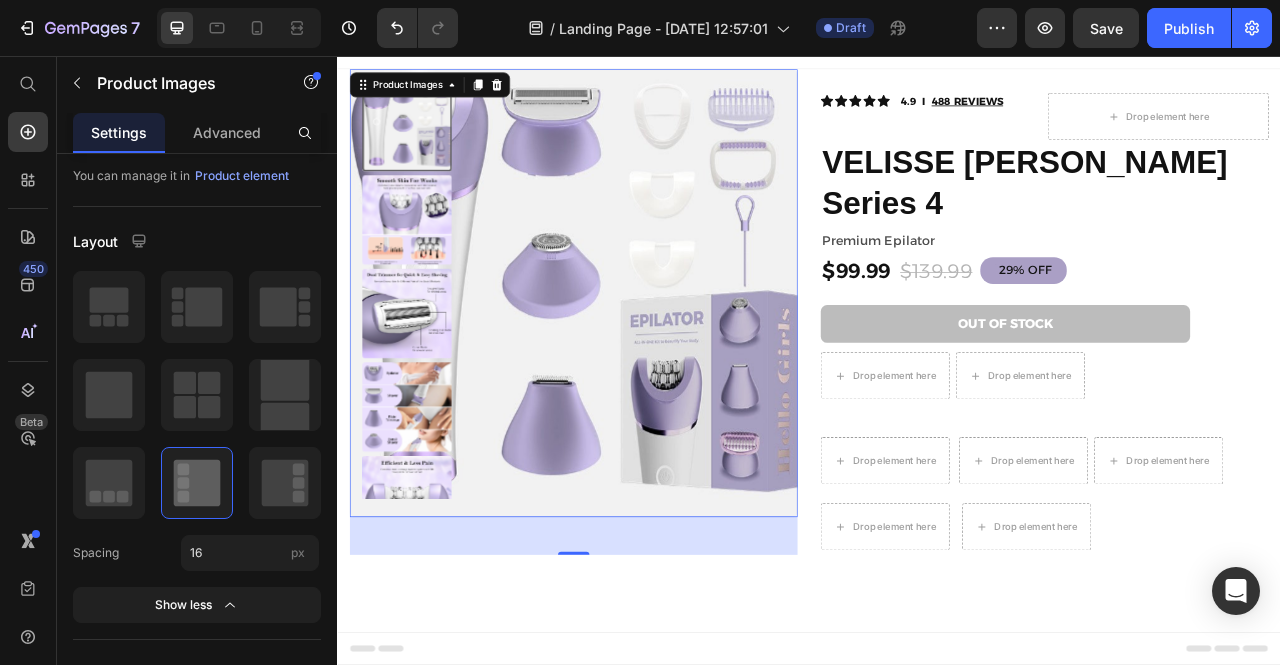 scroll, scrollTop: 48, scrollLeft: 0, axis: vertical 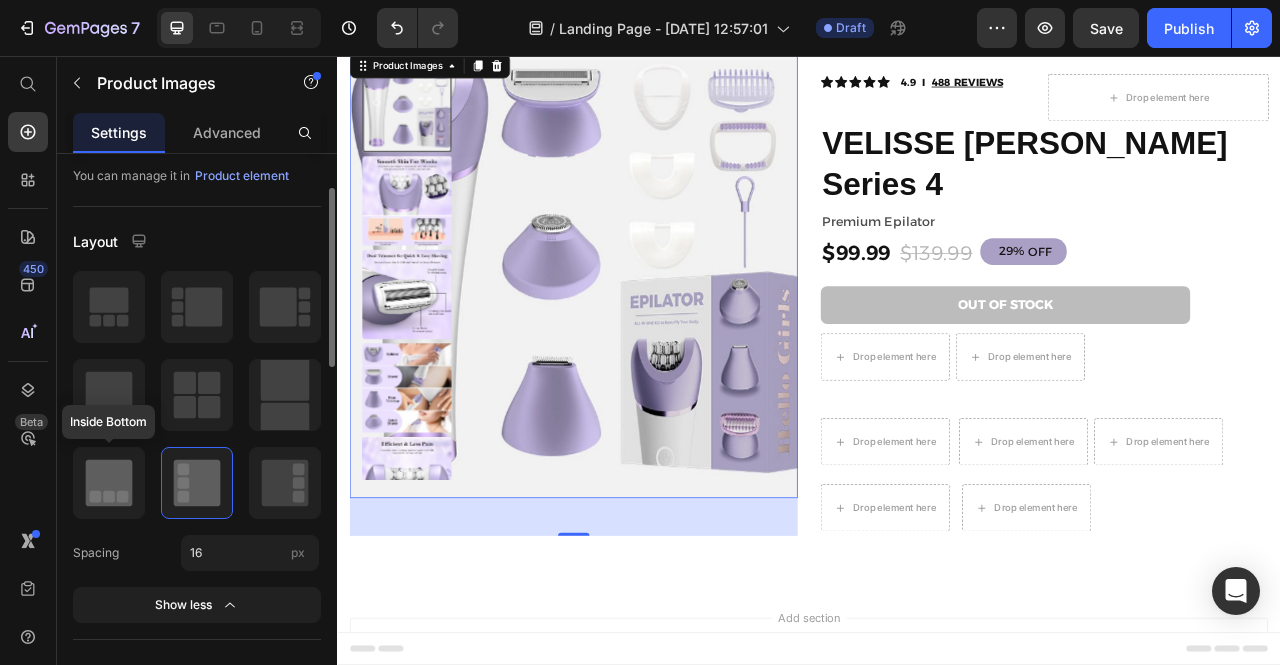 click 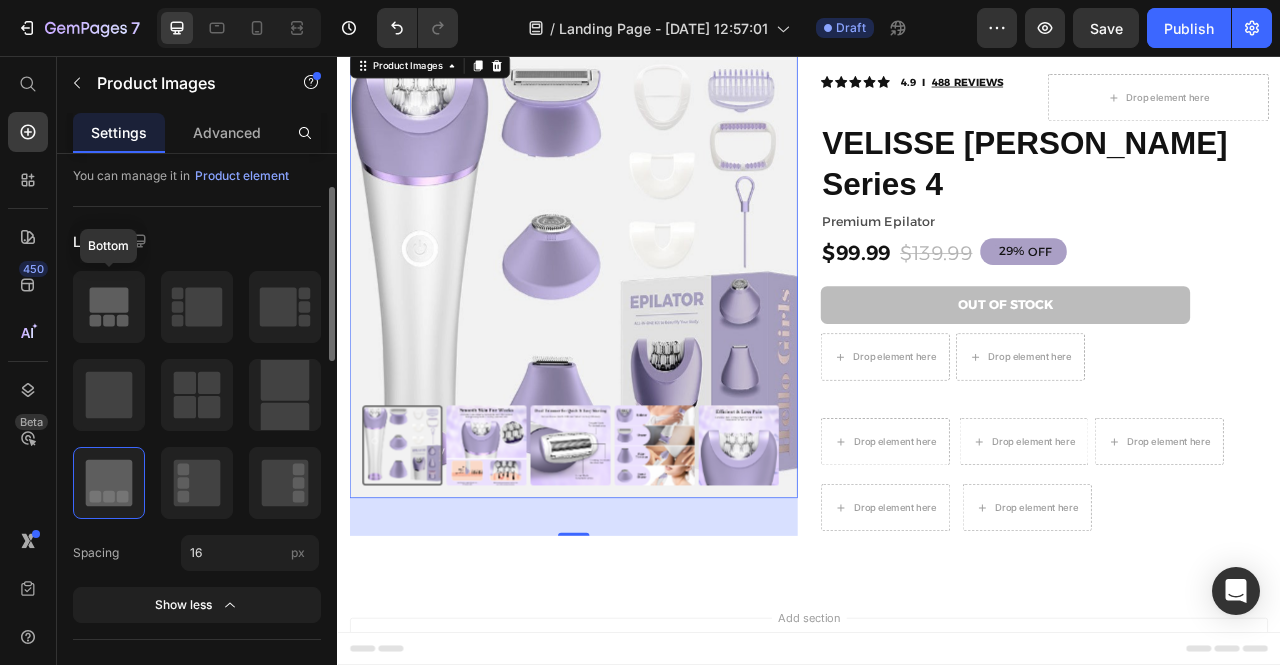 click 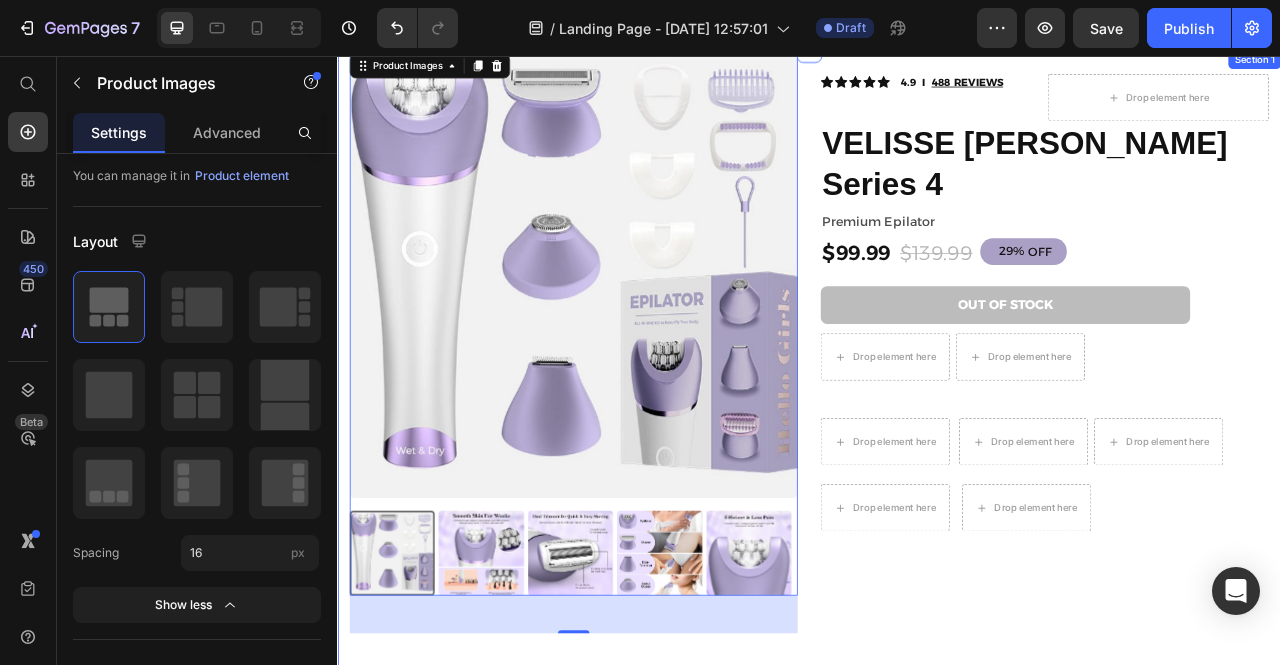 click on "Product Images   48 Icon Icon Icon Icon Icon Icon List 2,500+ Verified Reviews! Text Block Row Icon Icon Icon Icon Icon Icon List 4.9  I    488 REVIEWS Text Block Row
Drop element here Row VELISSE [PERSON_NAME] Series 4 Product Title Premium Epilator Text Block $99.99 Product Price $139.99 Product Price 29% OFF Discount Tag 29% off Product Badge Row Out of stock Add to Cart This product has only default variant Product Variants & Swatches
Drop element here
Drop element here Row
Drop element here
Drop element here
Drop element here Row Row
Drop element here
Drop element here Row Row Product" at bounding box center [937, 428] 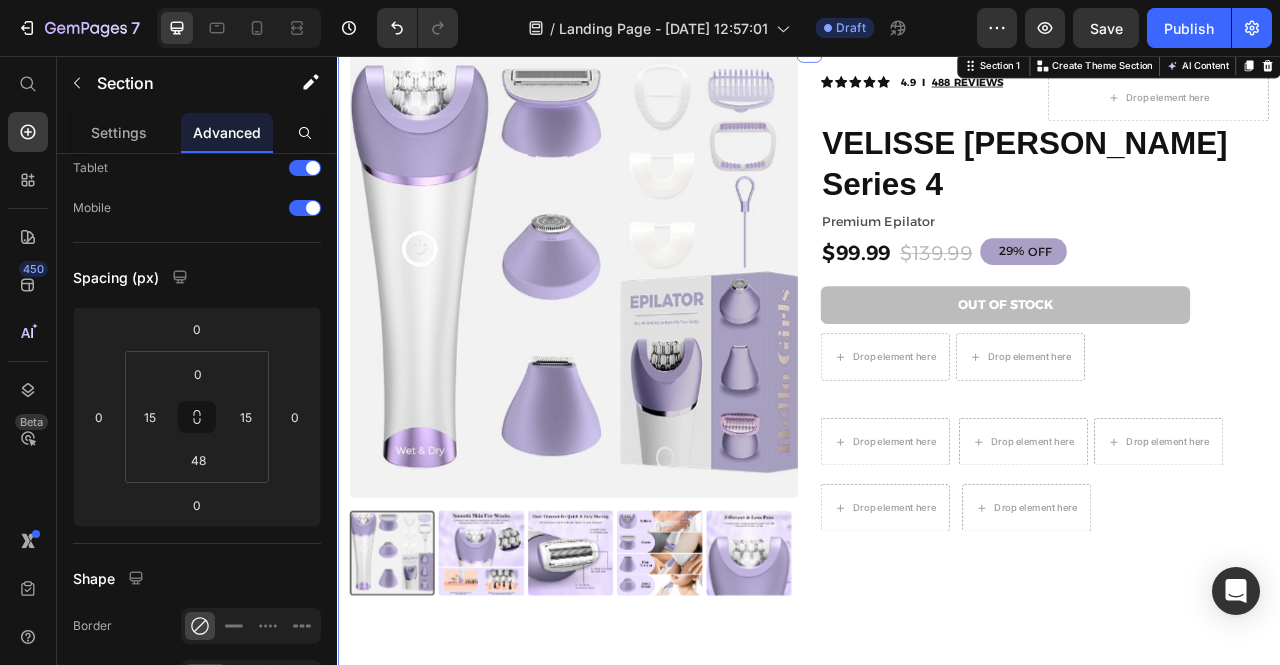 scroll, scrollTop: 0, scrollLeft: 0, axis: both 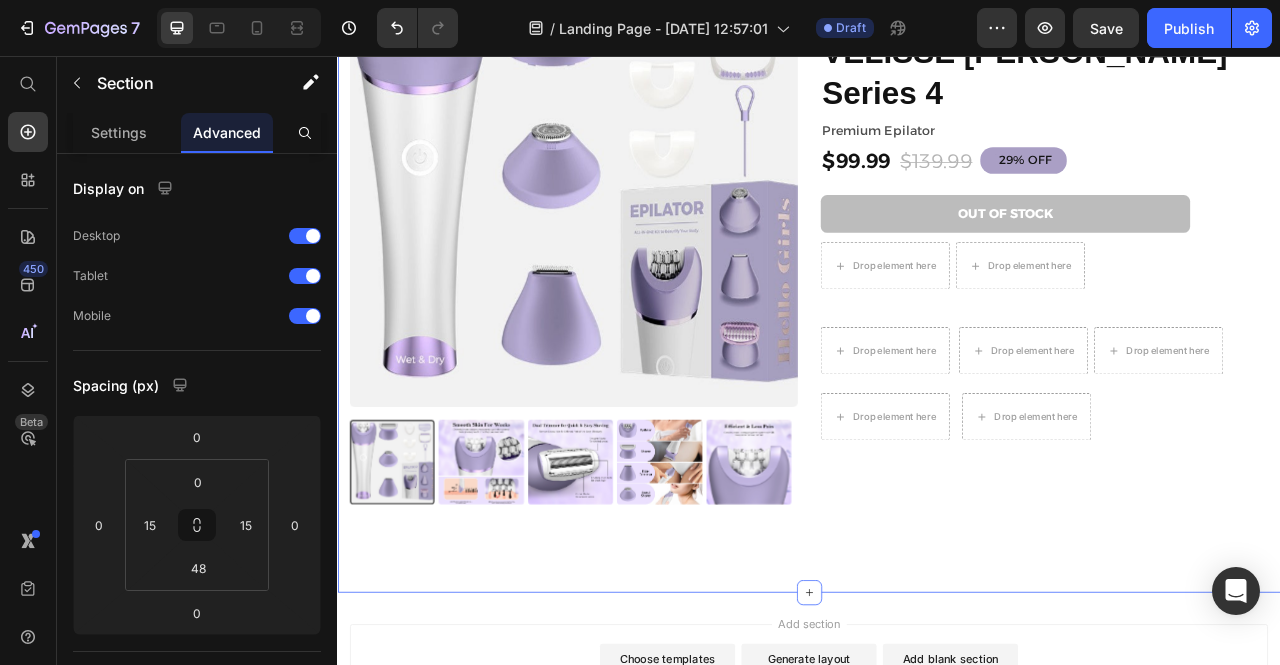 click on "Product Images Icon Icon Icon Icon Icon Icon List 2,500+ Verified Reviews! Text Block Row Icon Icon Icon Icon Icon Icon List 4.9  I    488 REVIEWS Text Block Row
Drop element here Row VELISSE [PERSON_NAME] Series 4 Product Title Premium Epilator Text Block $99.99 Product Price $139.99 Product Price 29% OFF Discount Tag 29% off Product Badge Row Out of stock Add to Cart This product has only default variant Product Variants & Swatches
Drop element here
Drop element here Row
Drop element here
Drop element here
Drop element here Row Row
Drop element here
Drop element here Row Row Product Section 1   You can create reusable sections Create Theme Section AI Content Write with GemAI What would you like to describe here? Tone and Voice Persuasive Product VELISSE [PERSON_NAME] Series 4 Show more Generate" at bounding box center [937, 336] 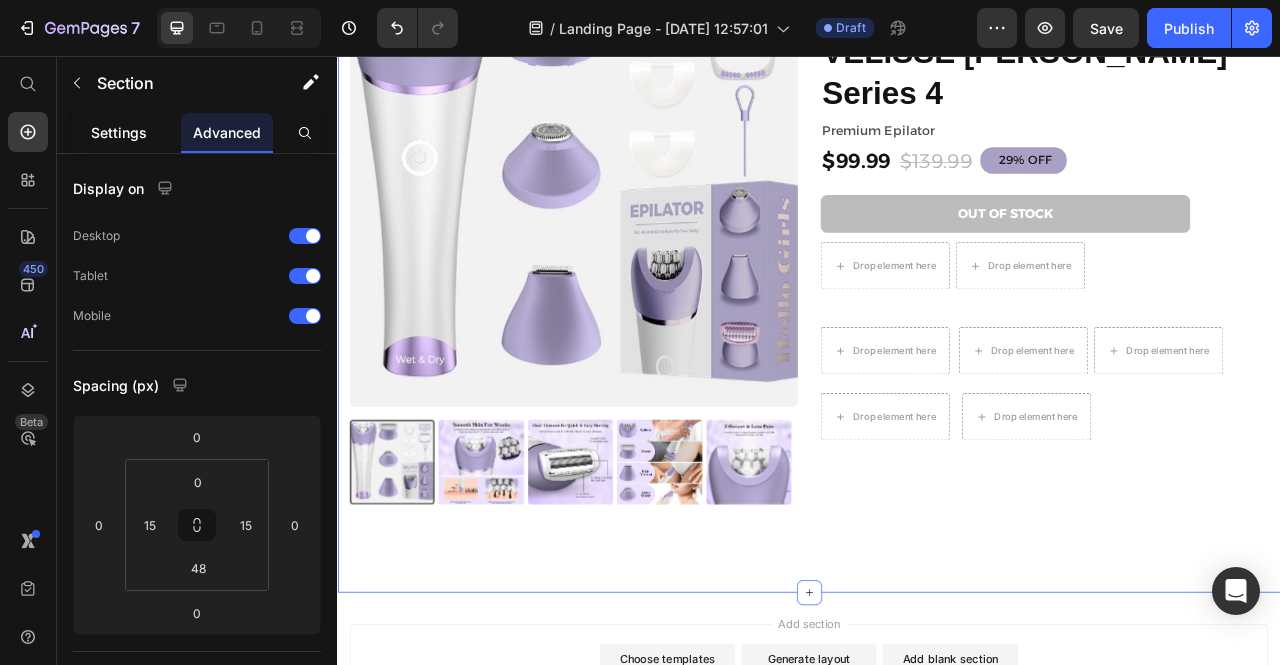 click on "Settings" at bounding box center (119, 132) 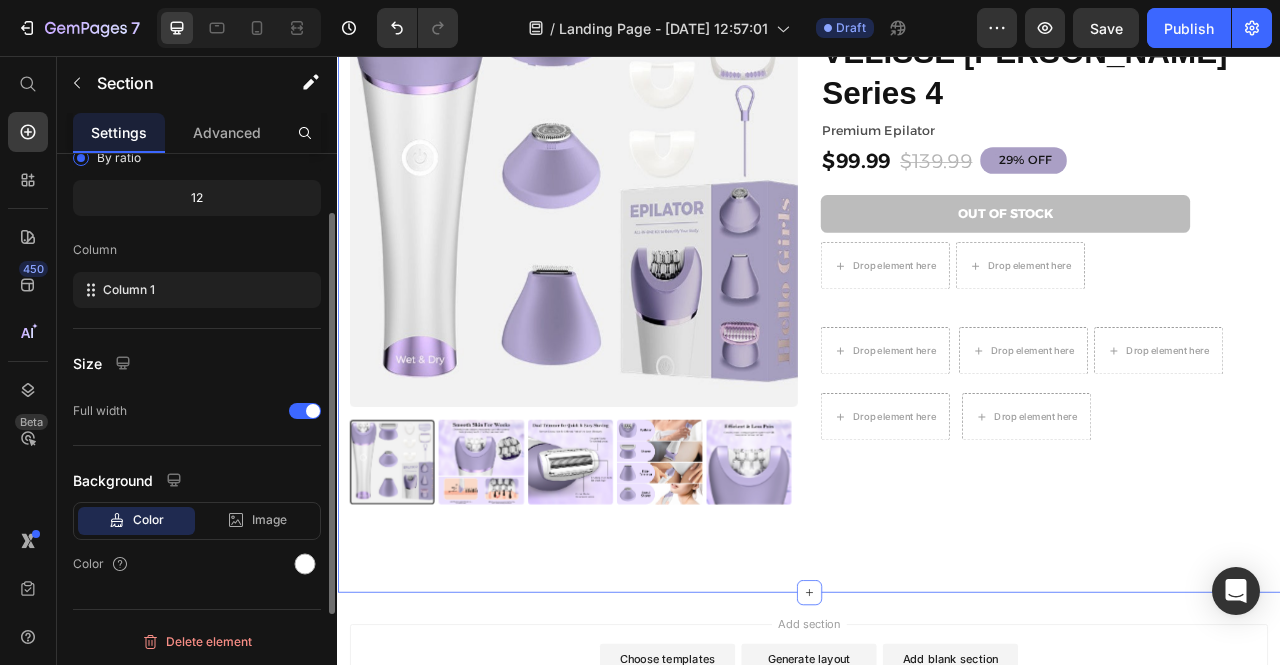 scroll, scrollTop: 0, scrollLeft: 0, axis: both 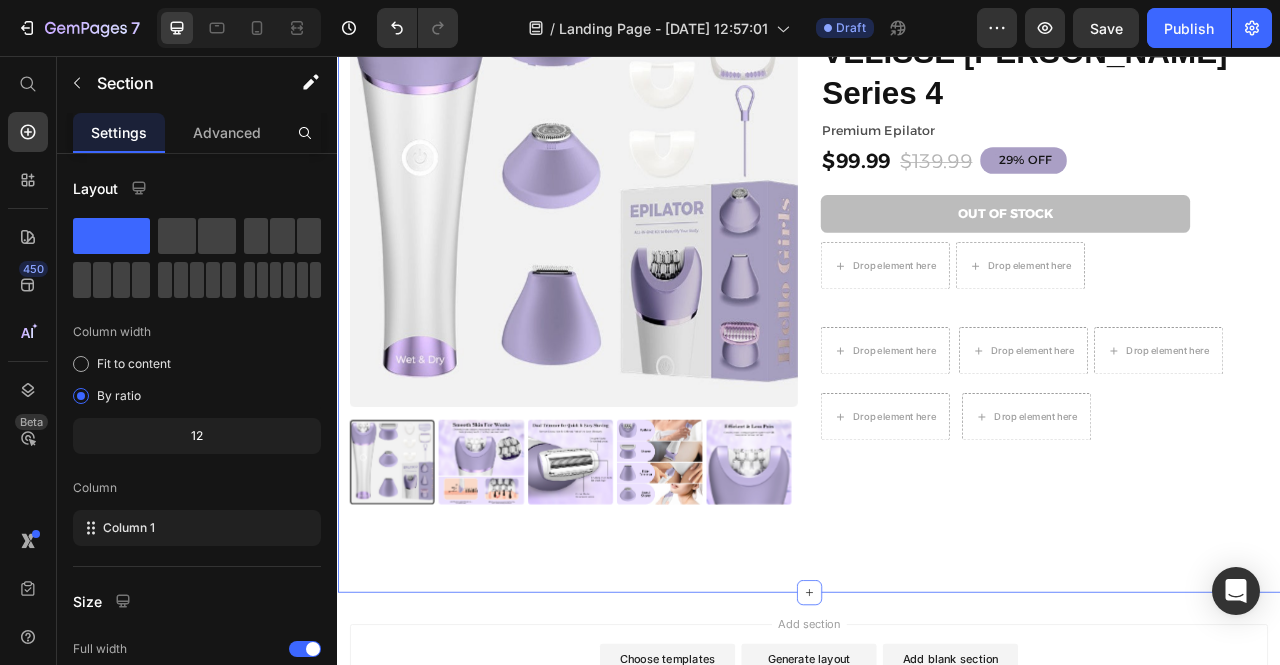 click on "Product Images Icon Icon Icon Icon Icon Icon List 2,500+ Verified Reviews! Text Block Row Icon Icon Icon Icon Icon Icon List 4.9  I    488 REVIEWS Text Block Row
Drop element here Row VELISSE [PERSON_NAME] Series 4 Product Title Premium Epilator Text Block $99.99 Product Price $139.99 Product Price 29% OFF Discount Tag 29% off Product Badge Row Out of stock Add to Cart This product has only default variant Product Variants & Swatches
Drop element here
Drop element here Row
Drop element here
Drop element here
Drop element here Row Row
Drop element here
Drop element here Row Row Product Section 1   You can create reusable sections Create Theme Section AI Content Write with GemAI What would you like to describe here? Tone and Voice Persuasive Product VELISSE [PERSON_NAME] Series 4 Show more Generate" at bounding box center (937, 336) 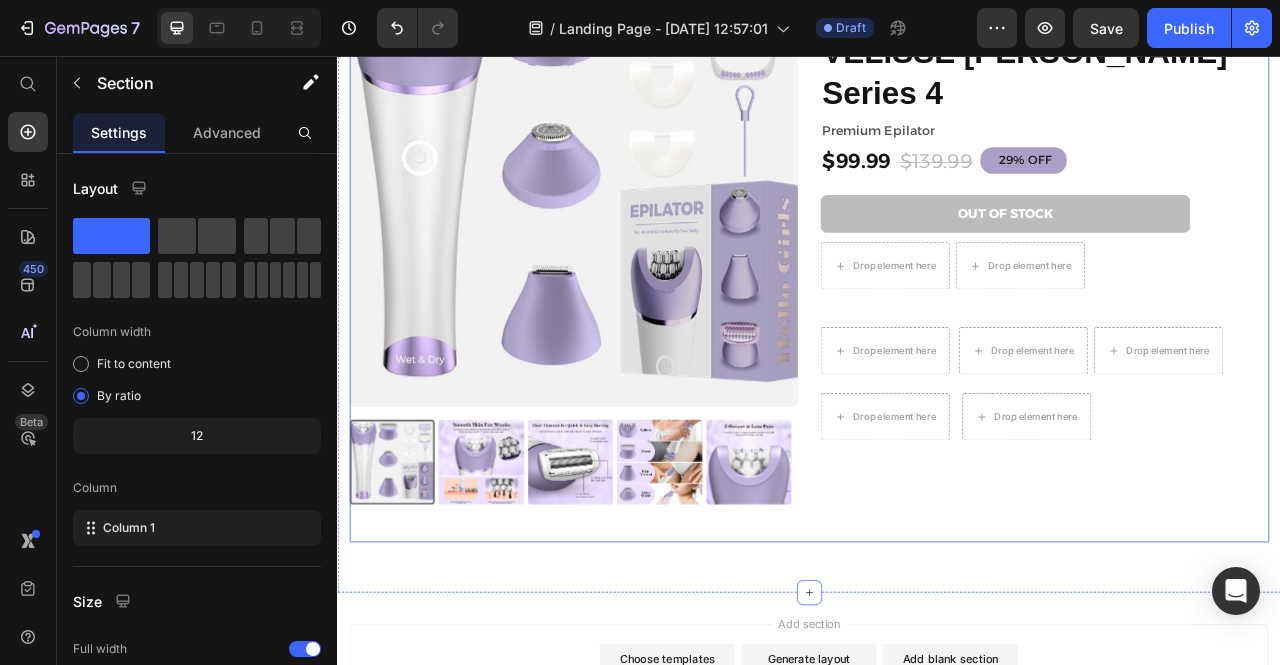 click on "Icon Icon Icon Icon Icon Icon List 2,500+ Verified Reviews! Text Block Row Icon Icon Icon Icon Icon Icon List 4.9  I    488 REVIEWS Text Block Row
Drop element here Row VELISSE [PERSON_NAME] Series 4 Product Title Premium Epilator Text Block $99.99 Product Price $139.99 Product Price 29% OFF Discount Tag 29% off Product Badge Row Out of stock Add to Cart This product has only default variant Product Variants & Swatches
Drop element here
Drop element here Row
Drop element here
Drop element here
Drop element here Row Row
Drop element here
Drop element here Row Row" at bounding box center (1237, 304) 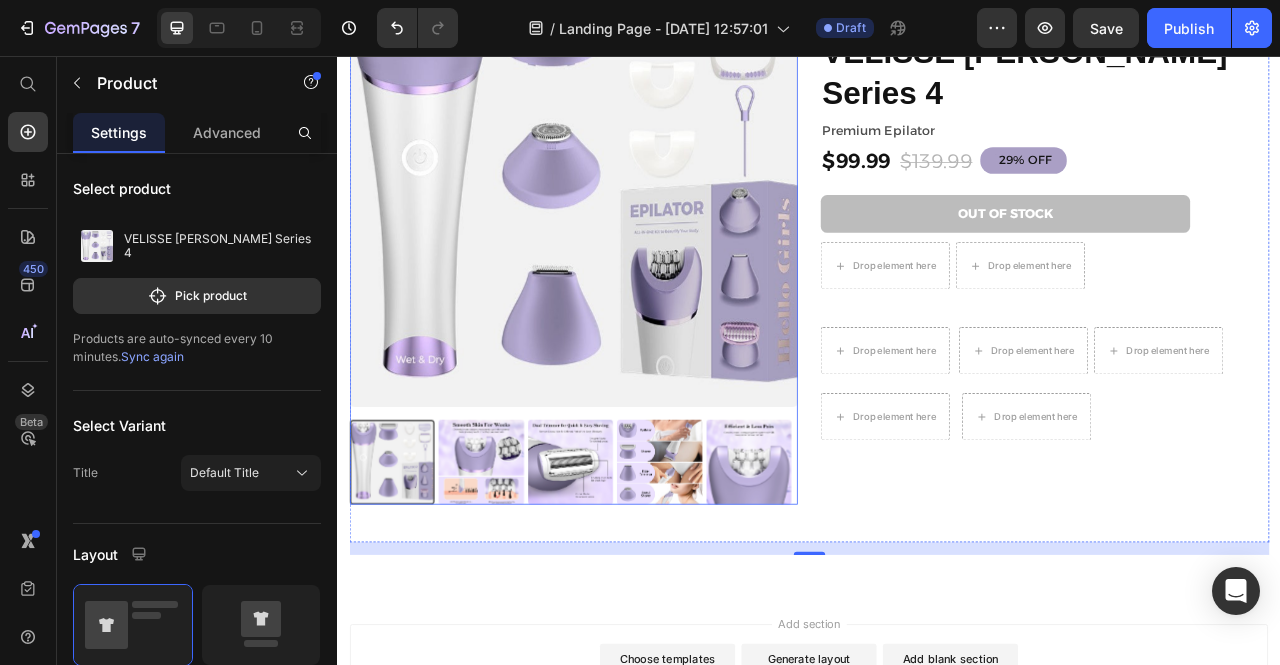 scroll, scrollTop: 0, scrollLeft: 0, axis: both 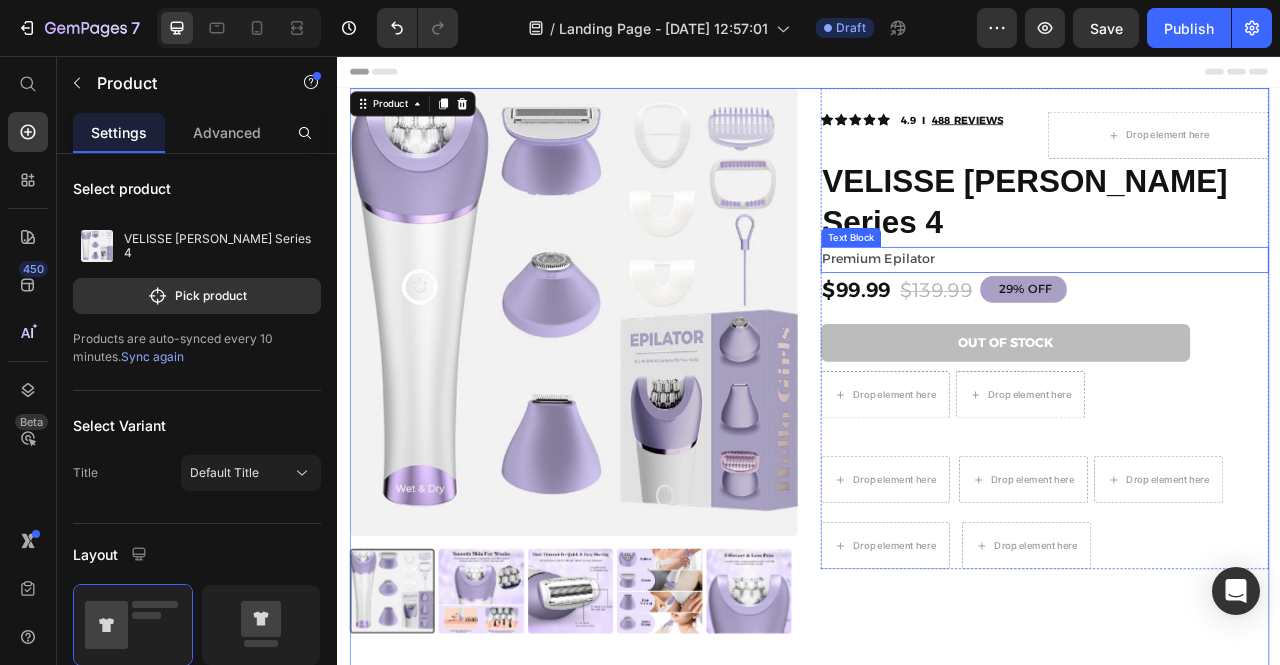 click on "Premium Epilator" at bounding box center (1237, 315) 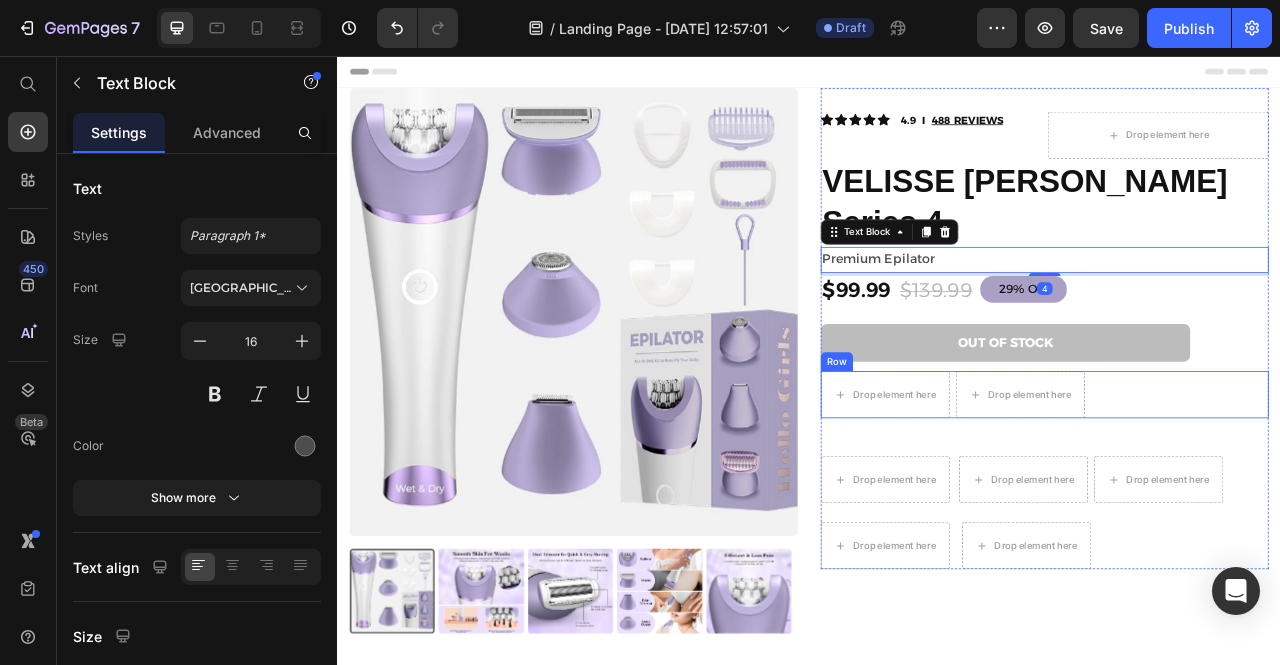 click on "Drop element here
Drop element here Row" at bounding box center [1237, 487] 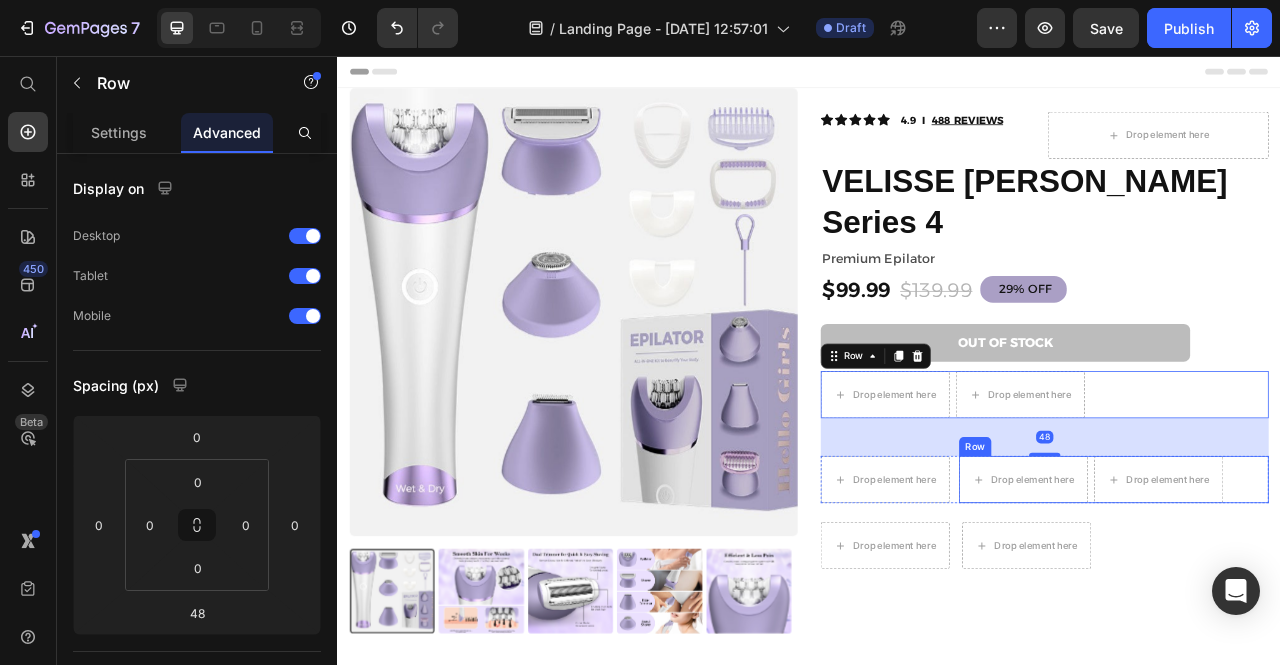 click on "Drop element here
Drop element here Row" at bounding box center (1325, 595) 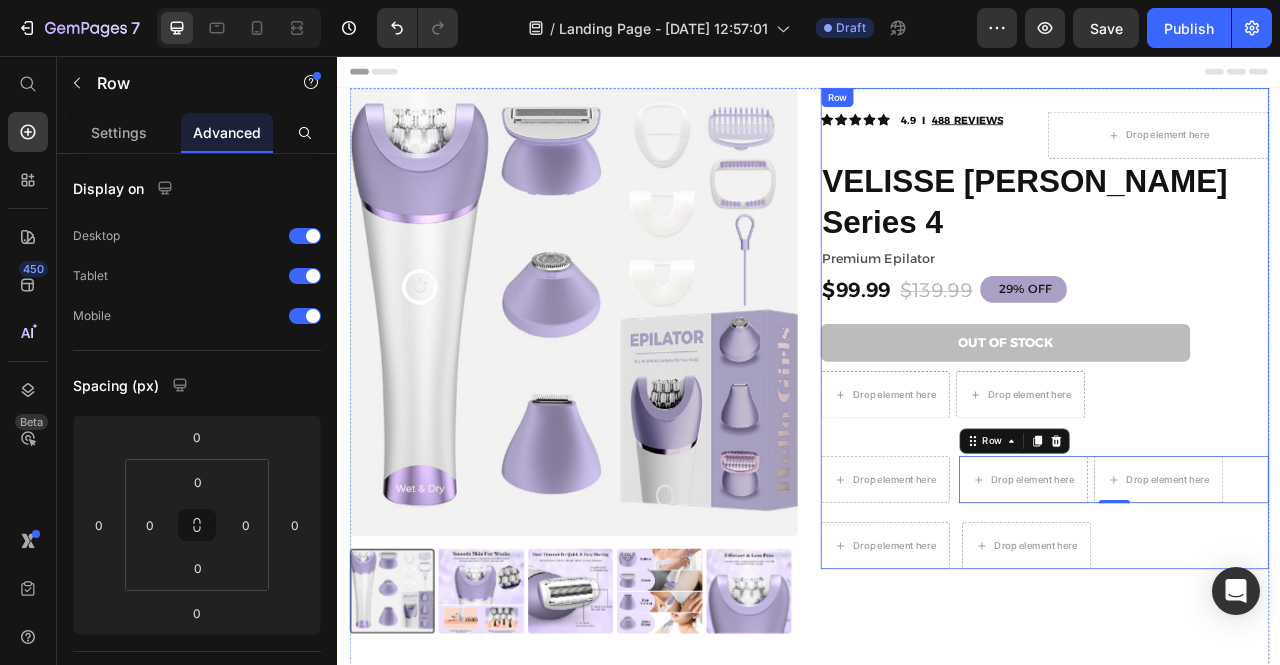 click on "Icon Icon Icon Icon Icon Icon List 2,500+ Verified Reviews! Text Block Row Icon Icon Icon Icon Icon Icon List 4.9  I    488 REVIEWS Text Block Row
Drop element here Row VELISSE [PERSON_NAME] Series 4 Product Title Premium Epilator Text Block $99.99 Product Price $139.99 Product Price 29% OFF Discount Tag 29% off Product Badge Row Out of stock Add to Cart This product has only default variant Product Variants & Swatches
Drop element here
Drop element here Row
Drop element here
Drop element here
Drop element here Row   0 Row
Drop element here
Drop element here Row" at bounding box center [1237, 403] 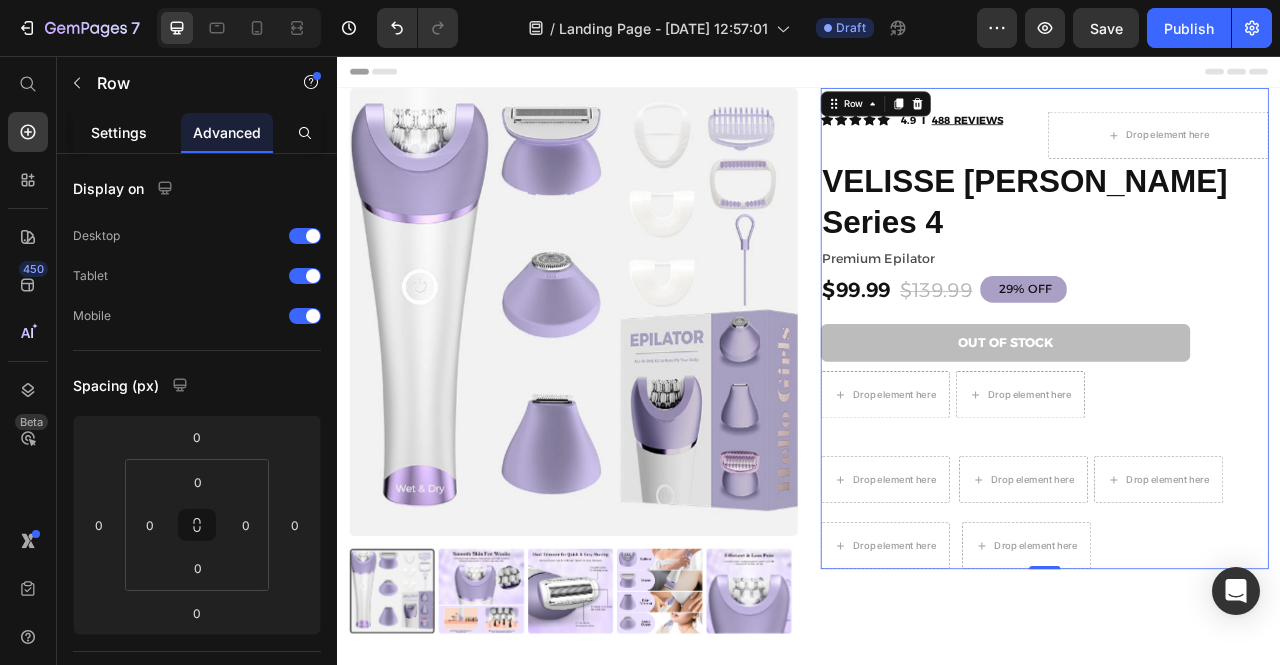 click on "Settings" at bounding box center [119, 132] 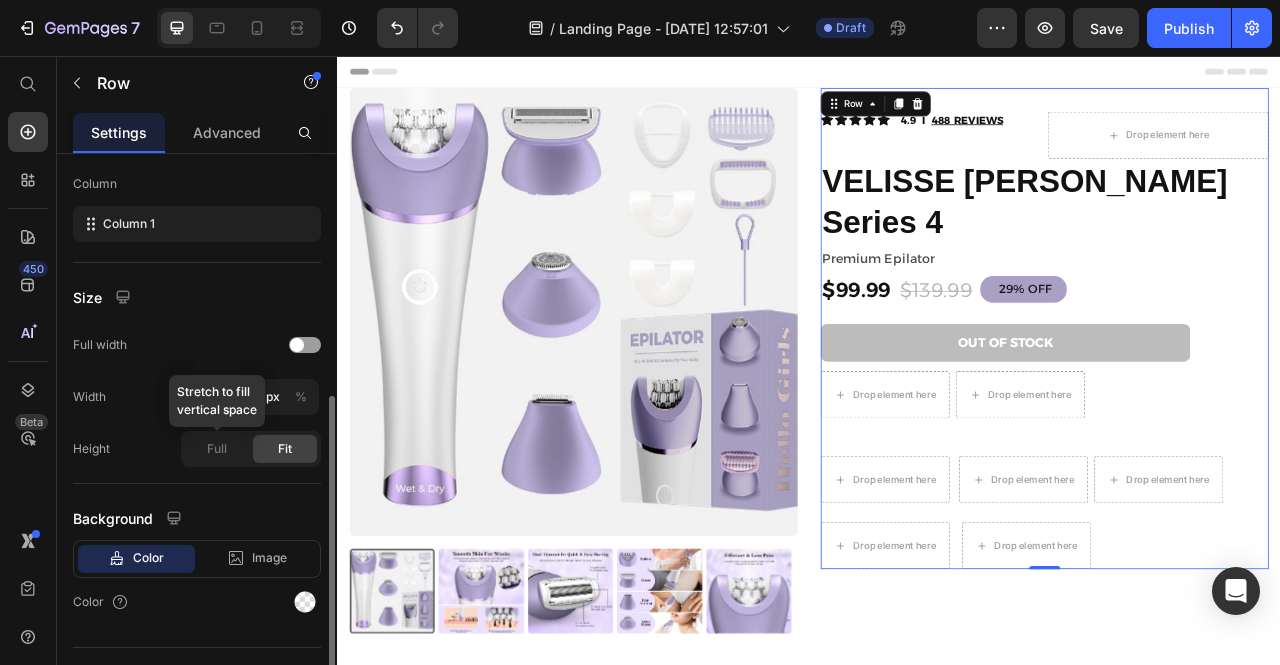 scroll, scrollTop: 342, scrollLeft: 0, axis: vertical 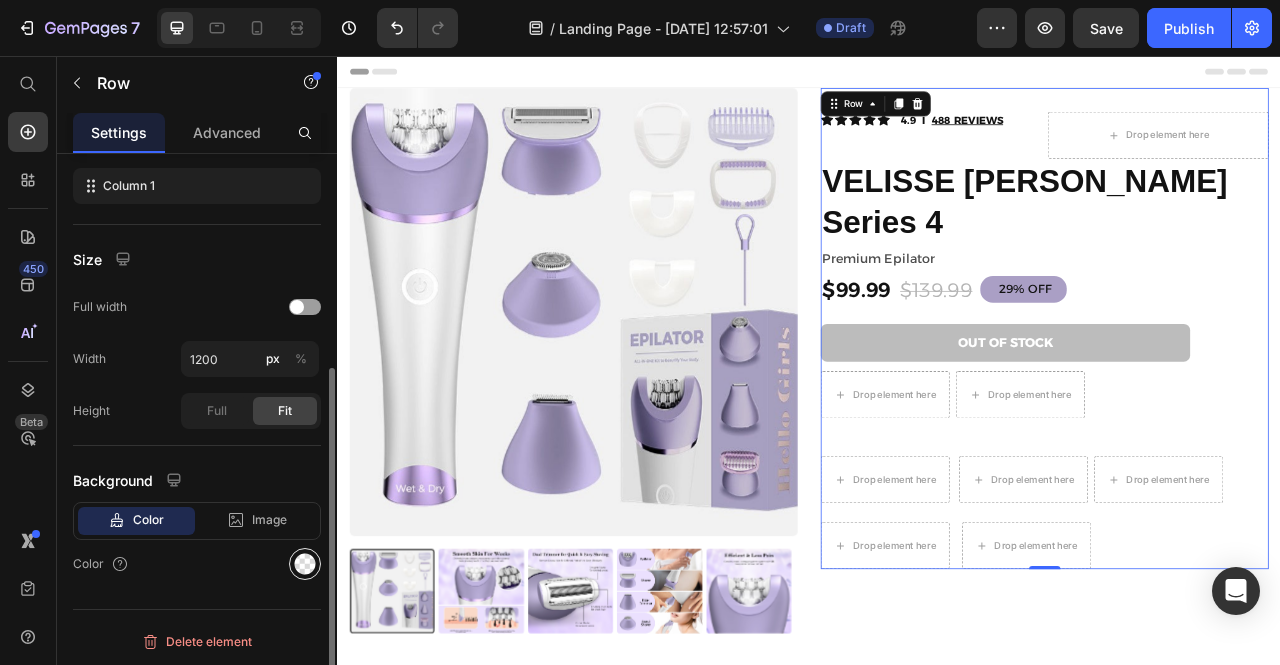 click at bounding box center (305, 564) 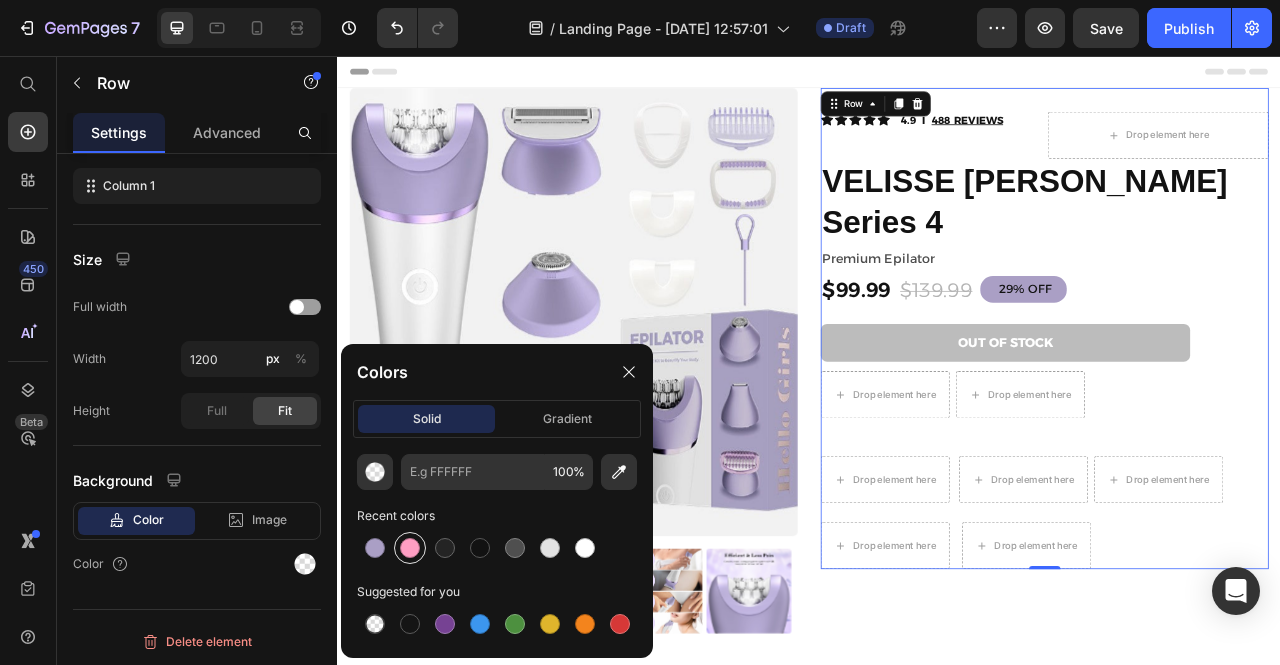 click at bounding box center (410, 548) 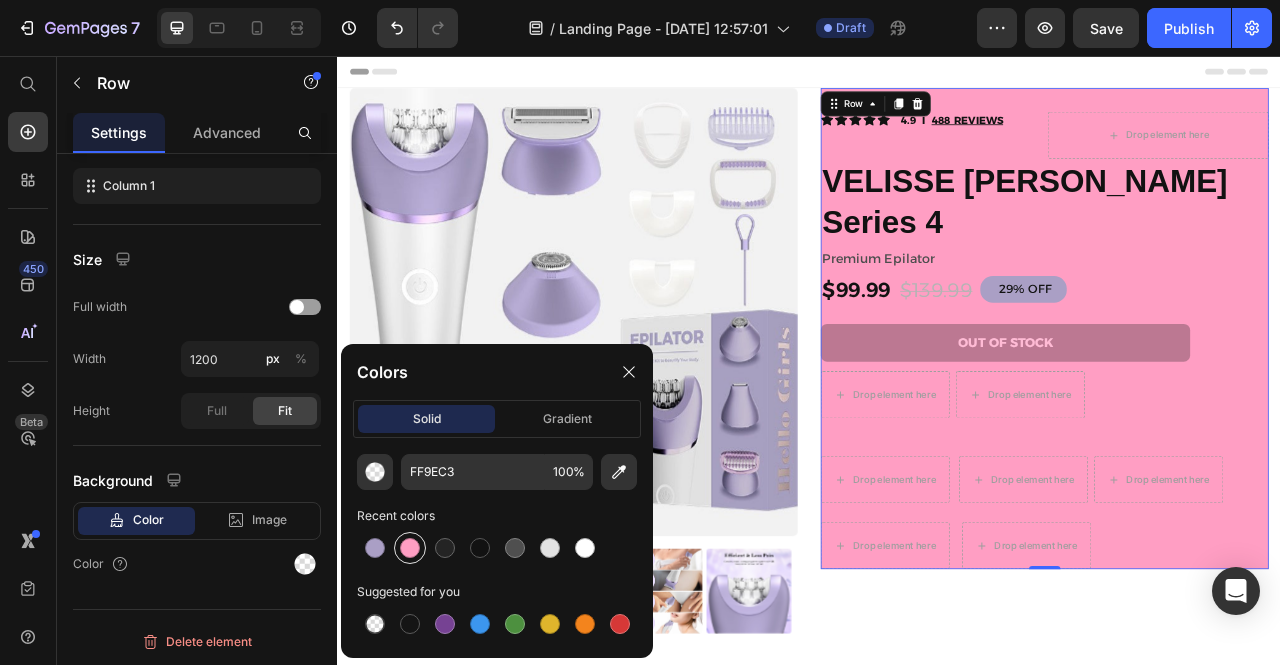 scroll, scrollTop: 342, scrollLeft: 0, axis: vertical 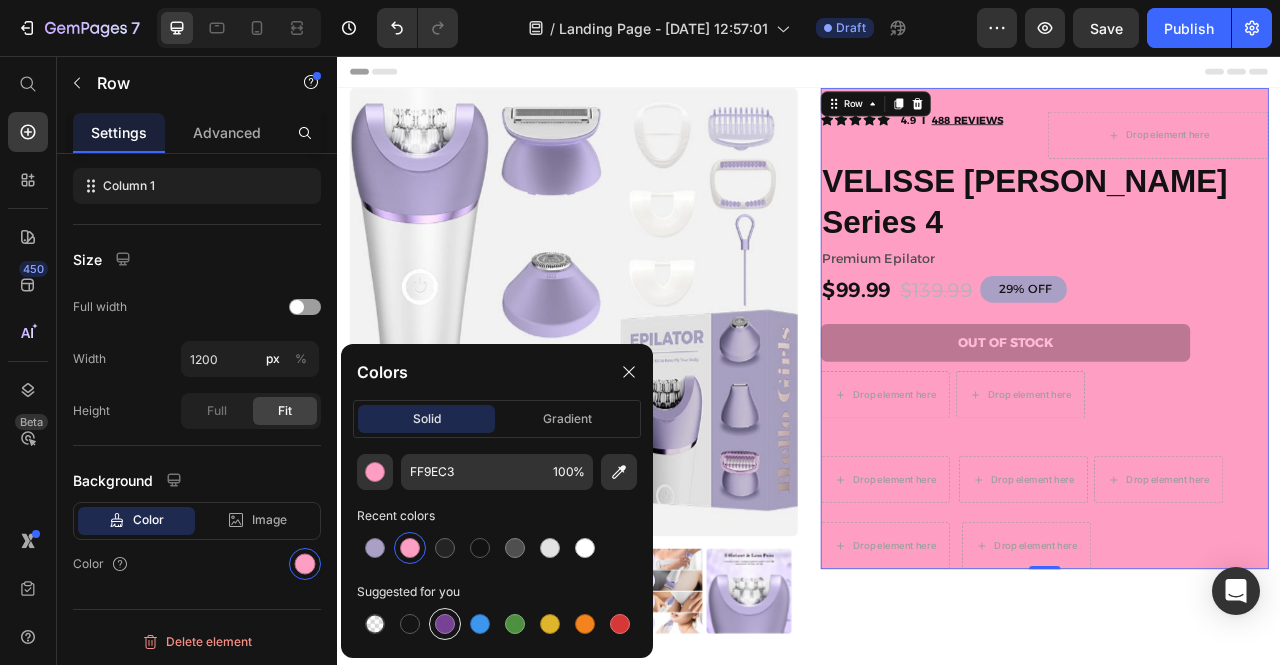click at bounding box center (445, 624) 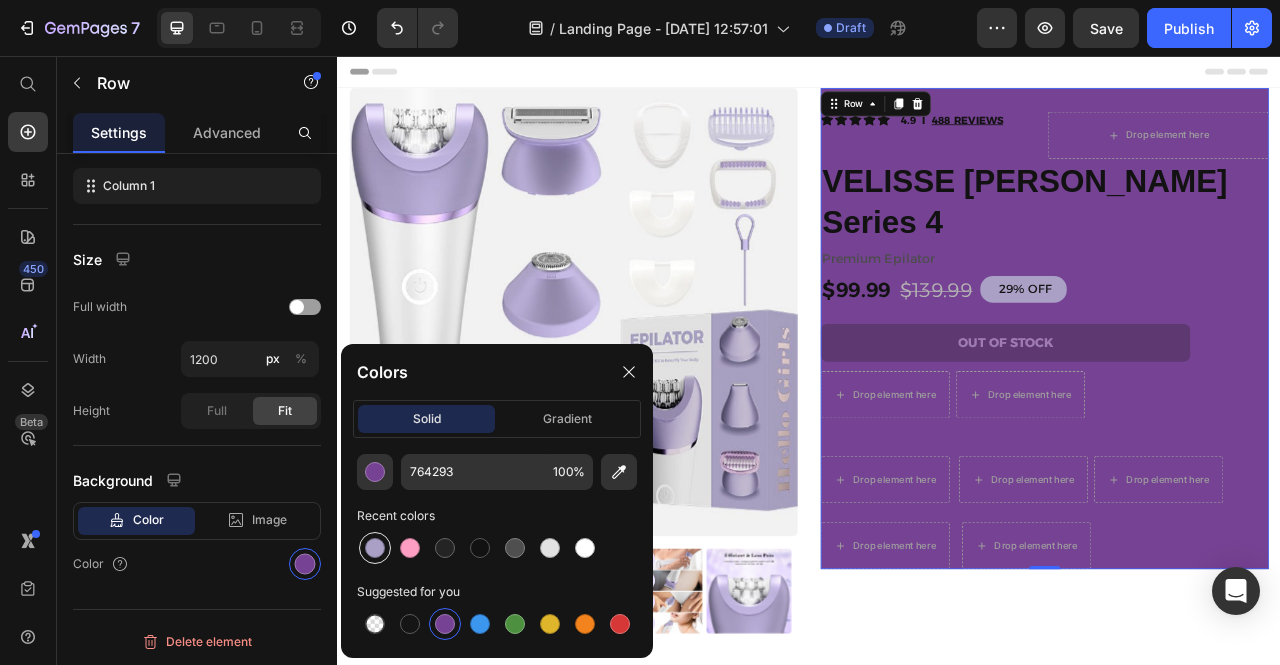 click at bounding box center [375, 548] 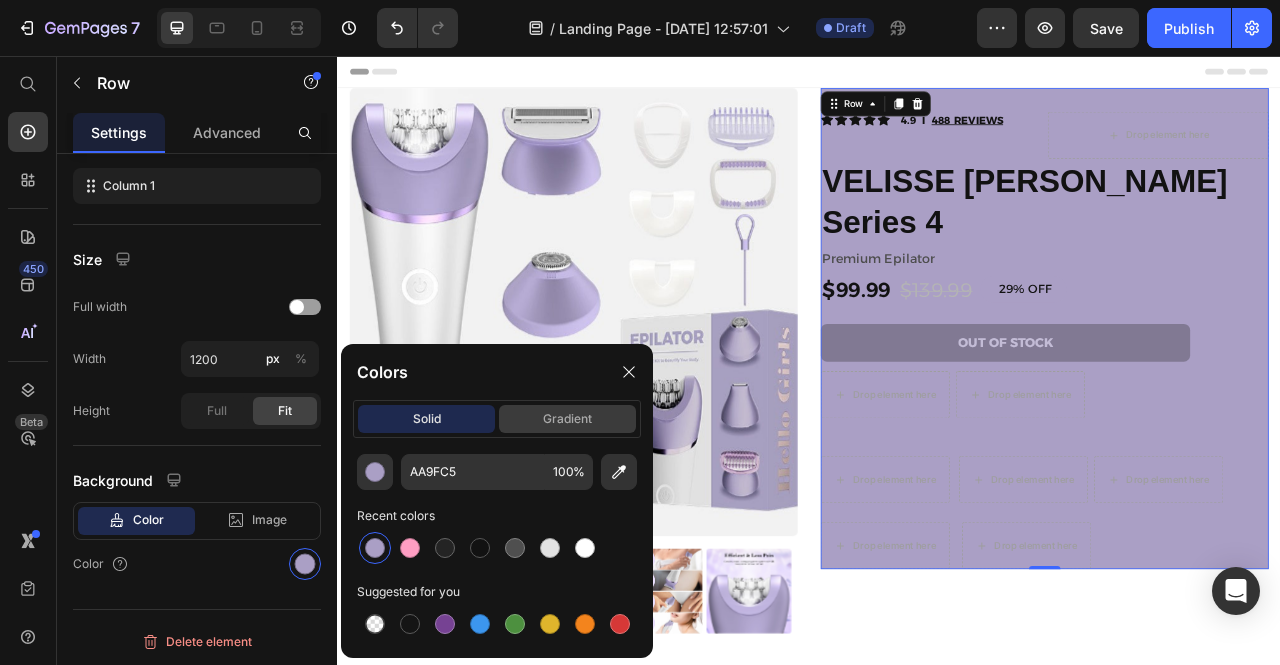 click on "gradient" 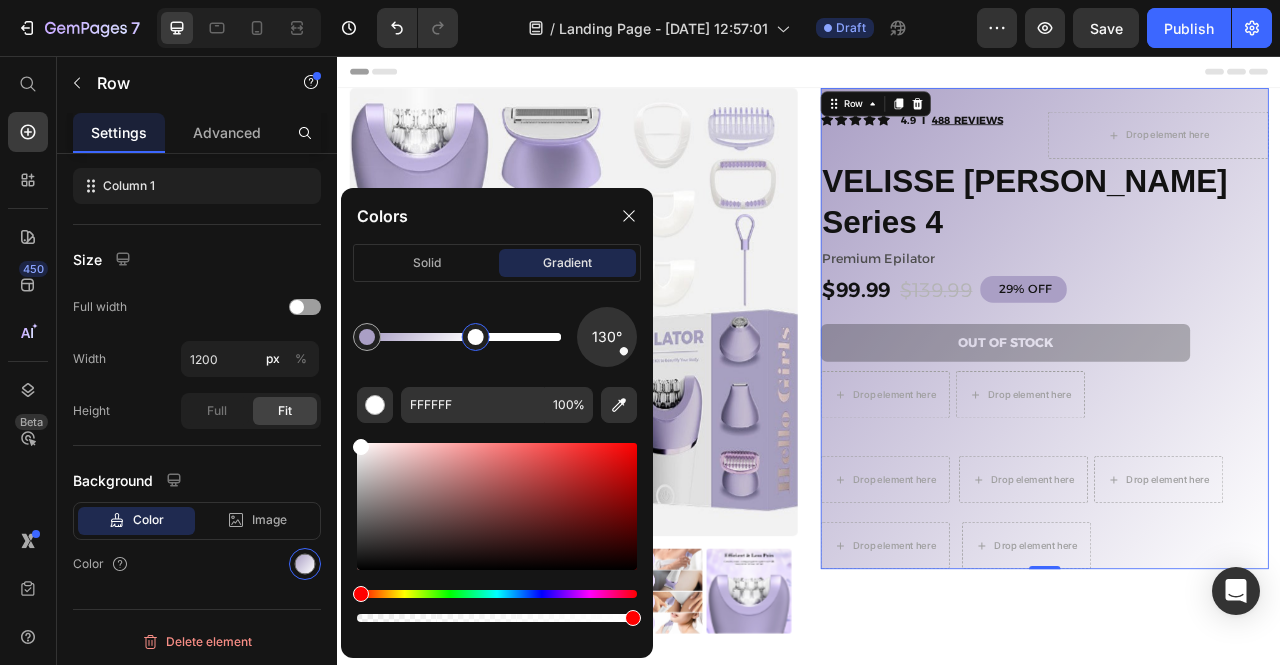 drag, startPoint x: 561, startPoint y: 343, endPoint x: 474, endPoint y: 346, distance: 87.05171 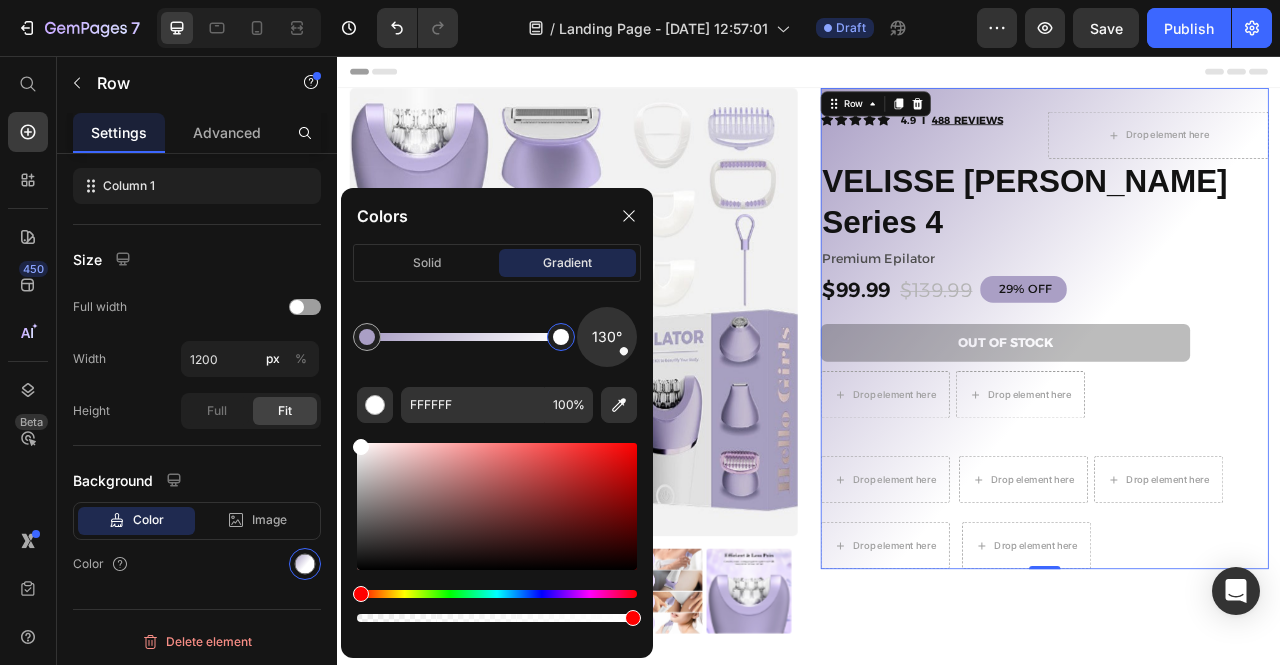 drag, startPoint x: 476, startPoint y: 345, endPoint x: 579, endPoint y: 351, distance: 103.17461 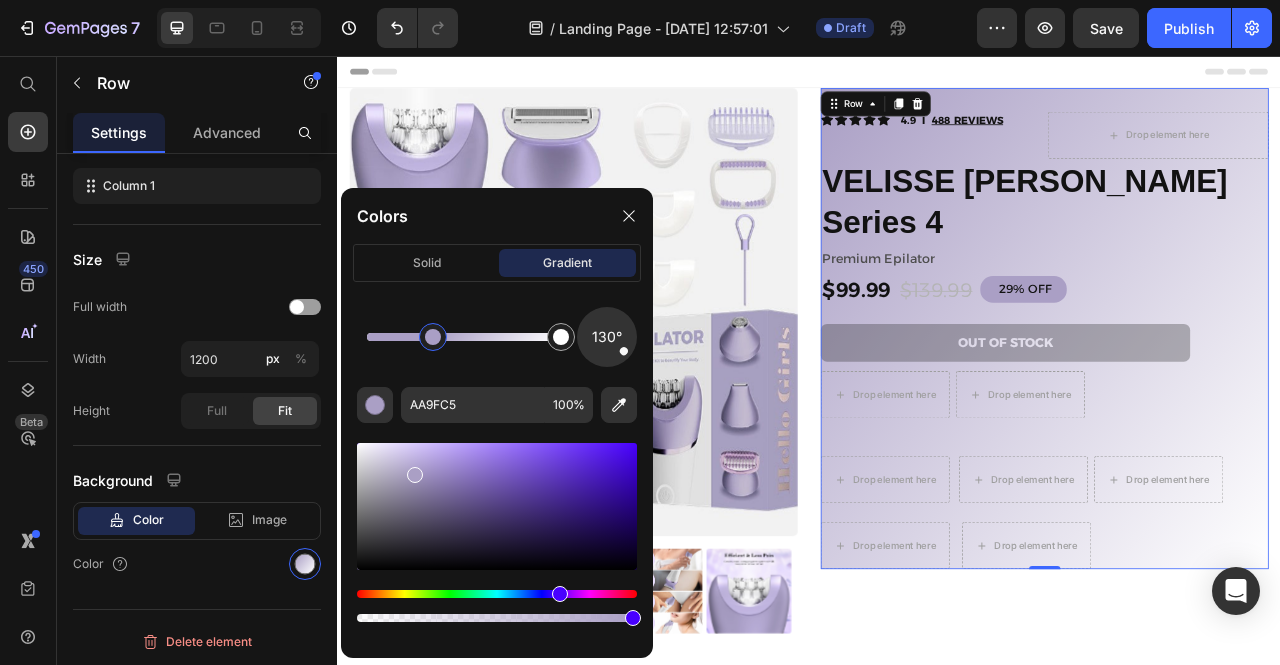 drag, startPoint x: 373, startPoint y: 337, endPoint x: 480, endPoint y: 350, distance: 107.78683 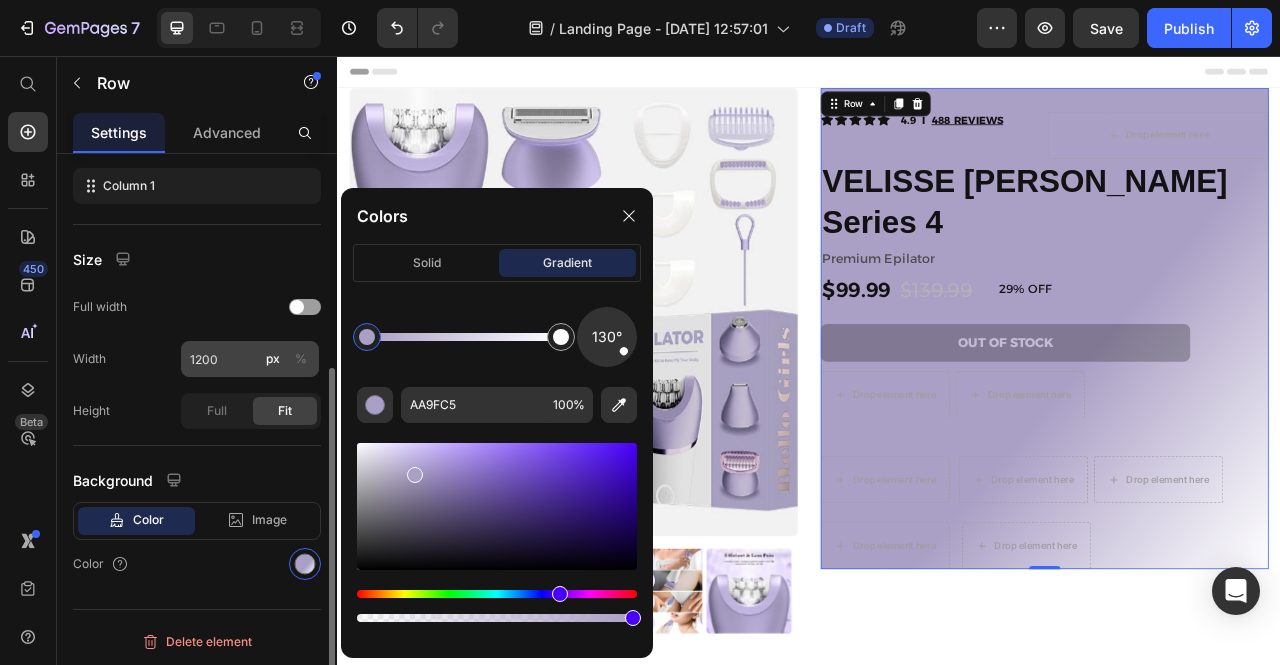 drag, startPoint x: 480, startPoint y: 350, endPoint x: 3, endPoint y: 369, distance: 477.37827 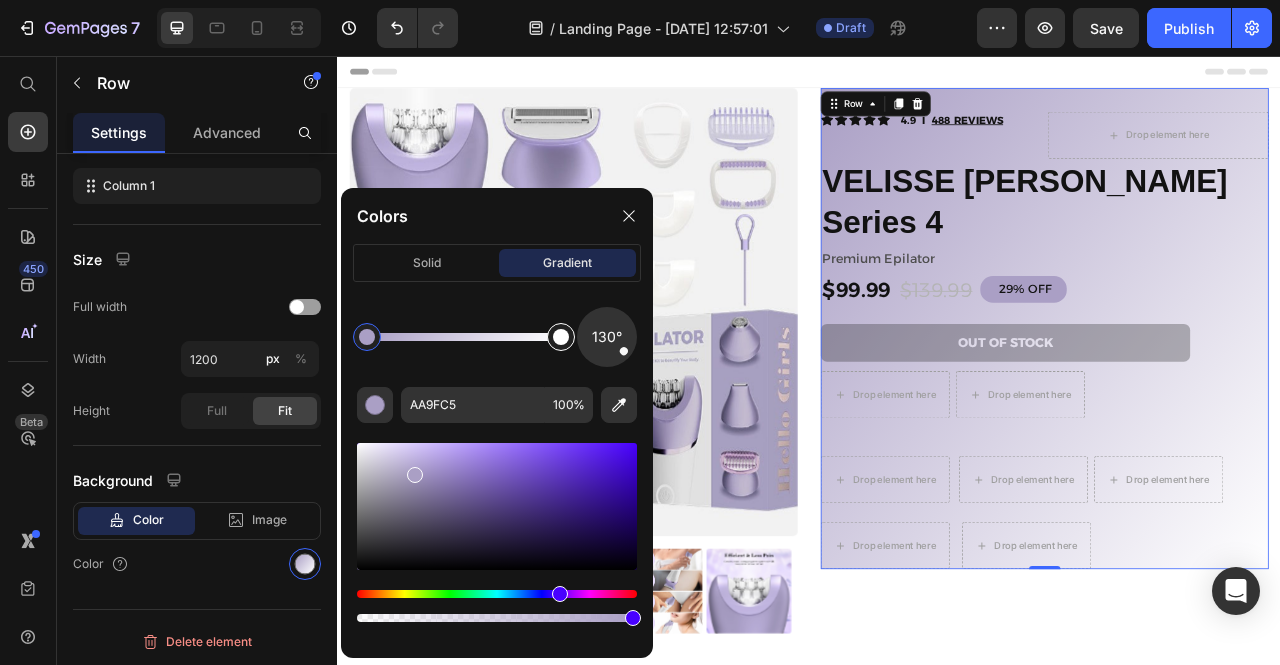 type on "FFFFFF" 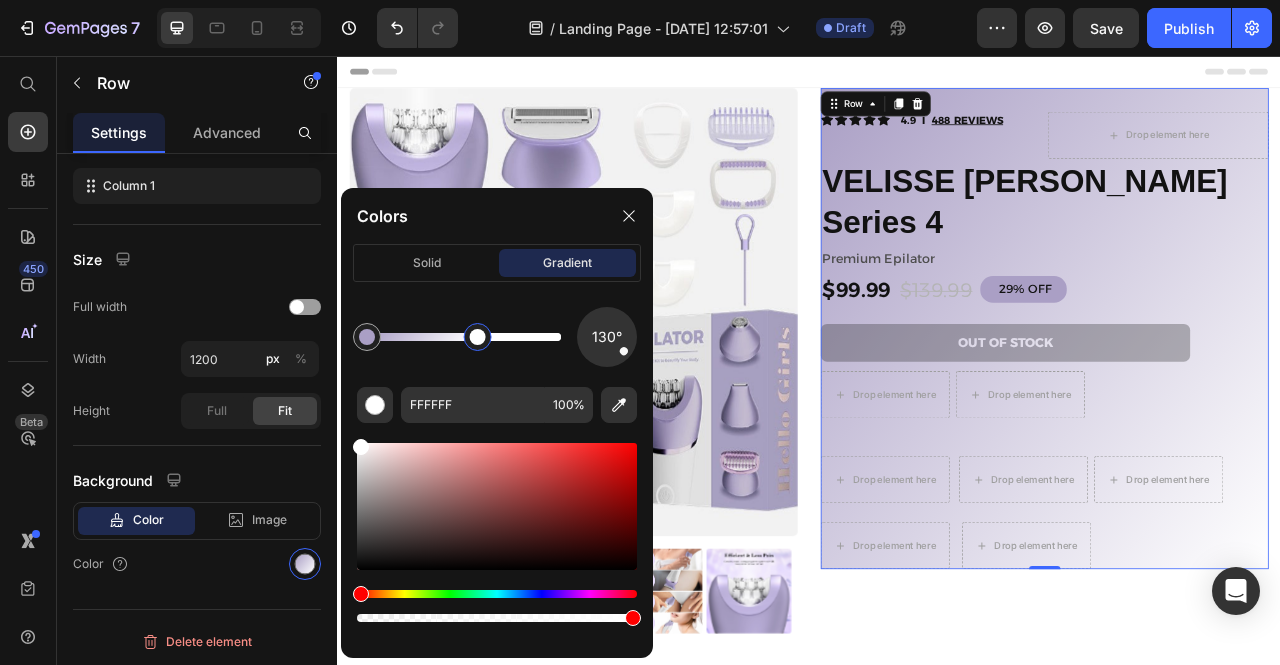 drag, startPoint x: 551, startPoint y: 338, endPoint x: 476, endPoint y: 338, distance: 75 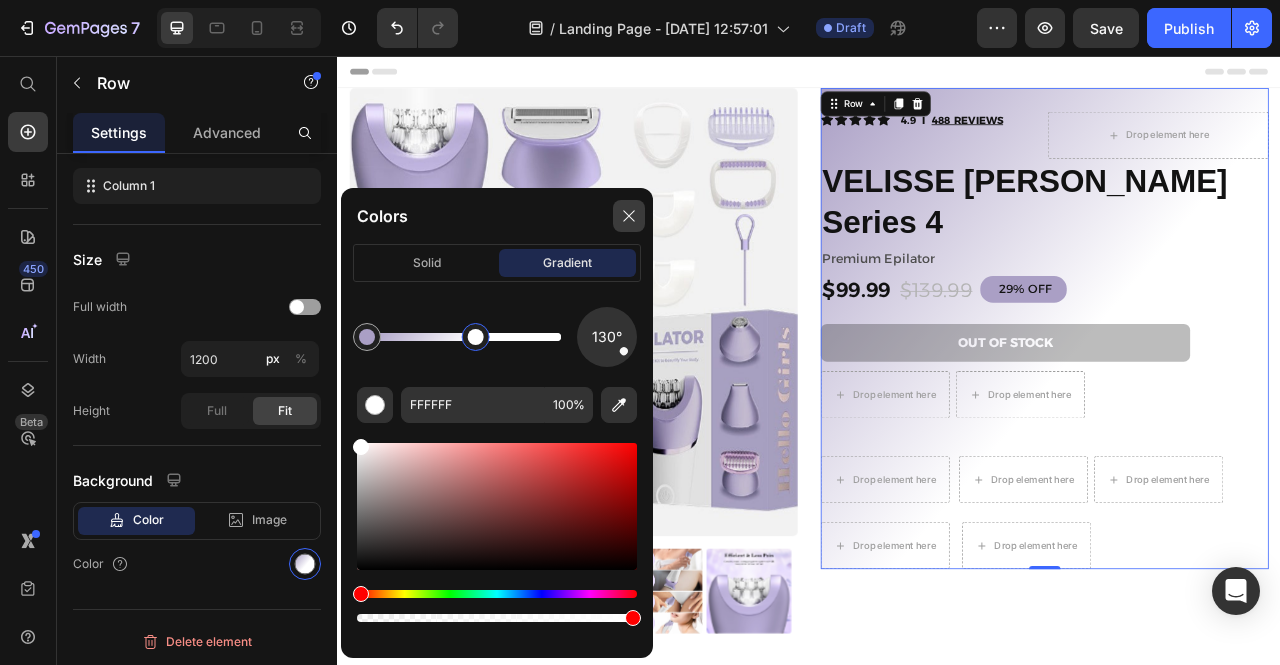 click 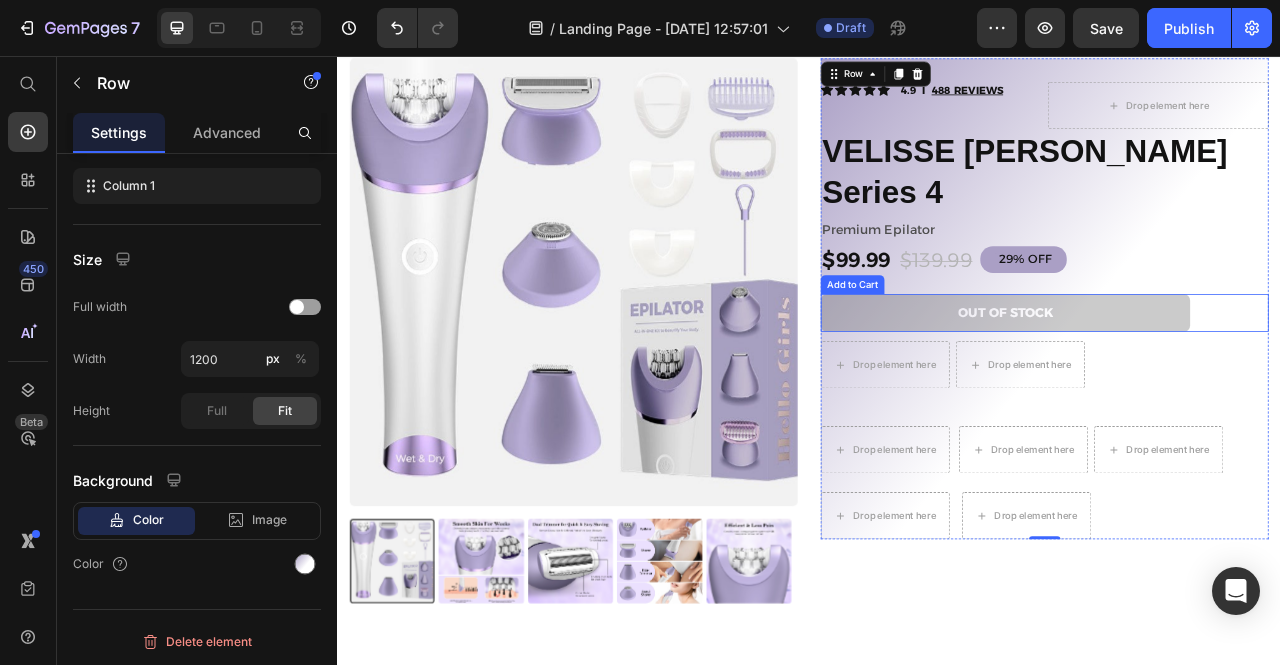 scroll, scrollTop: 0, scrollLeft: 0, axis: both 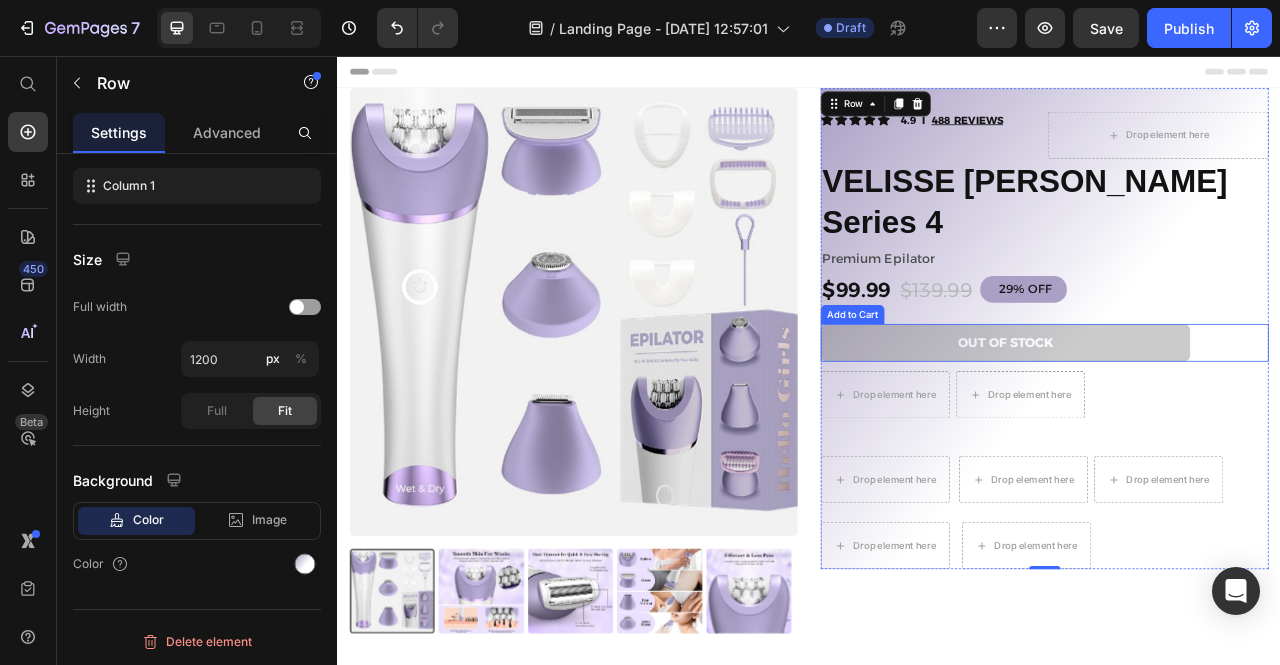 click on "Out of stock" at bounding box center [1187, 421] 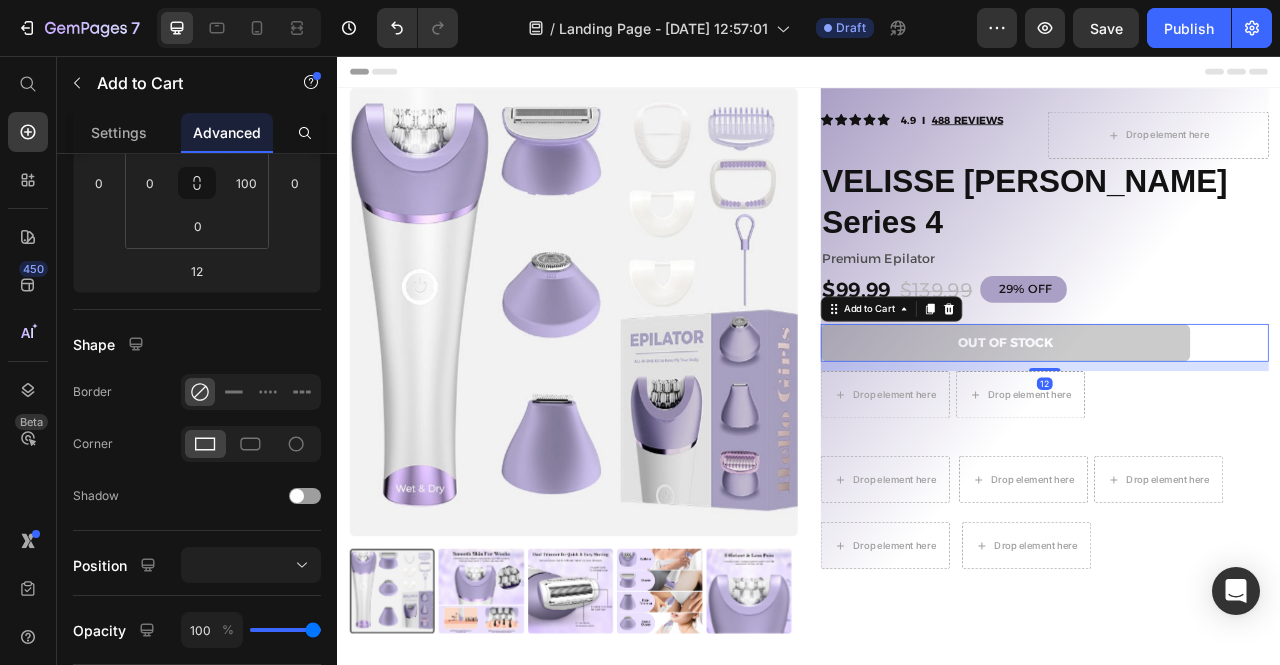 scroll, scrollTop: 0, scrollLeft: 0, axis: both 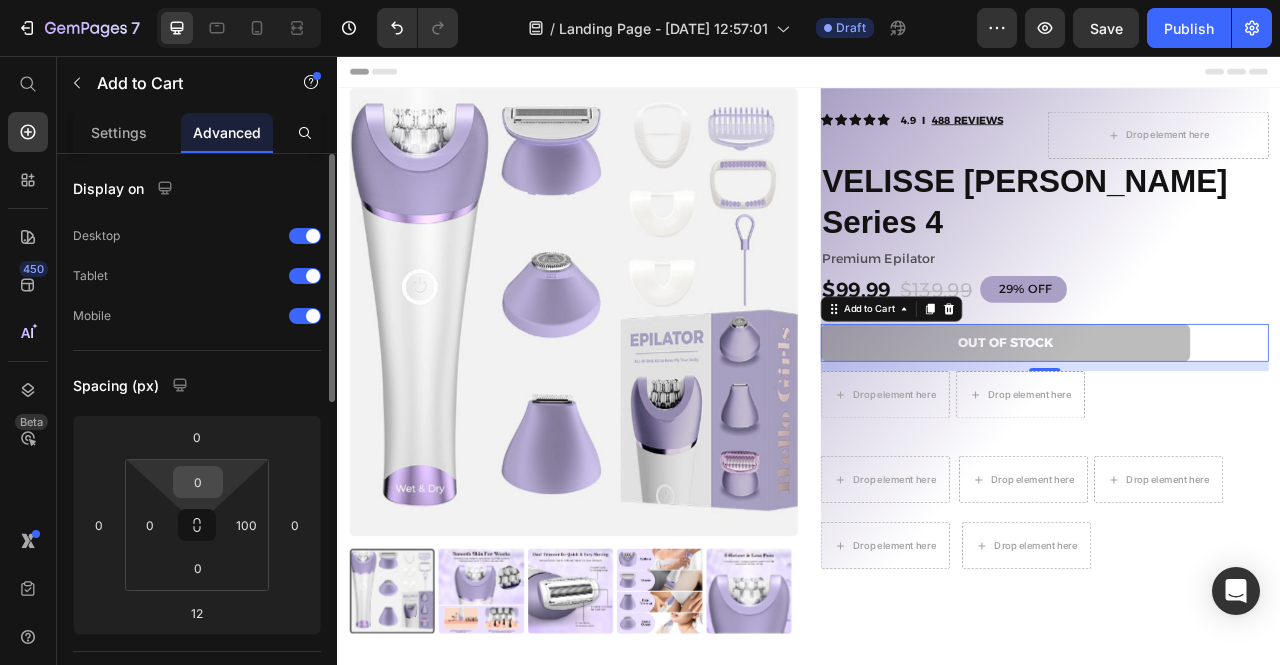 click on "0" at bounding box center (198, 482) 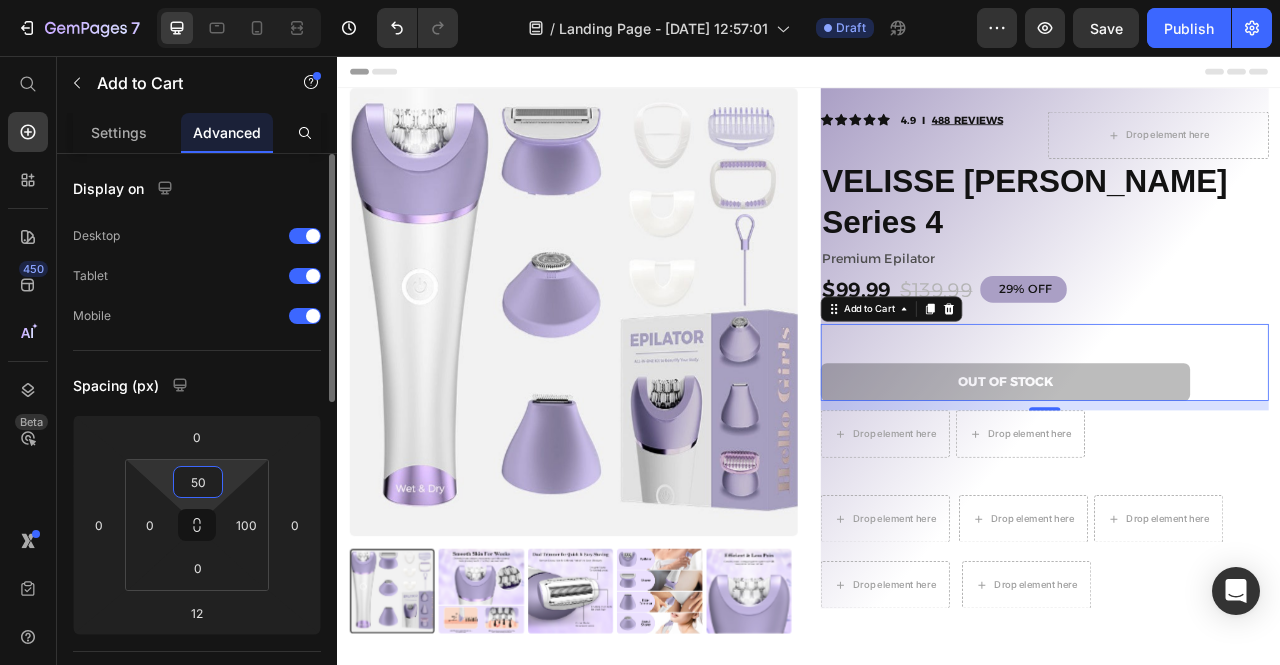type on "5" 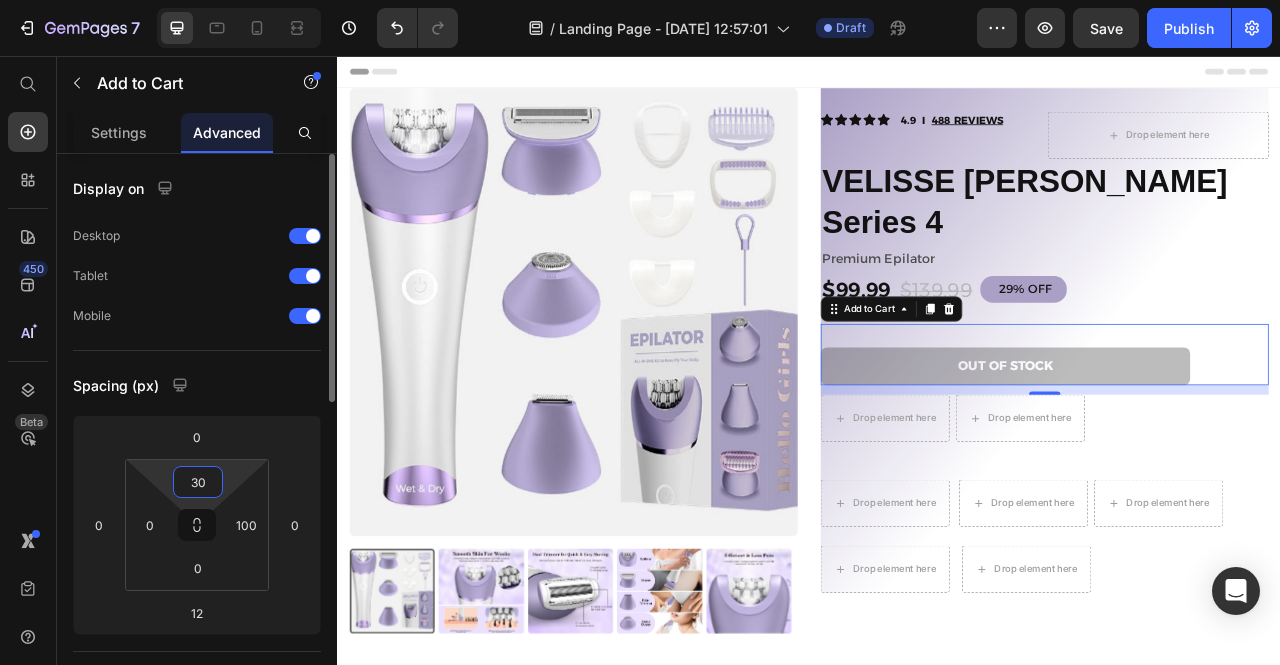 type on "3" 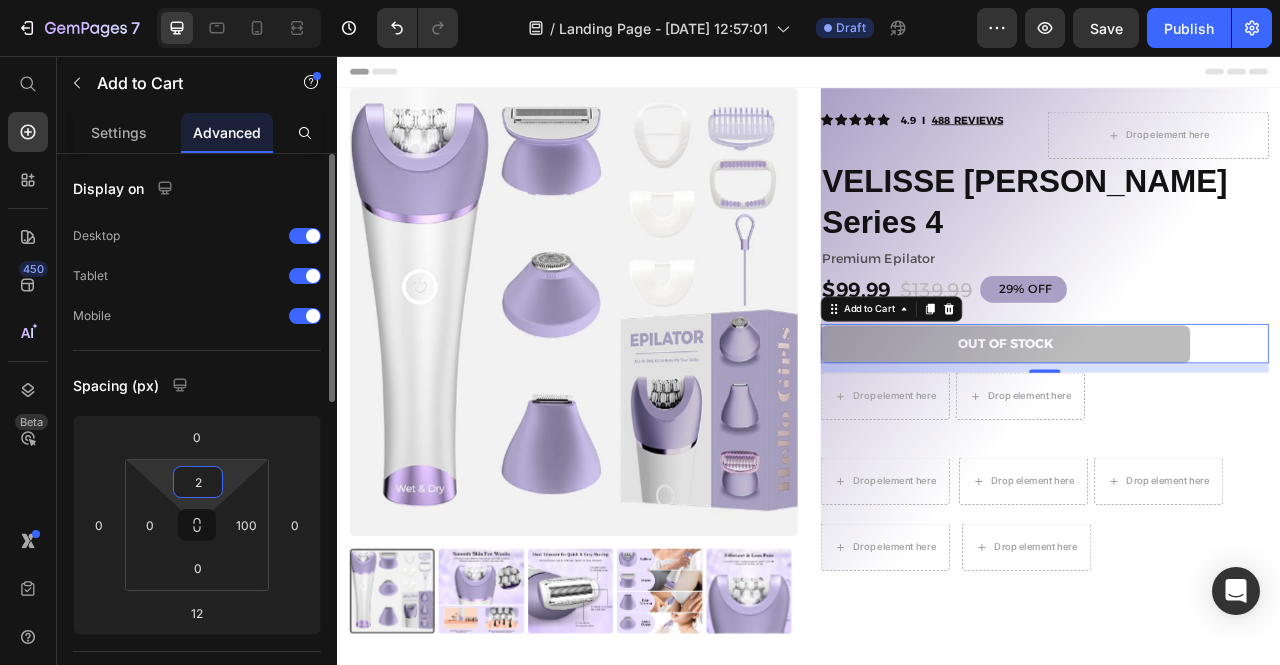 type on "25" 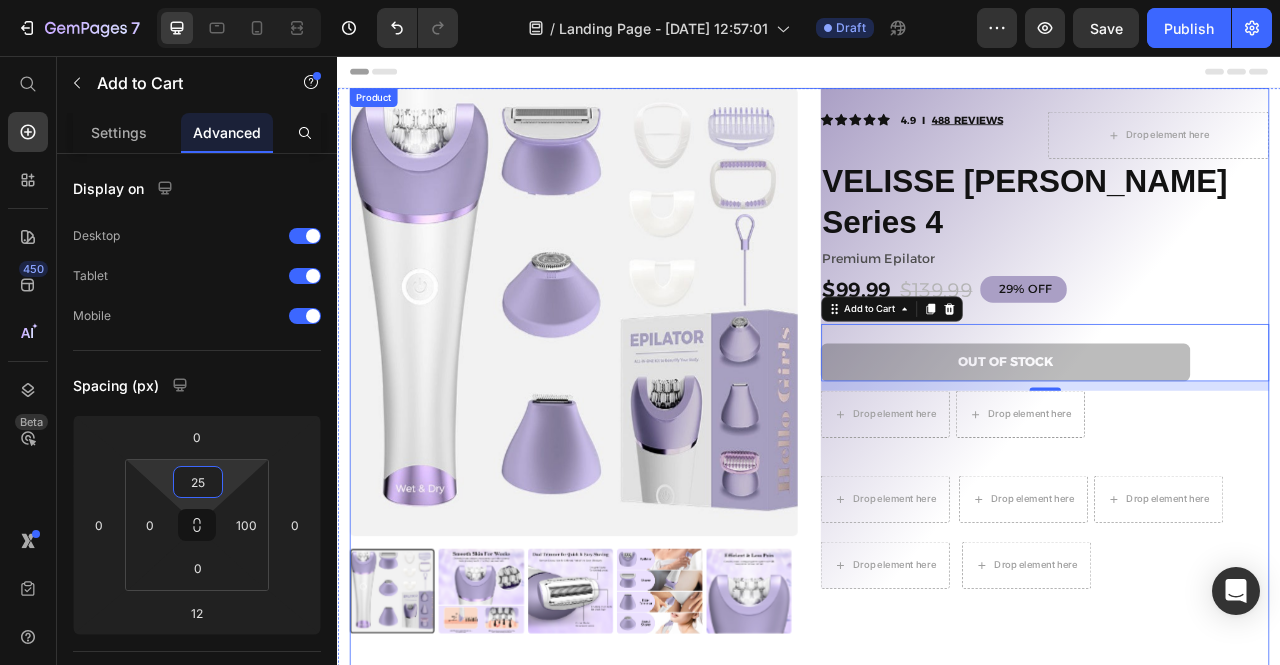 click on "Icon Icon Icon Icon Icon Icon List 2,500+ Verified Reviews! Text Block Row Icon Icon Icon Icon Icon Icon List 4.9  I    488 REVIEWS Text Block Row
Drop element here Row VELISSE [PERSON_NAME] Series 4 Product Title Premium Epilator Text Block $99.99 Product Price $139.99 Product Price 29% OFF Discount Tag 29% off Product Badge Row Out of stock Add to Cart   12 This product has only default variant Product Variants & Swatches
Drop element here
Drop element here Row
Drop element here
Drop element here
Drop element here Row Row
Drop element here
Drop element here Row Row" at bounding box center [1237, 468] 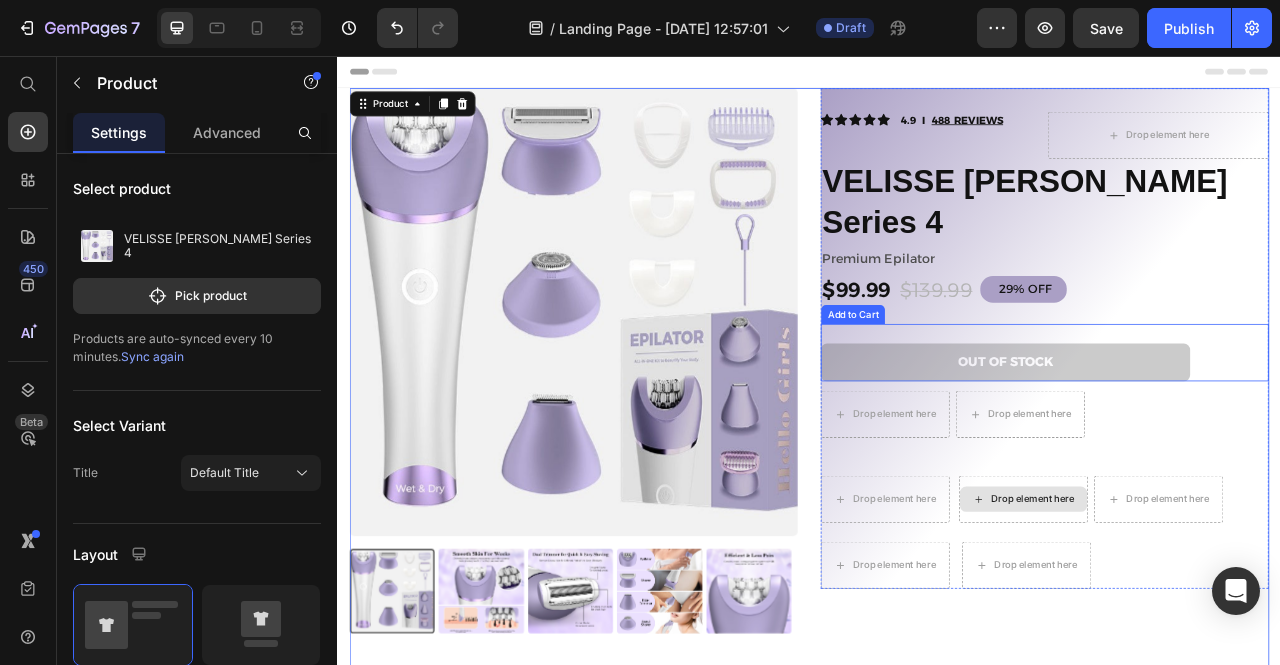 click on "Out of stock" at bounding box center (1187, 446) 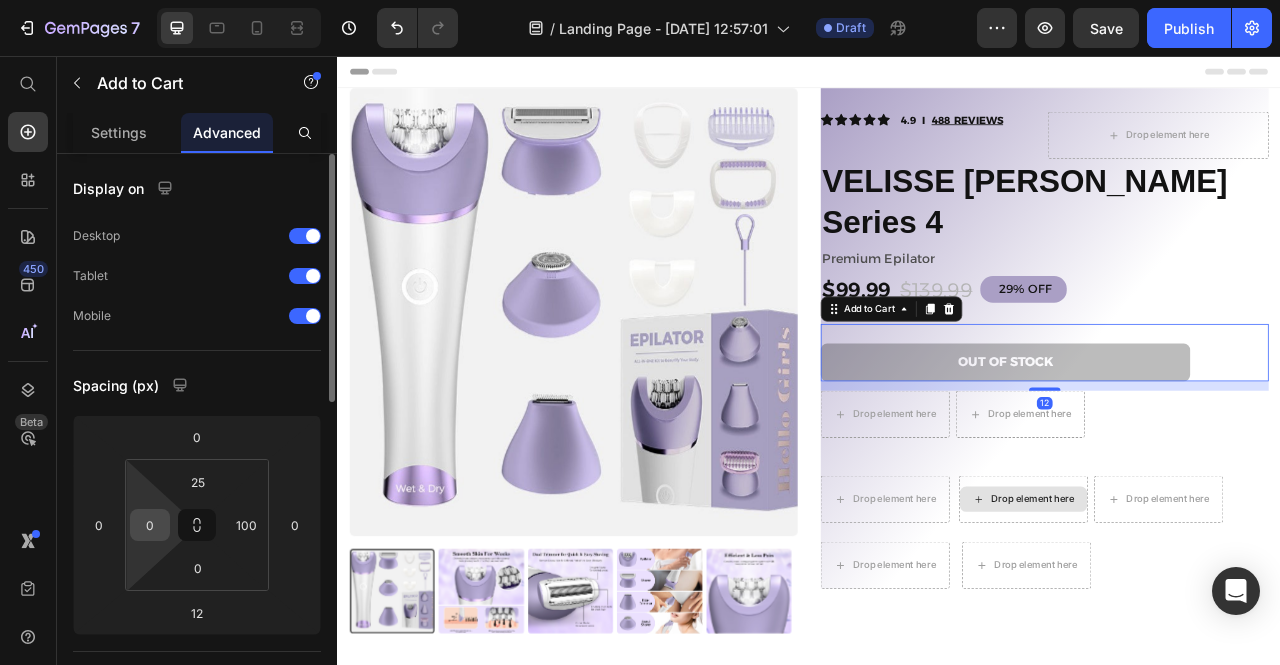 click on "0" at bounding box center [150, 525] 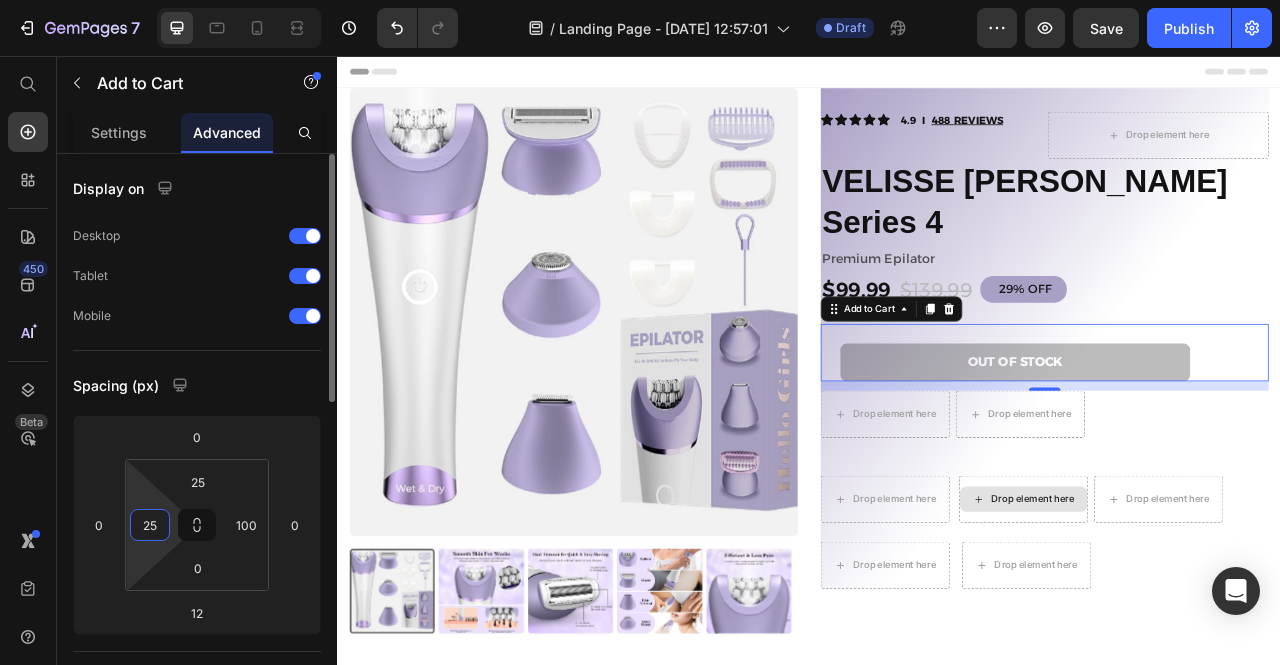 type on "2" 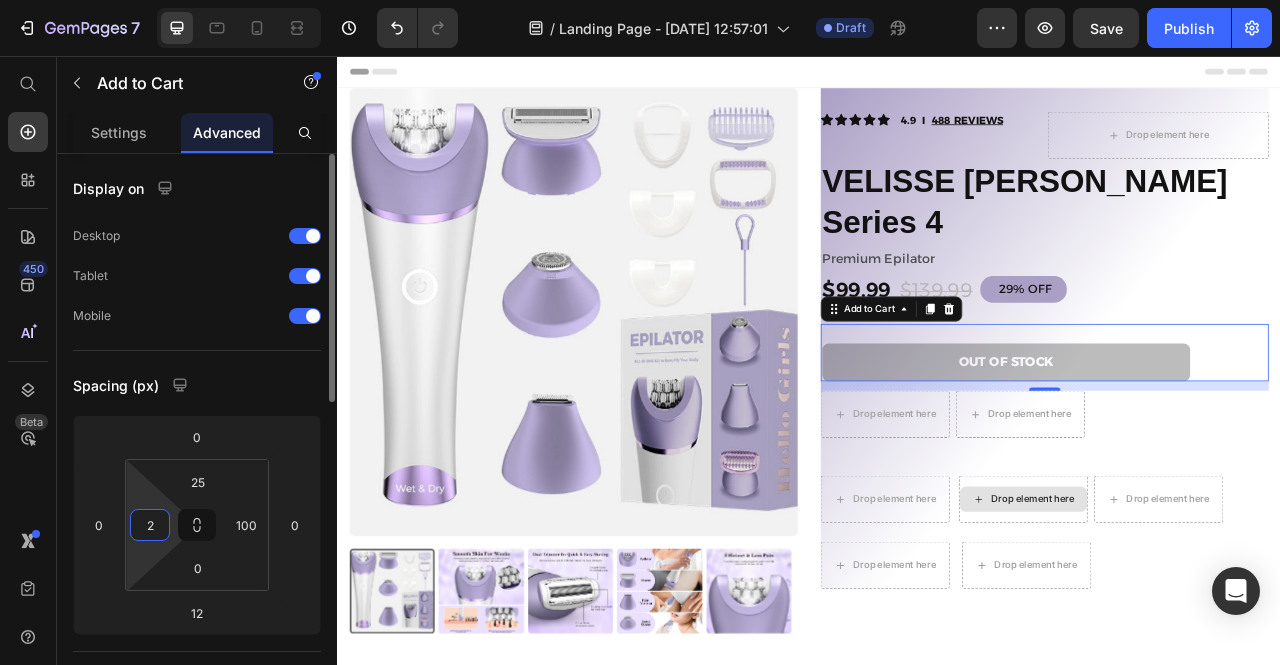 type 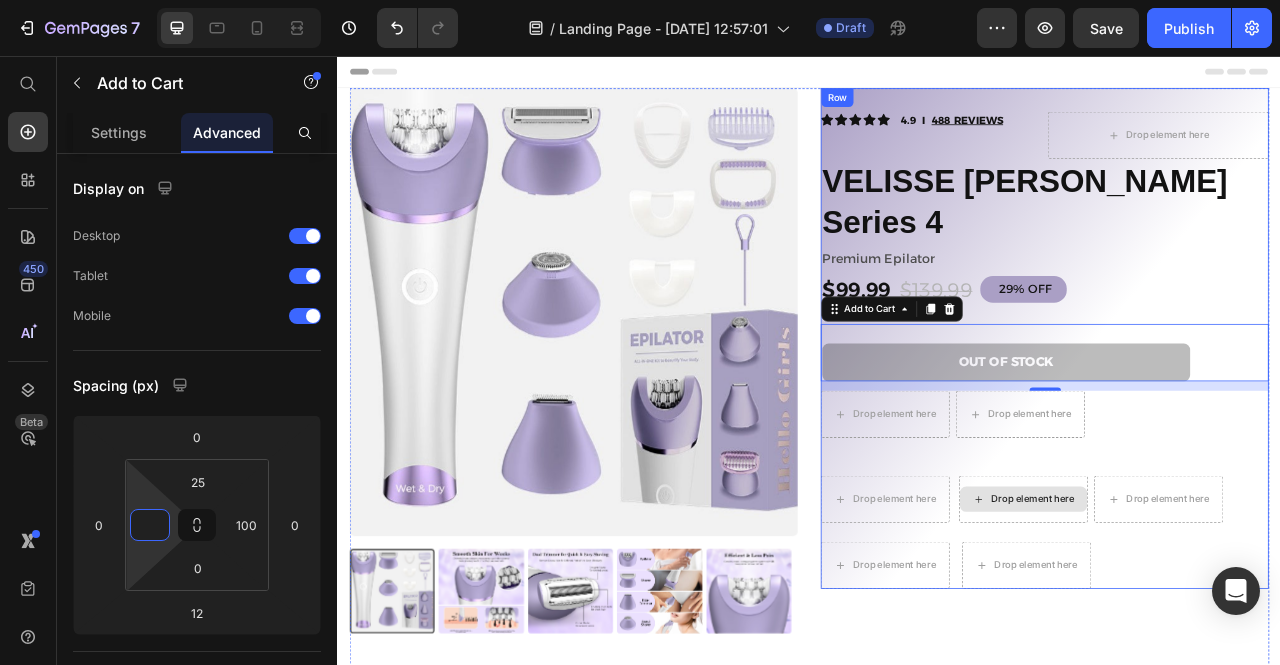 click on "Icon Icon Icon Icon Icon Icon List 2,500+ Verified Reviews! Text Block Row Icon Icon Icon Icon Icon Icon List 4.9  I    488 REVIEWS Text Block Row
Drop element here Row VELISSE [PERSON_NAME] Series 4 Product Title Premium Epilator Text Block $99.99 Product Price $139.99 Product Price 29% OFF Discount Tag 29% off Product Badge Row Out of stock Add to Cart   12 This product has only default variant Product Variants & Swatches
Drop element here
Drop element here Row
Drop element here
Drop element here
Drop element here Row Row
Drop element here
Drop element here Row" at bounding box center [1237, 415] 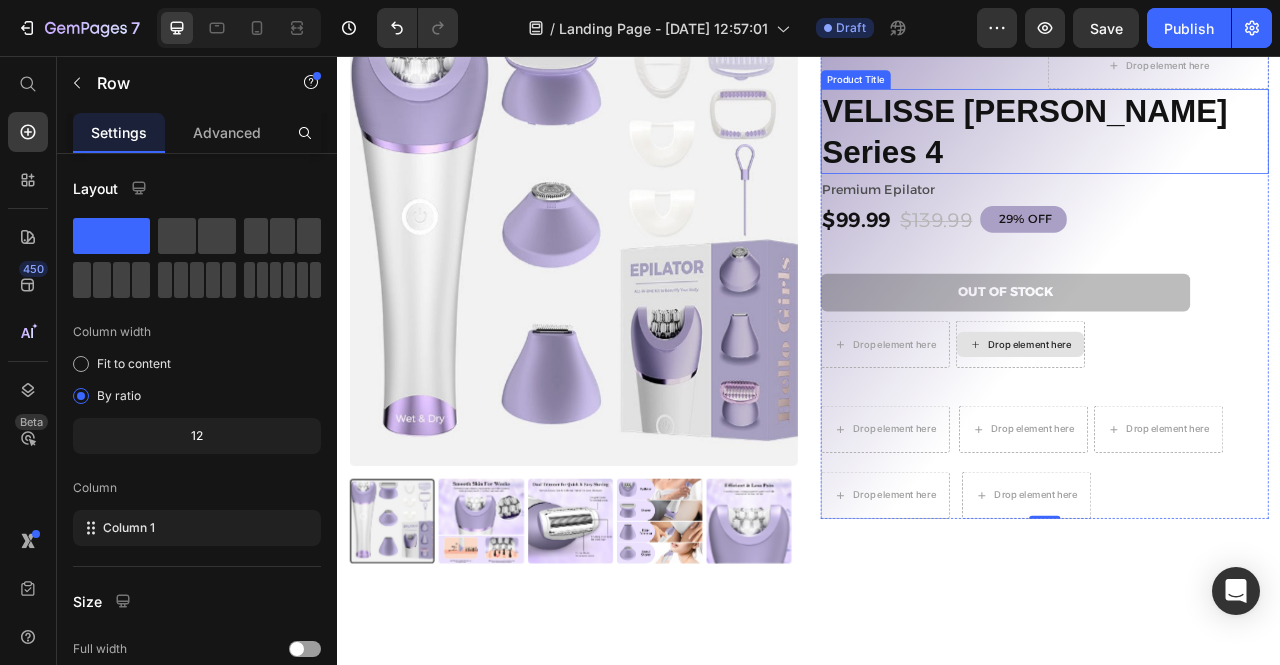 scroll, scrollTop: 0, scrollLeft: 0, axis: both 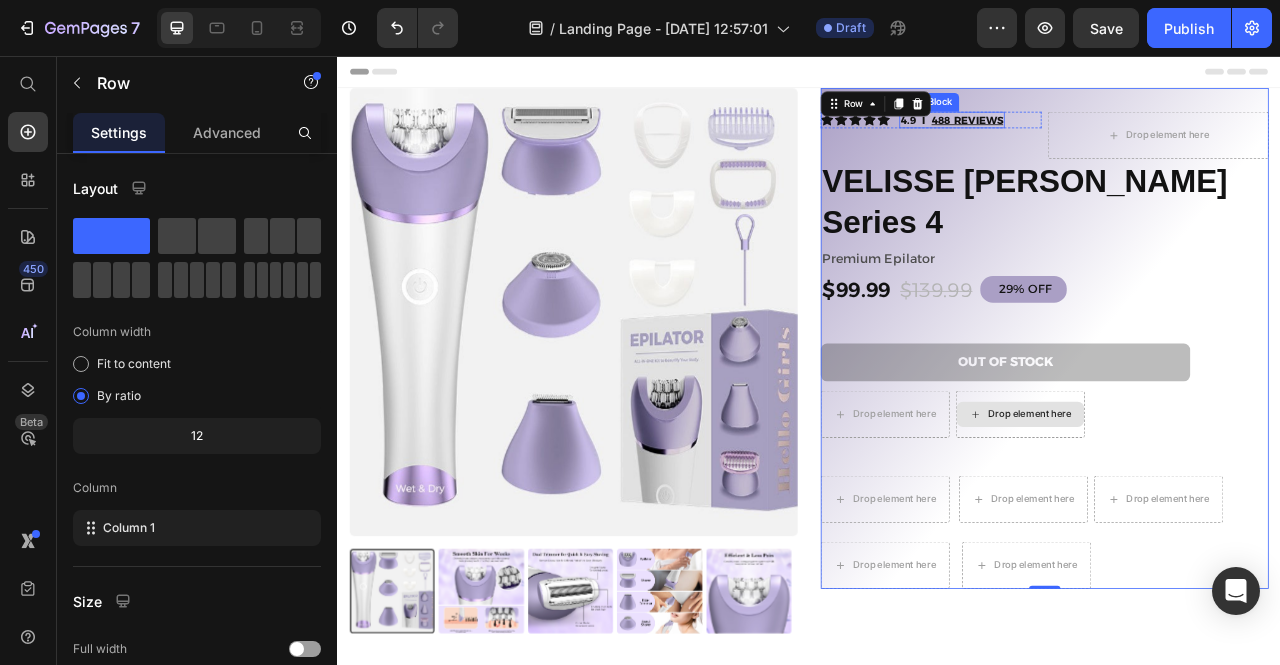 click on "488 REVIEWS" at bounding box center [1134, 137] 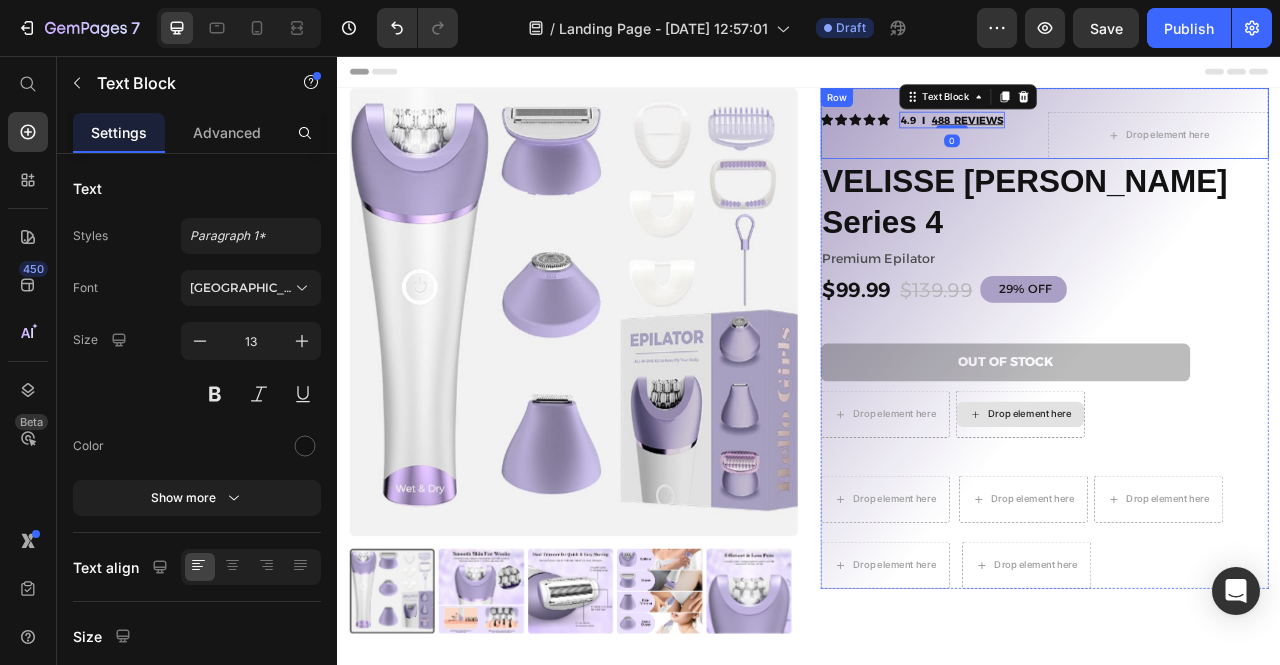 click on "Icon Icon Icon Icon Icon Icon List 4.9  I    488 REVIEWS Text Block   0 Row" at bounding box center (1092, 157) 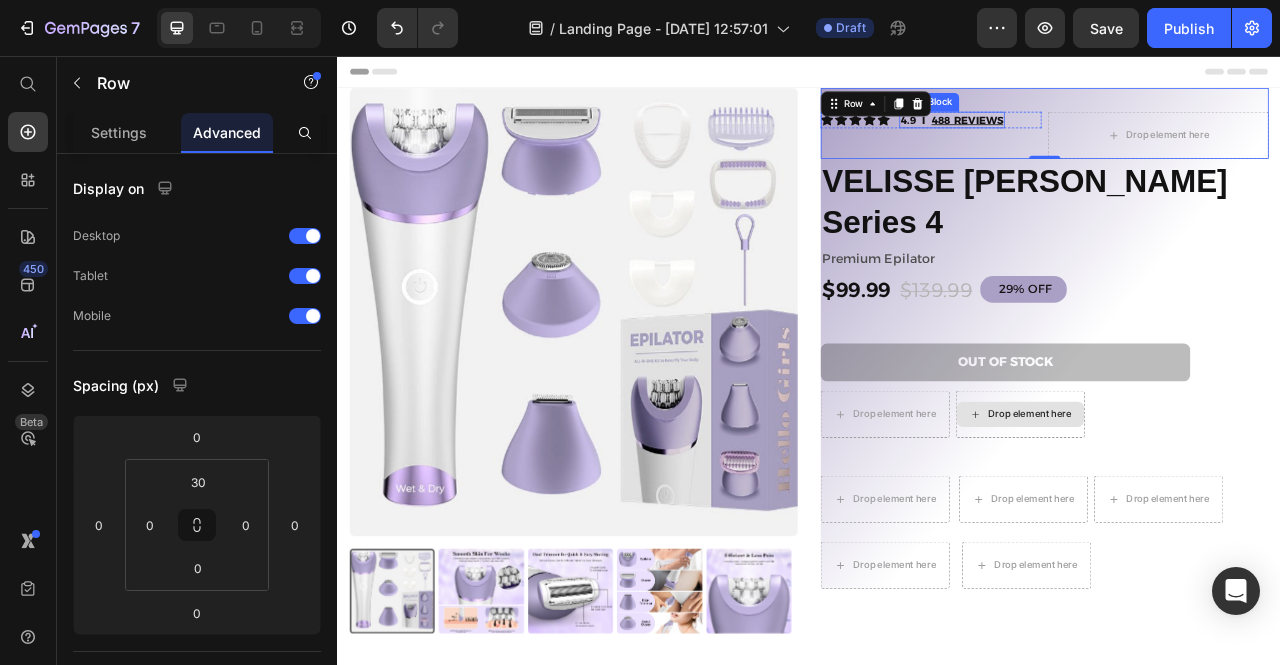 click on "4.9  I" at bounding box center (1069, 137) 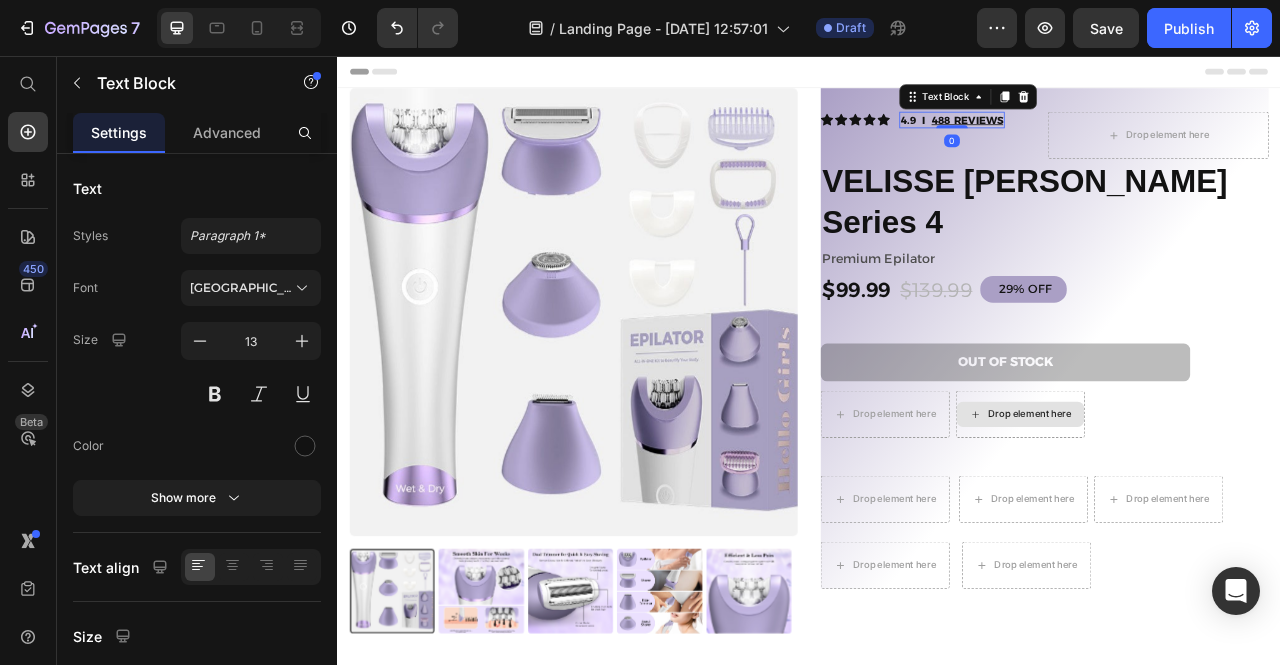 click on "4.9  I" at bounding box center [1069, 137] 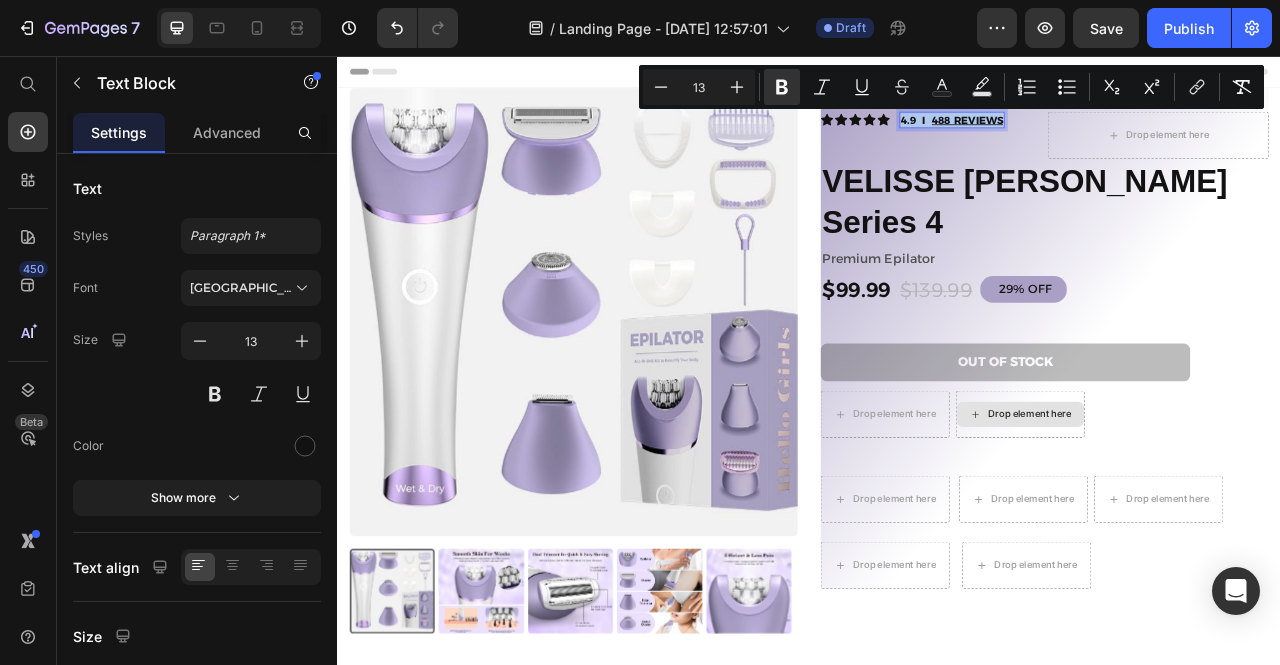 click on "4.9  I" at bounding box center (1069, 137) 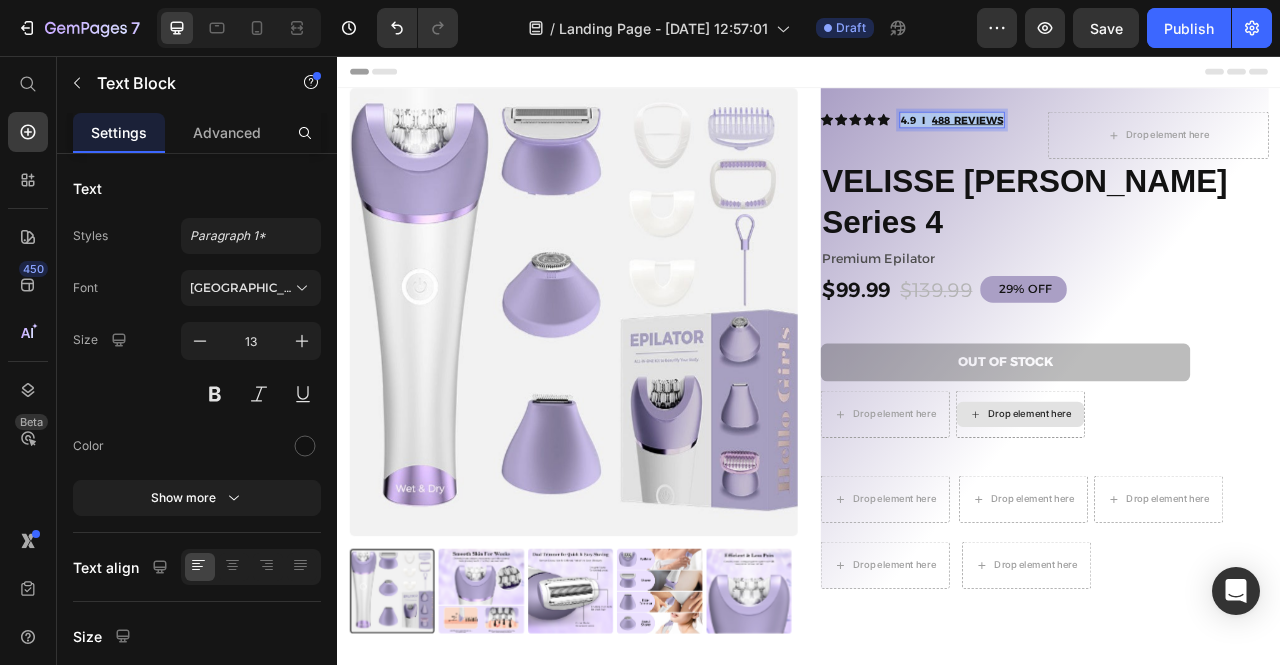 click on "4.9  I" at bounding box center (1069, 137) 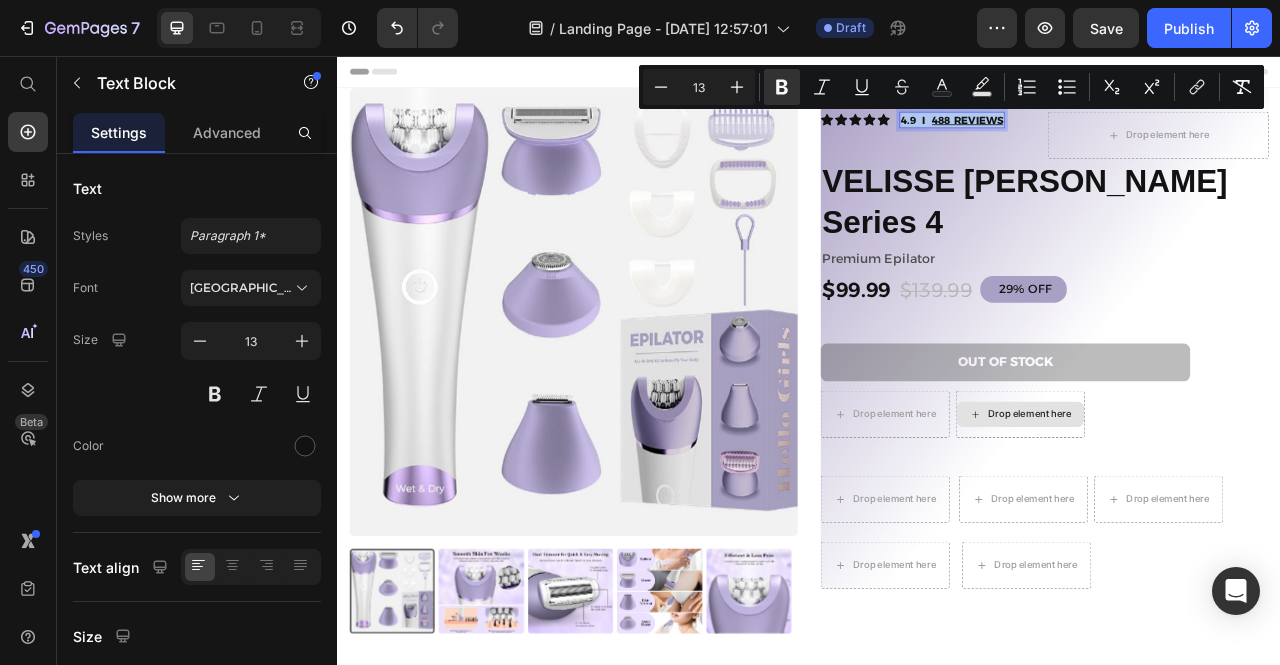 click on "4.9  I" at bounding box center (1069, 137) 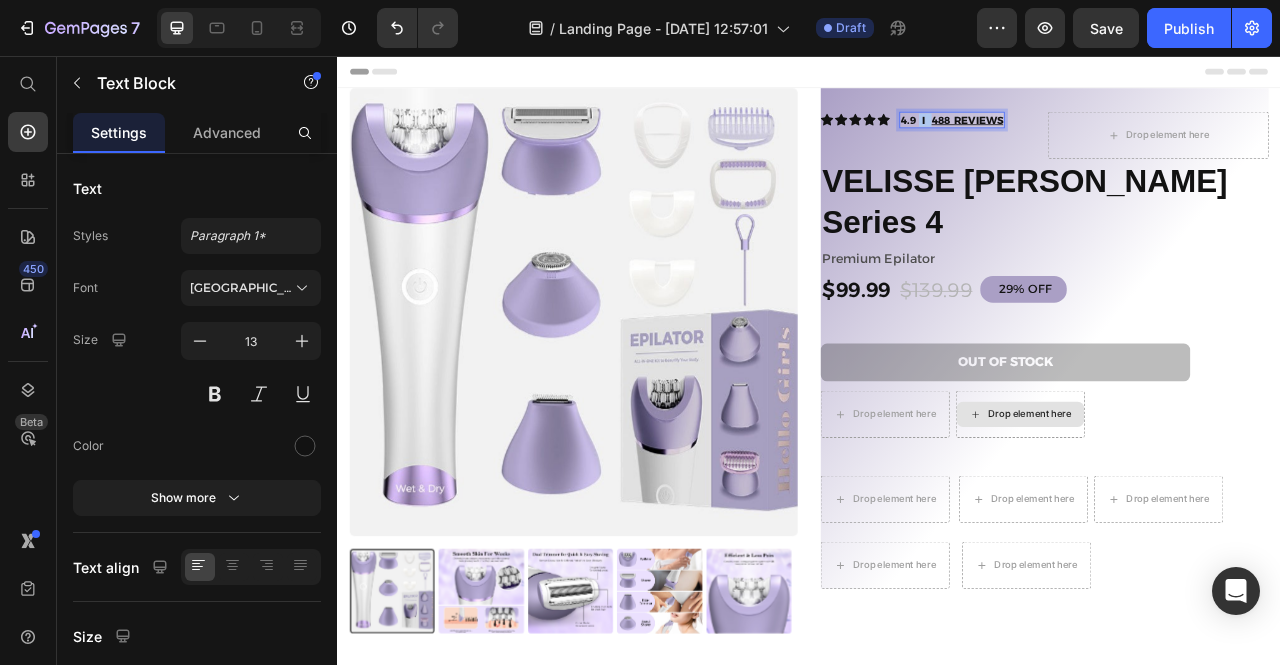 drag, startPoint x: 1081, startPoint y: 137, endPoint x: 1069, endPoint y: 137, distance: 12 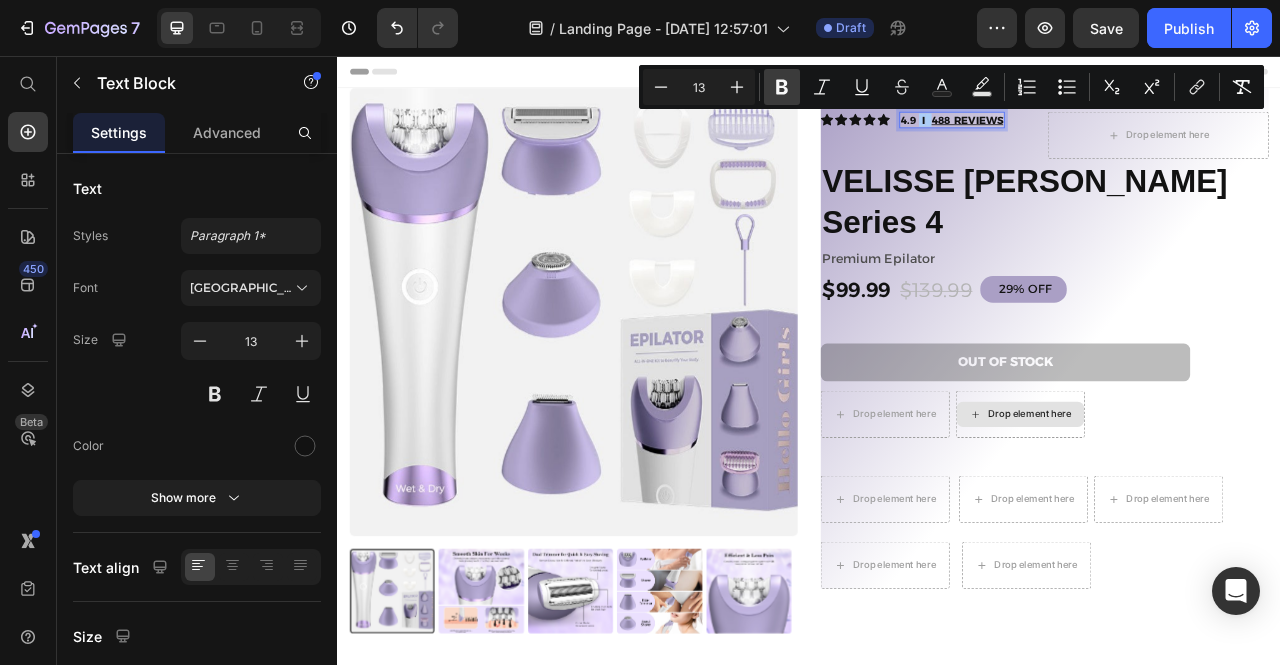 click 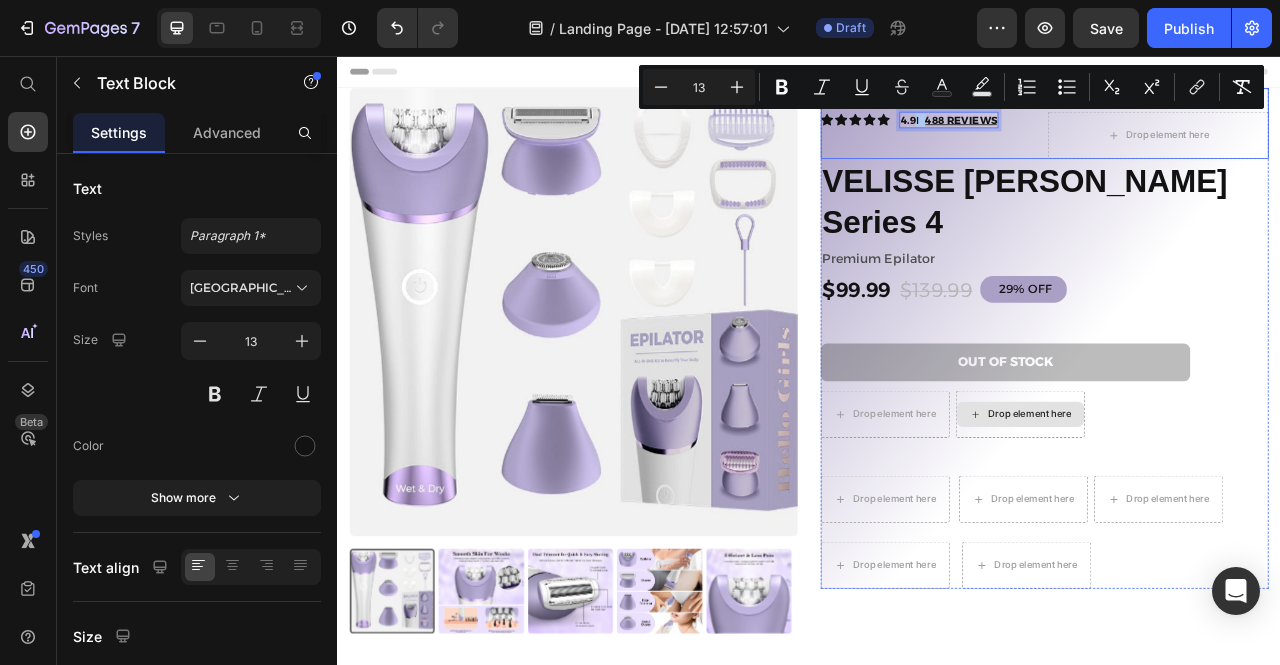 click on "Icon Icon Icon Icon Icon Icon List 4.9   I    488 REVIEWS Text Block   0 Row" at bounding box center (1092, 157) 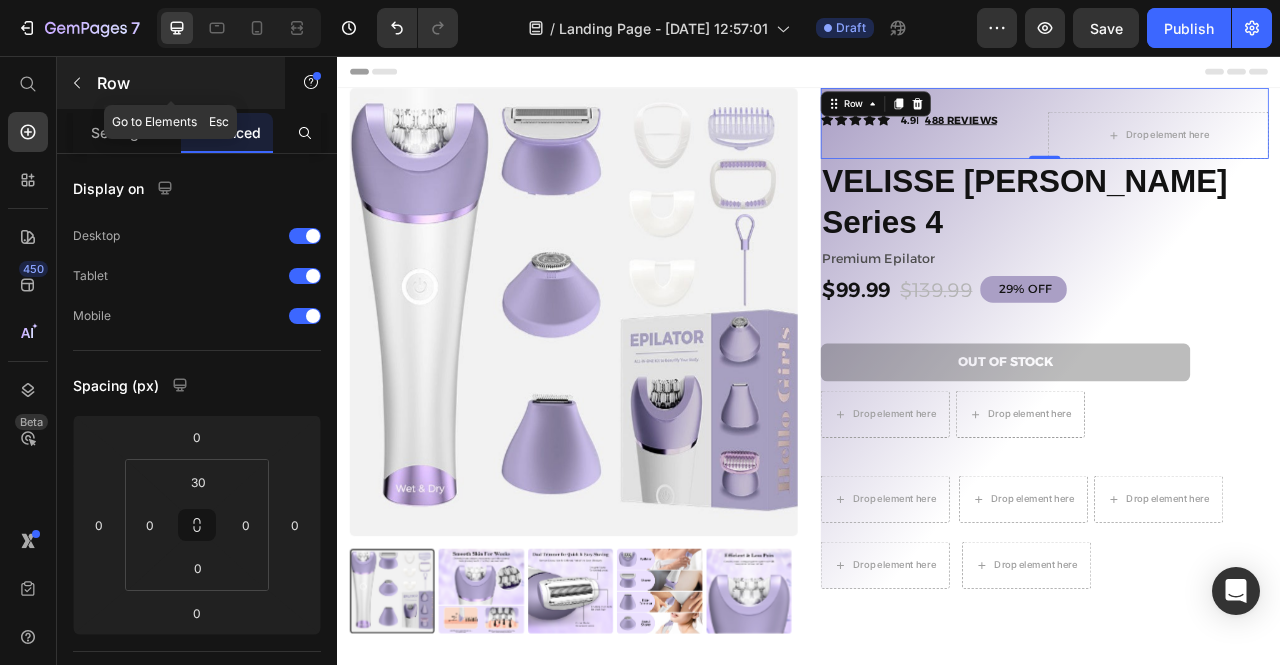 click at bounding box center [77, 83] 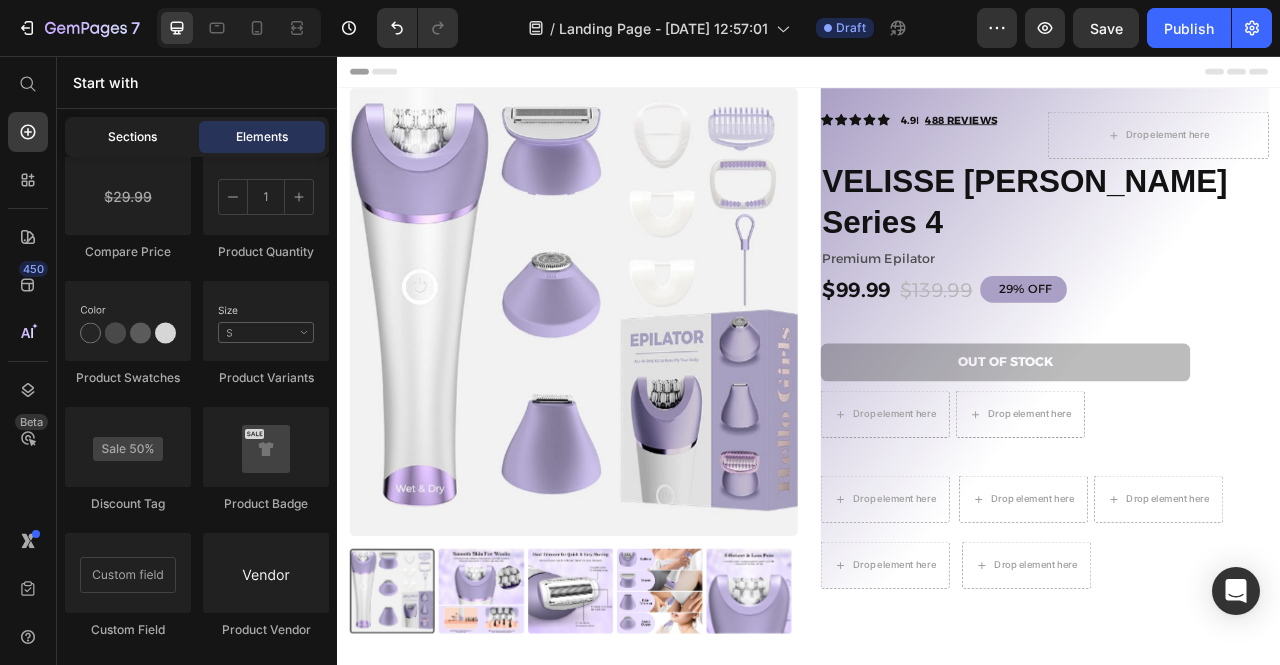 click on "Sections" at bounding box center (132, 137) 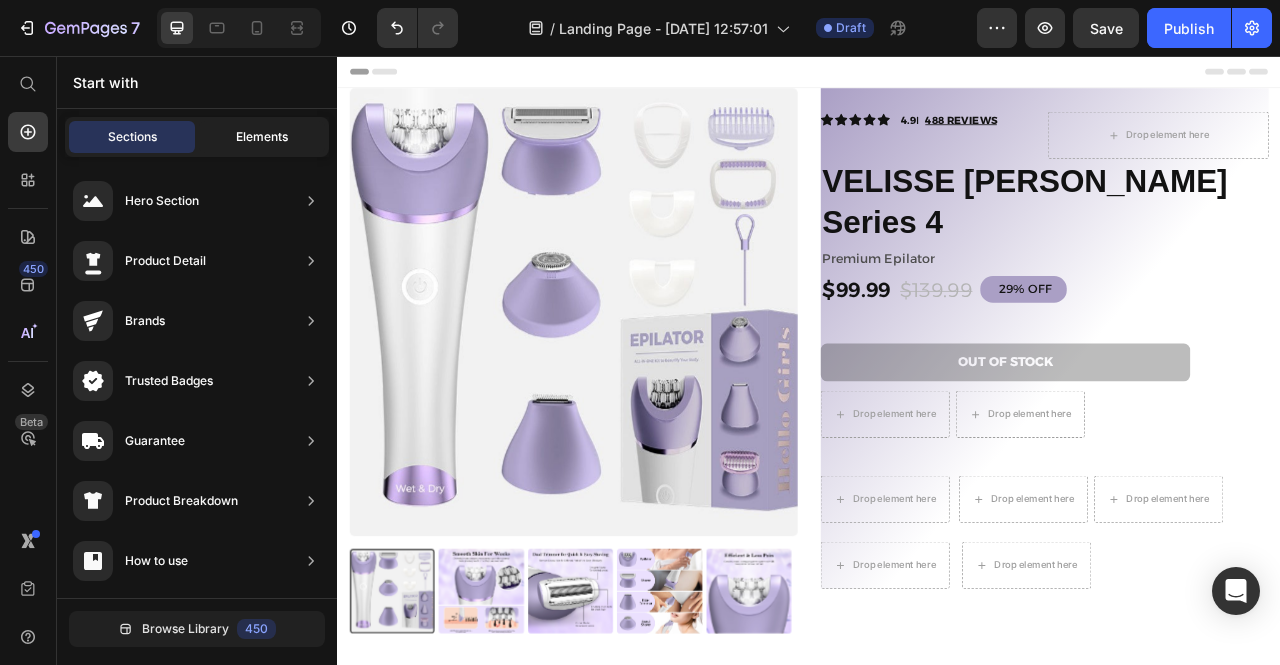 click on "Elements" 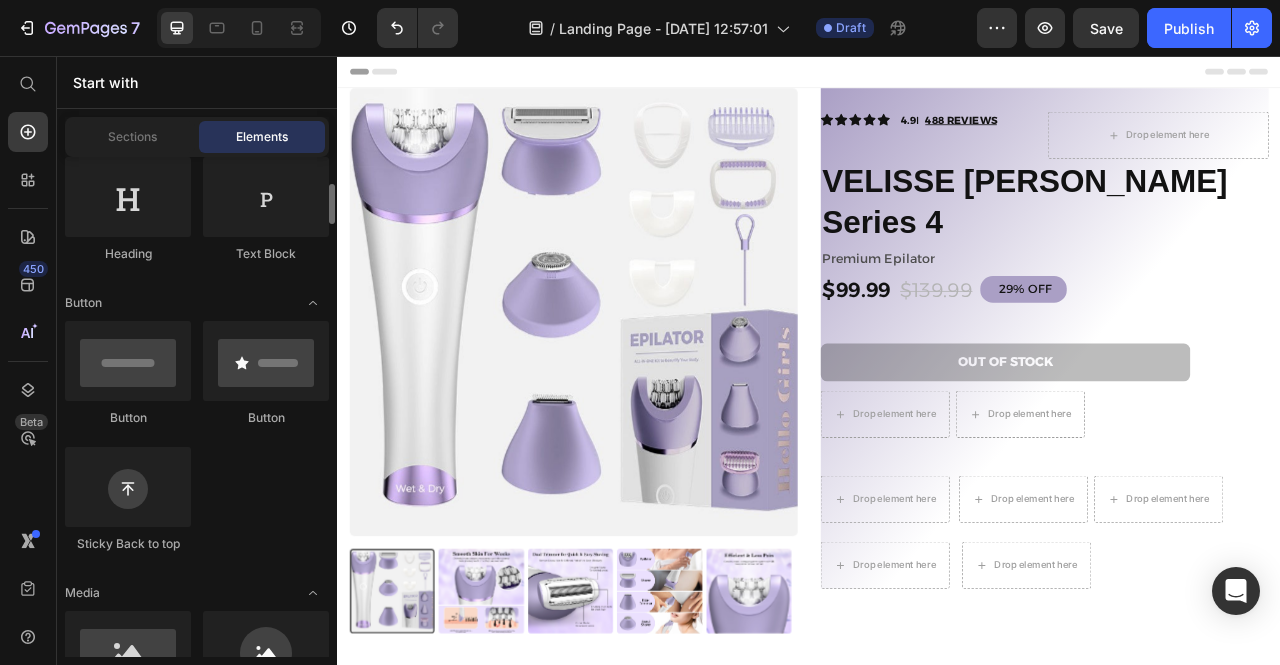 scroll, scrollTop: 333, scrollLeft: 0, axis: vertical 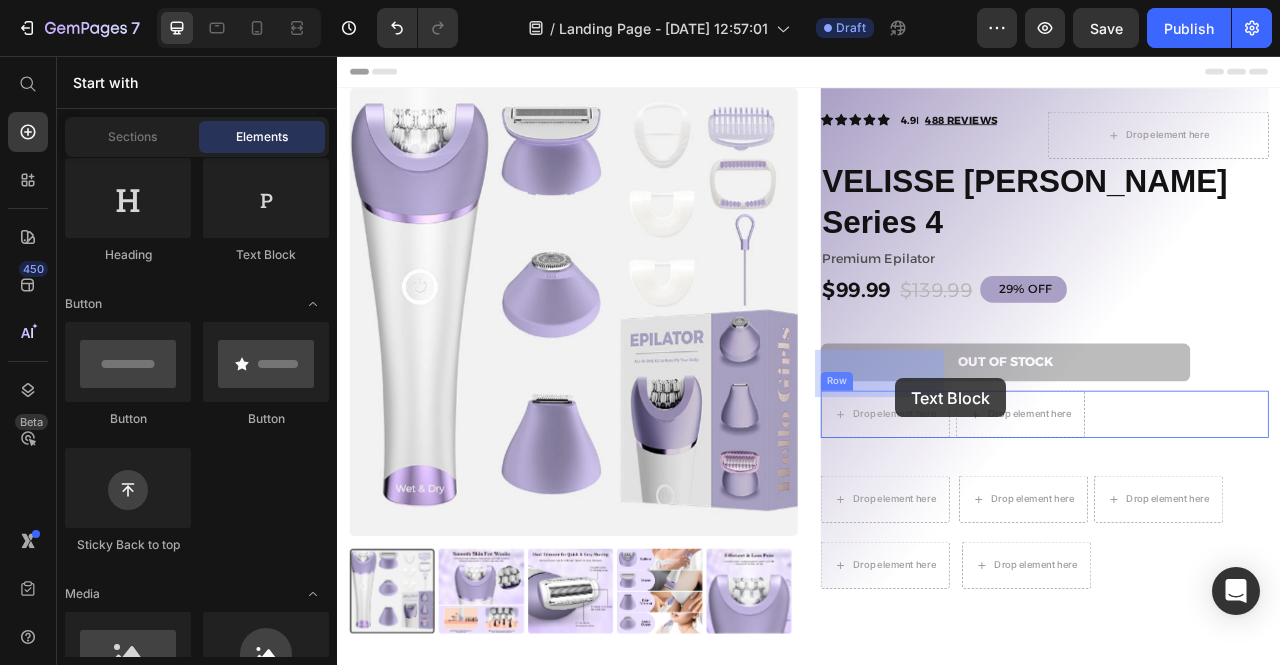 drag, startPoint x: 614, startPoint y: 275, endPoint x: 1047, endPoint y: 463, distance: 472.0519 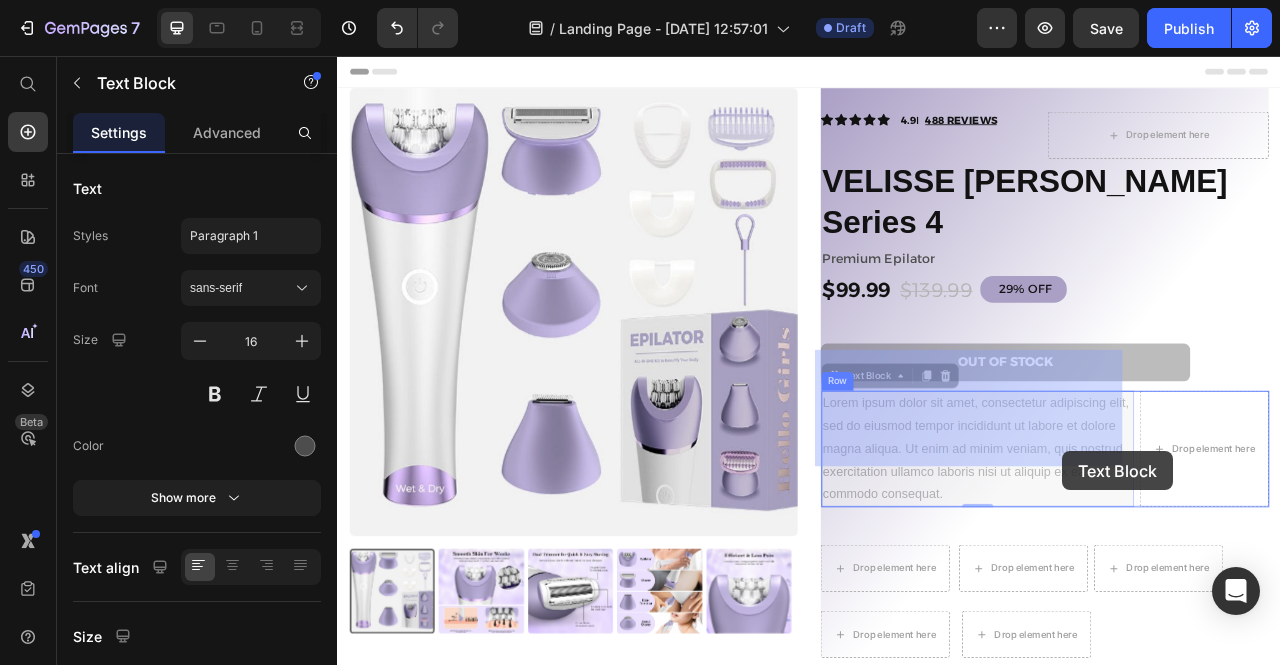 drag, startPoint x: 1175, startPoint y: 570, endPoint x: 1263, endPoint y: 559, distance: 88.68484 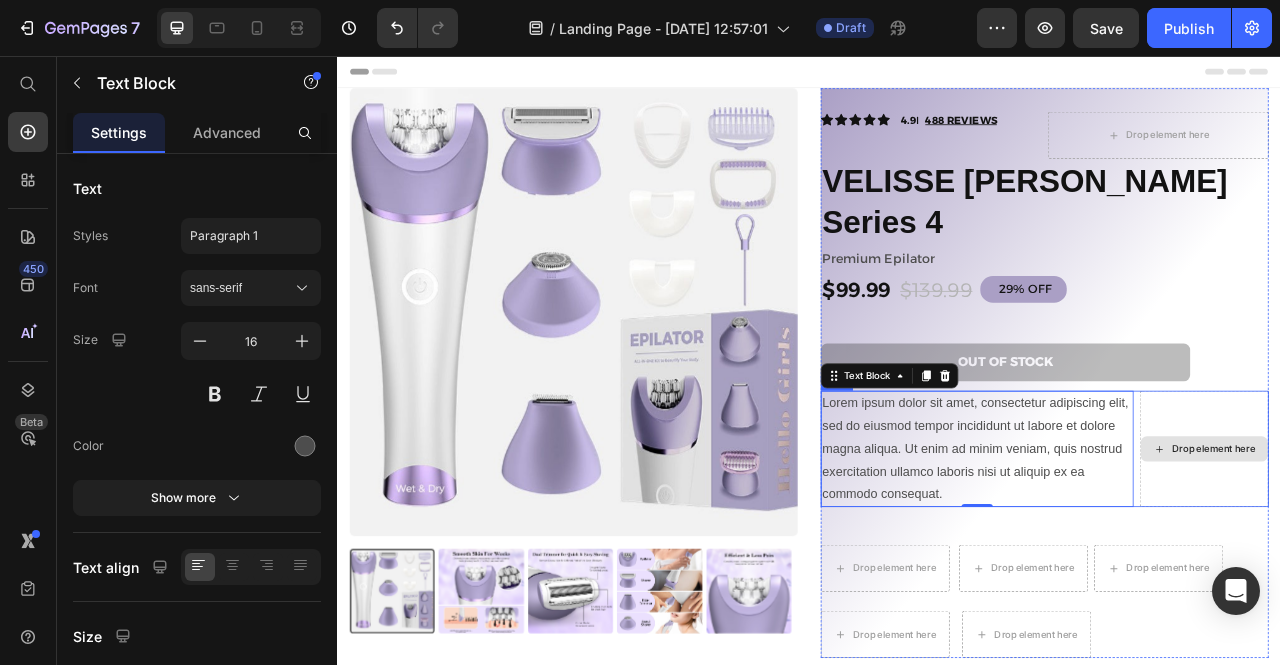 click on "Drop element here" at bounding box center [1440, 556] 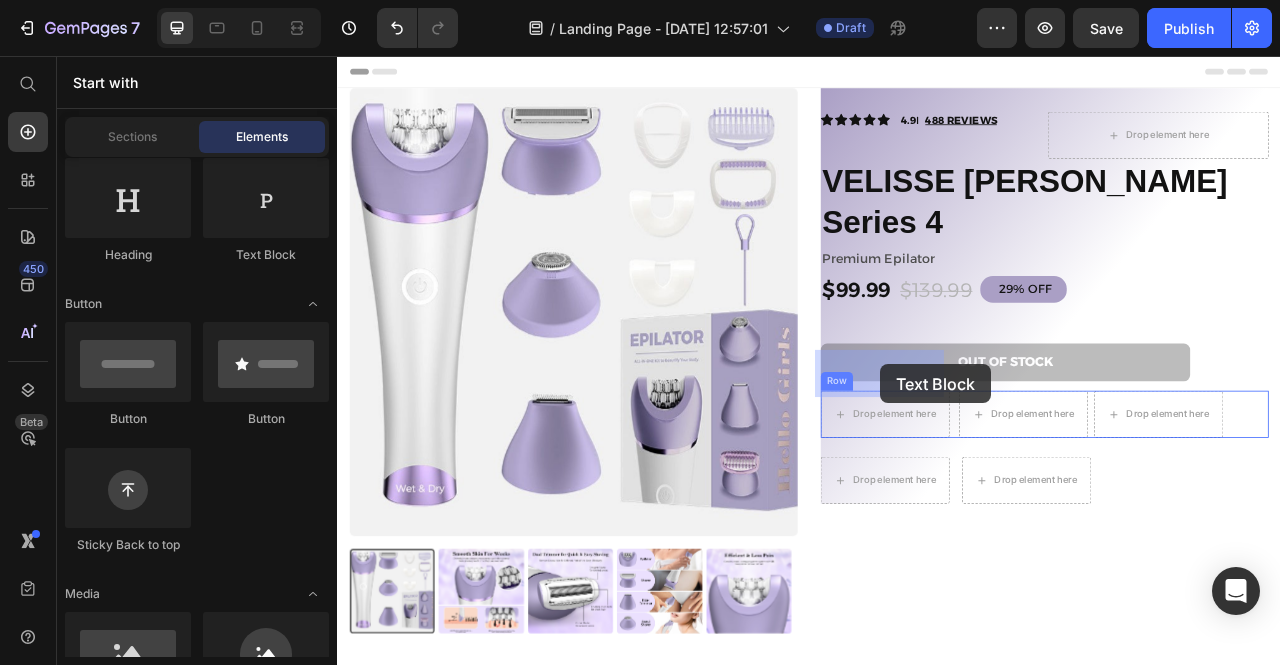 drag, startPoint x: 602, startPoint y: 265, endPoint x: 1027, endPoint y: 450, distance: 463.51913 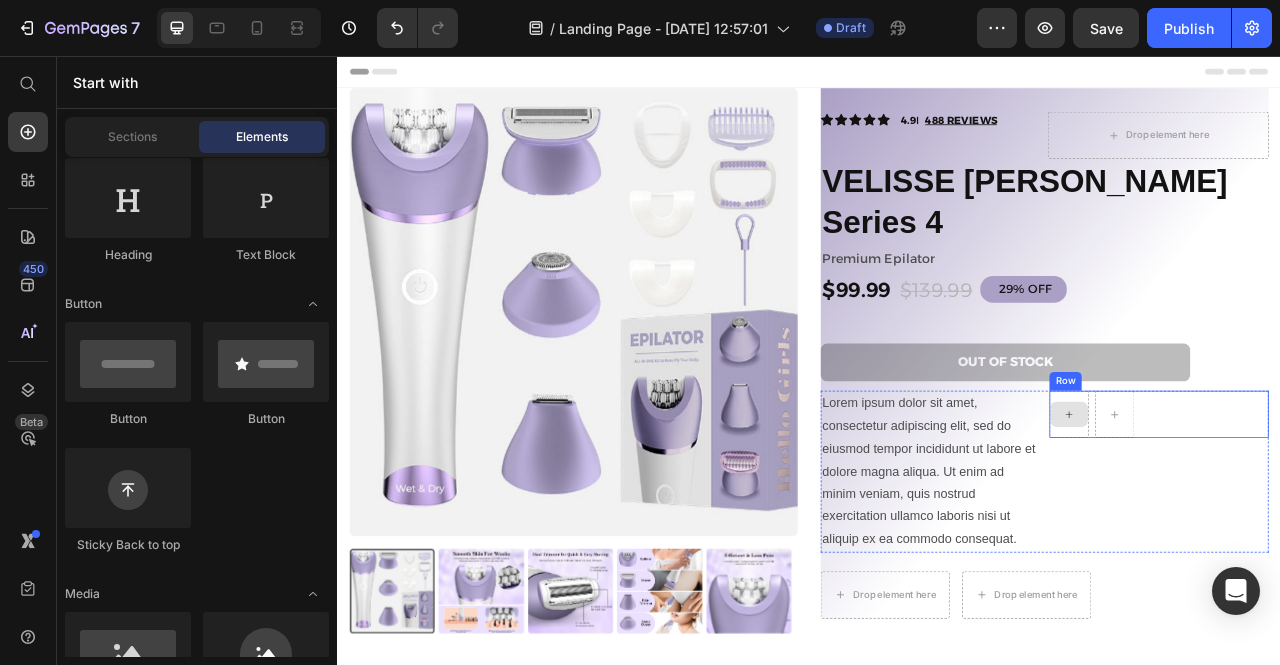 click at bounding box center (1268, 512) 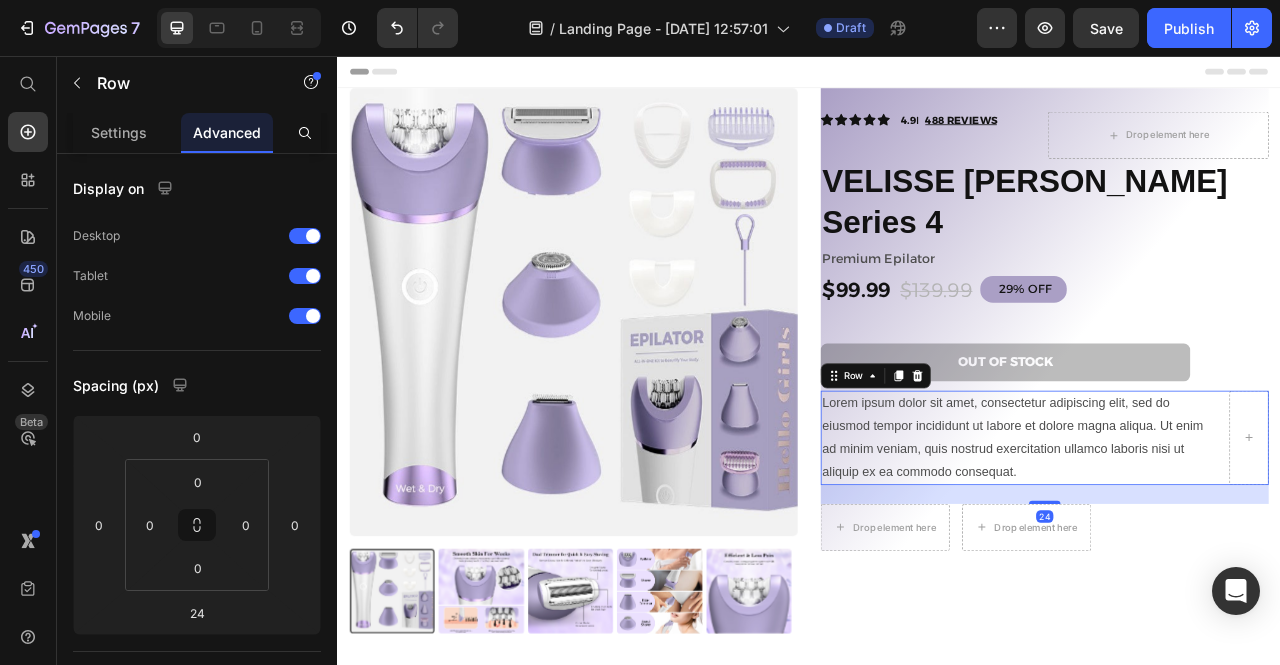 click on "Lorem ipsum dolor sit amet, consectetur adipiscing elit, sed do eiusmod tempor incididunt ut labore et dolore magna aliqua. Ut enim ad minim veniam, quis nostrud exercitation ullamco laboris nisi ut aliquip ex ea commodo consequat. Text Block
Row   24" at bounding box center [1237, 541] 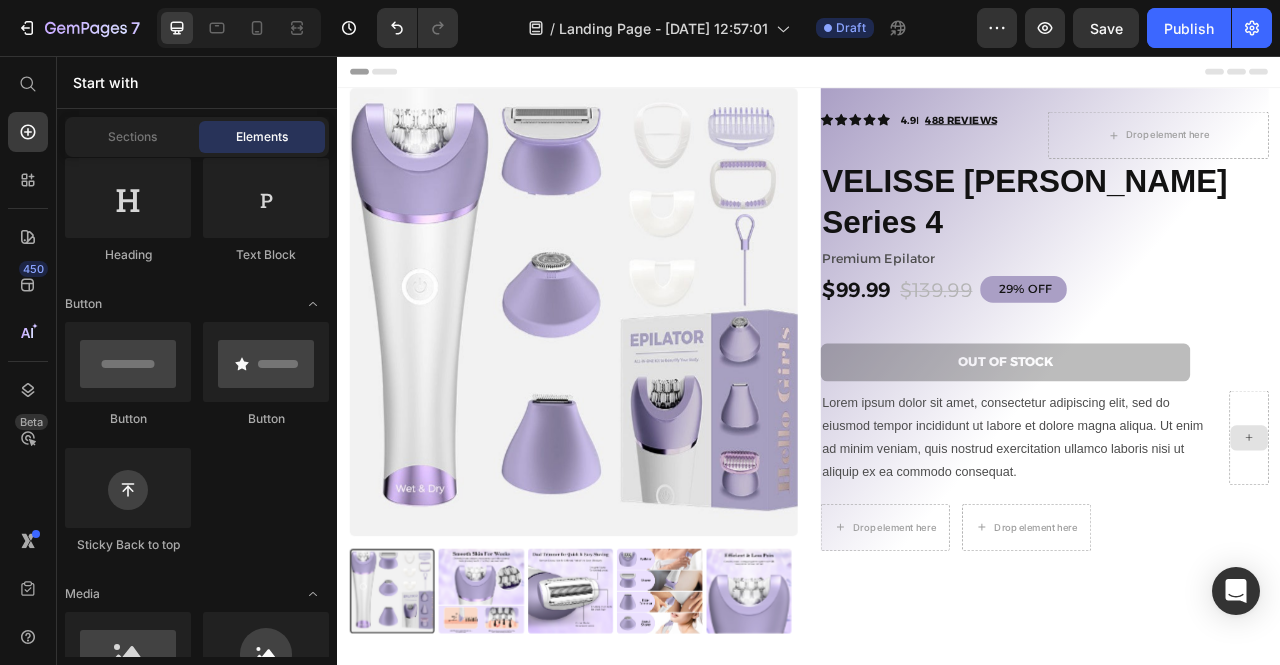 click at bounding box center (1497, 542) 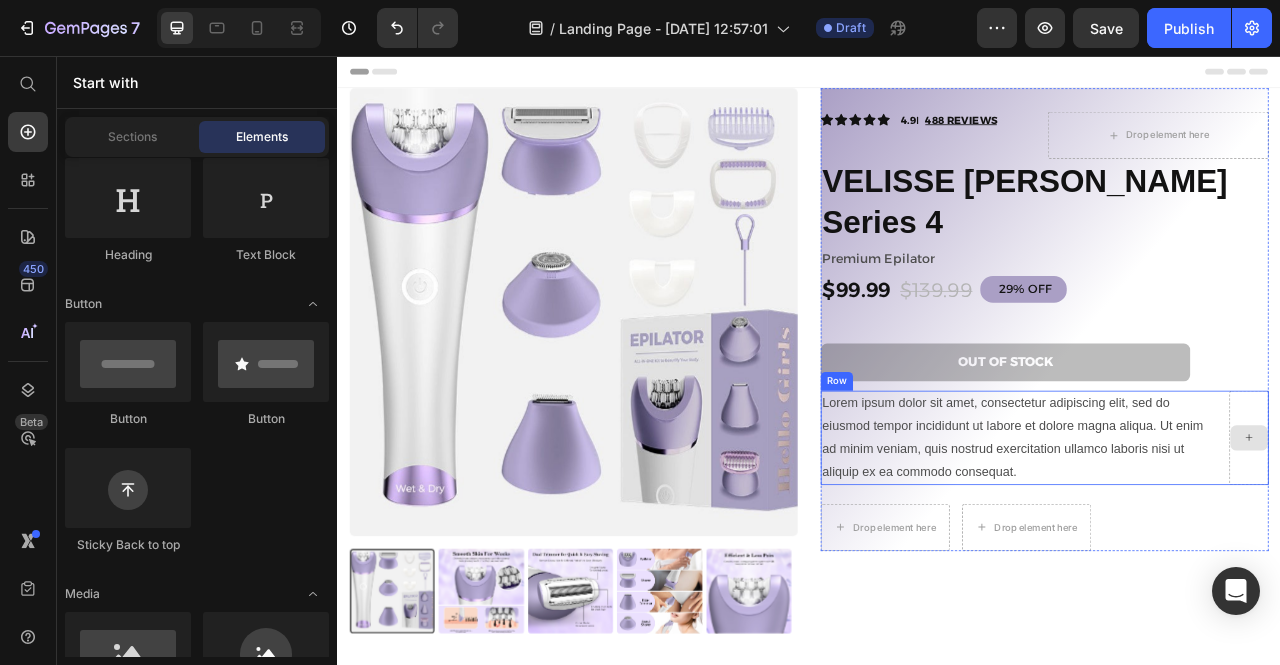 click at bounding box center (1497, 541) 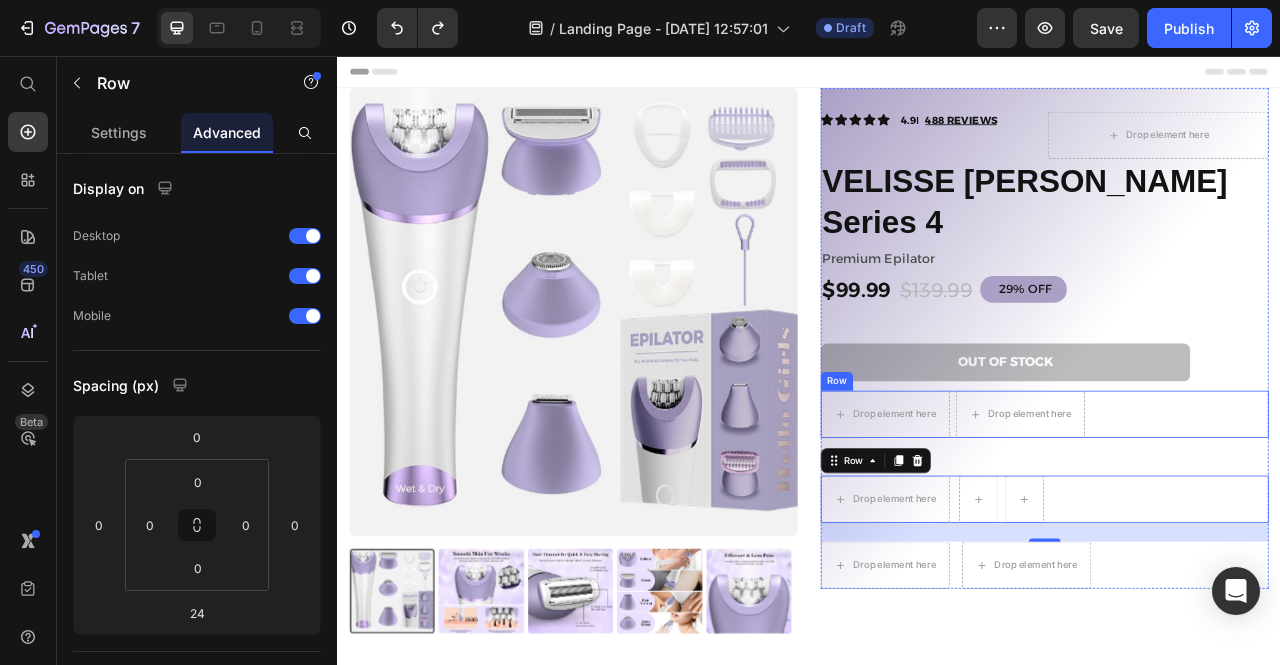 click on "Drop element here" at bounding box center [1206, 512] 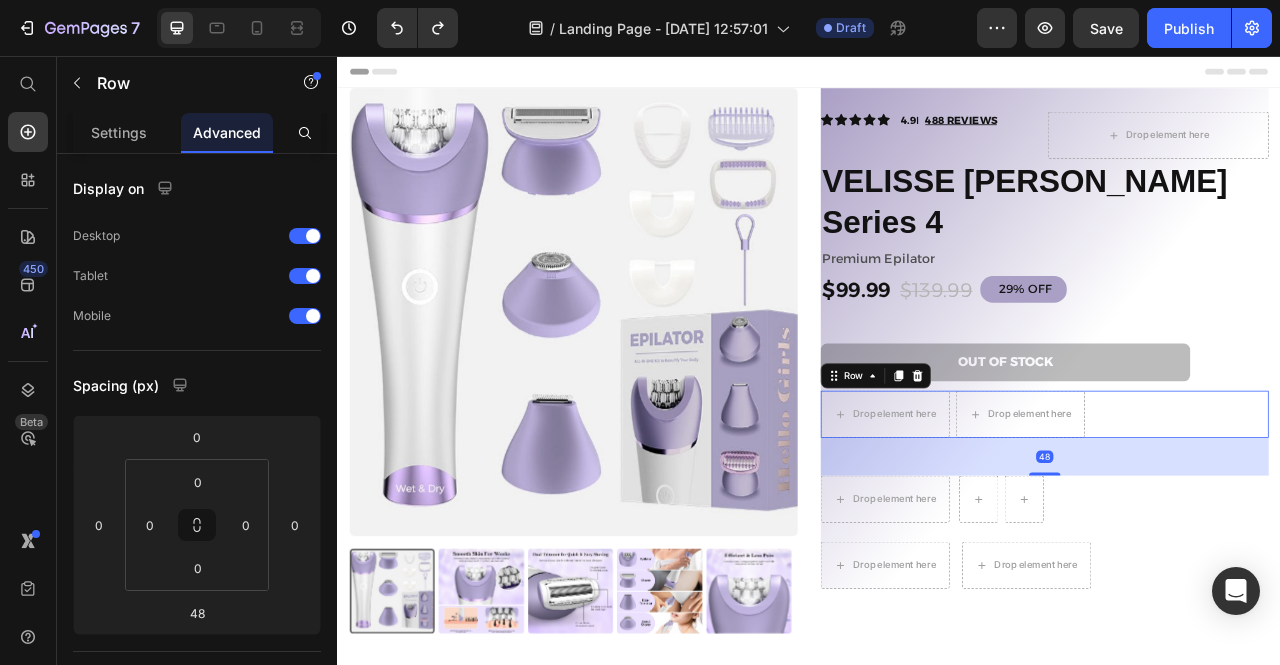 click on "Drop element here
Drop element here Row   48" at bounding box center (1237, 512) 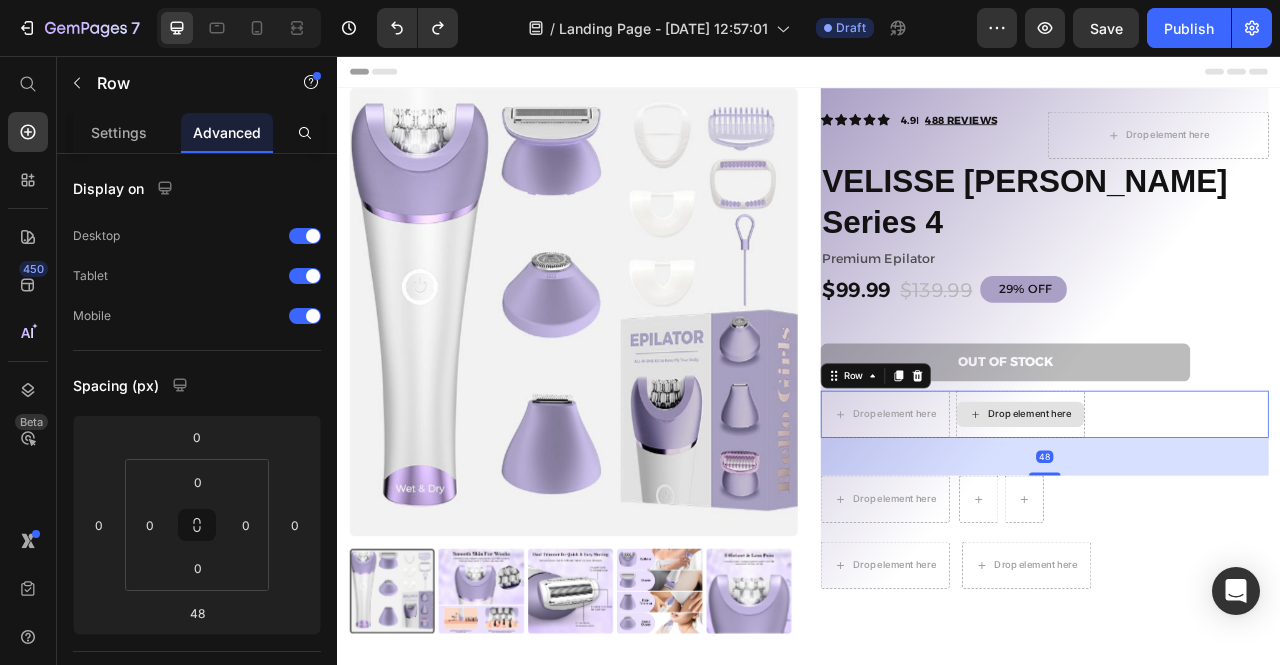 click on "Drop element here" at bounding box center [1206, 512] 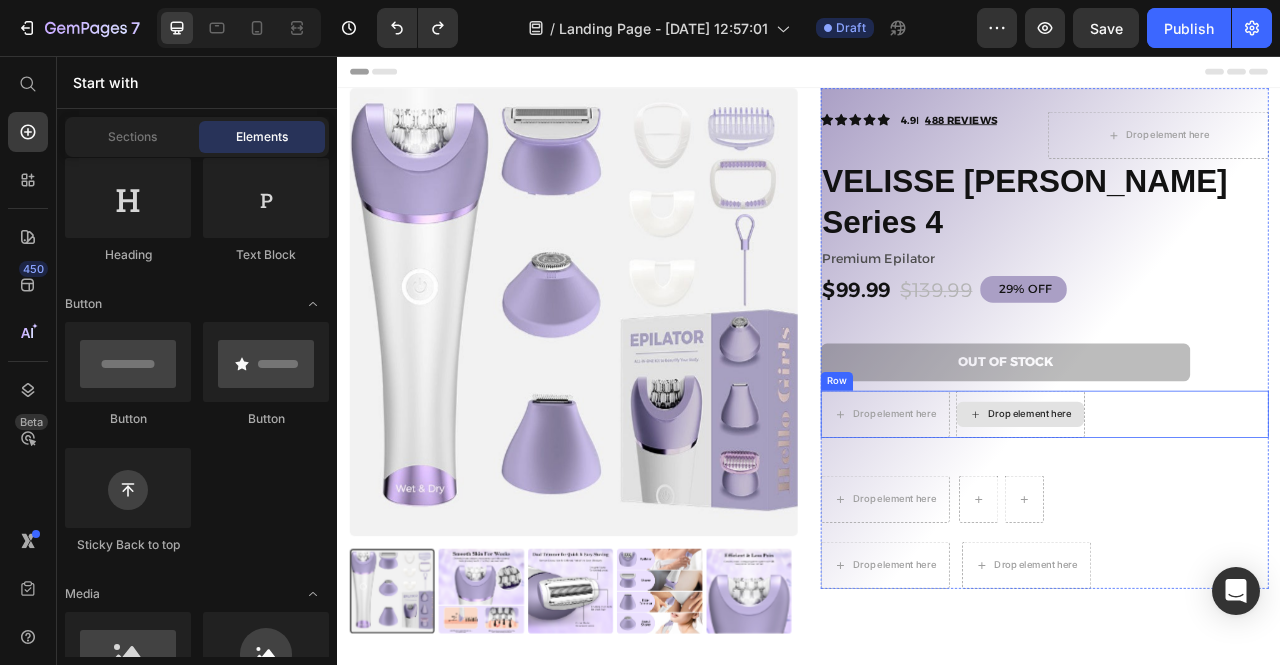 click on "Drop element here" at bounding box center (1206, 512) 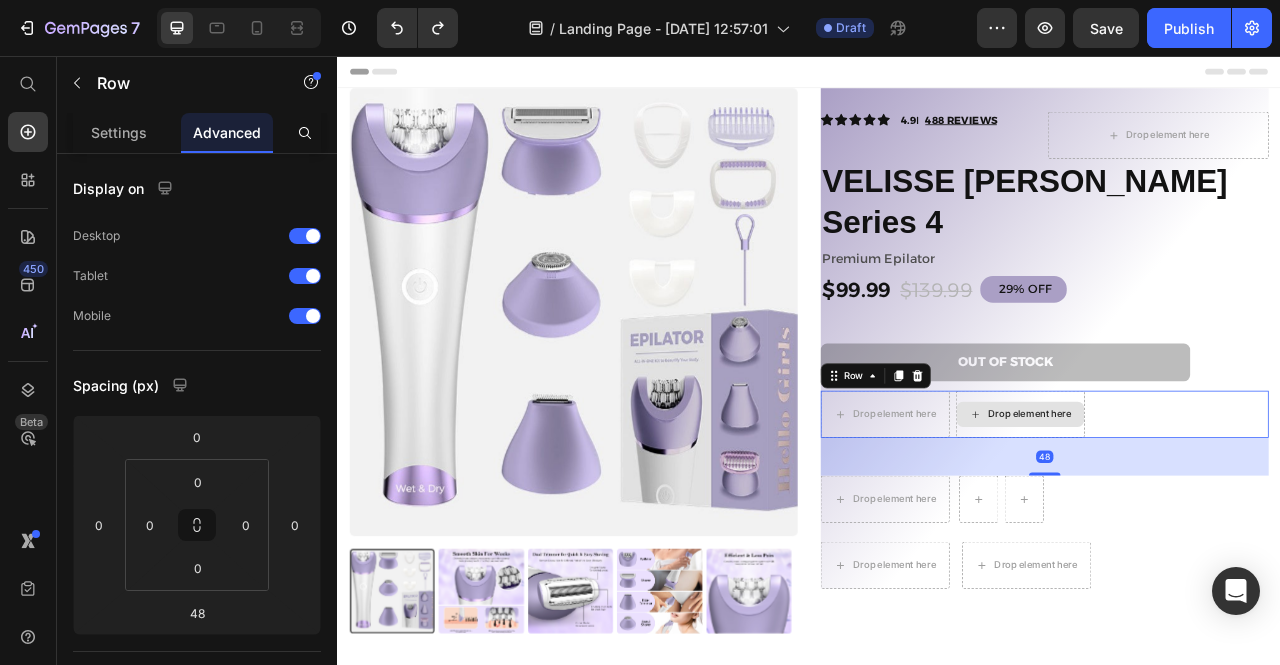 click on "Drop element here" at bounding box center (1206, 512) 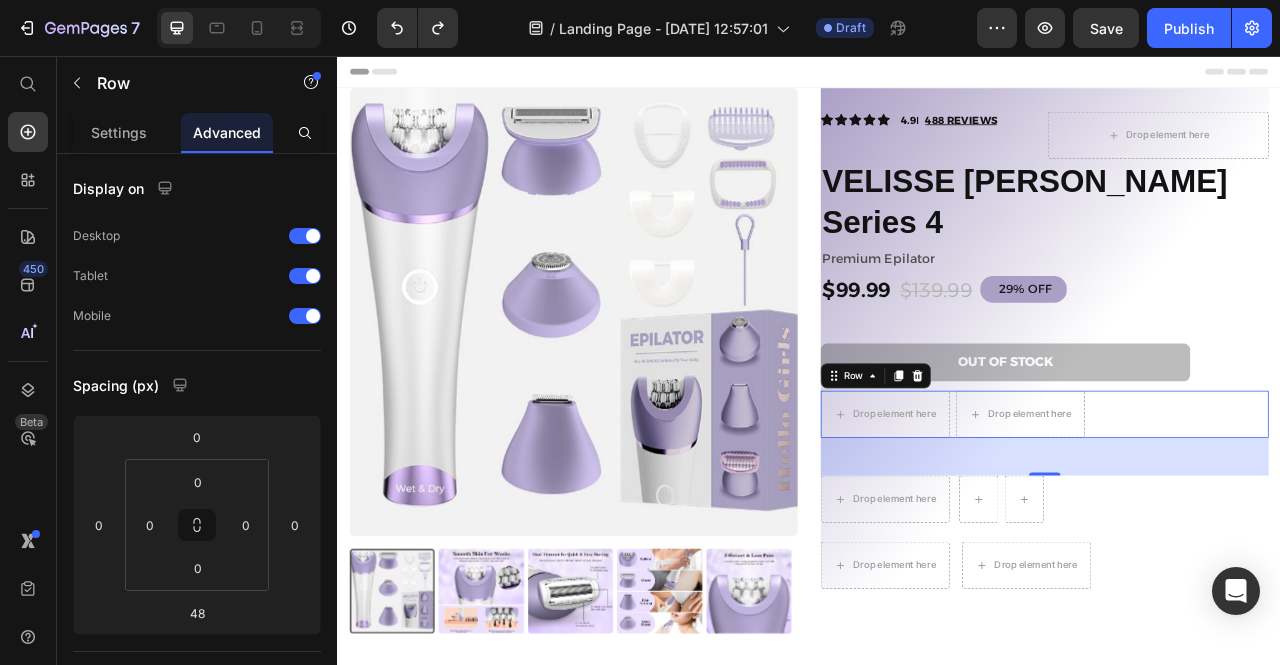 click on "Drop element here
Drop element here Row   48" at bounding box center [1237, 512] 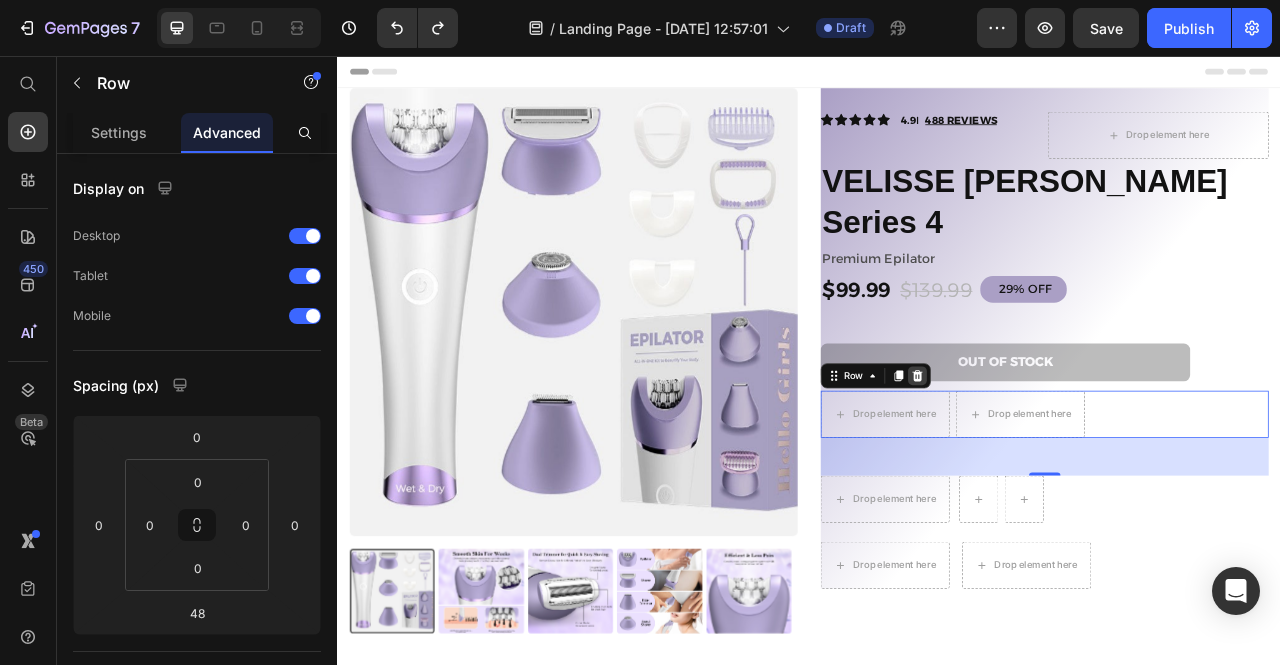 click 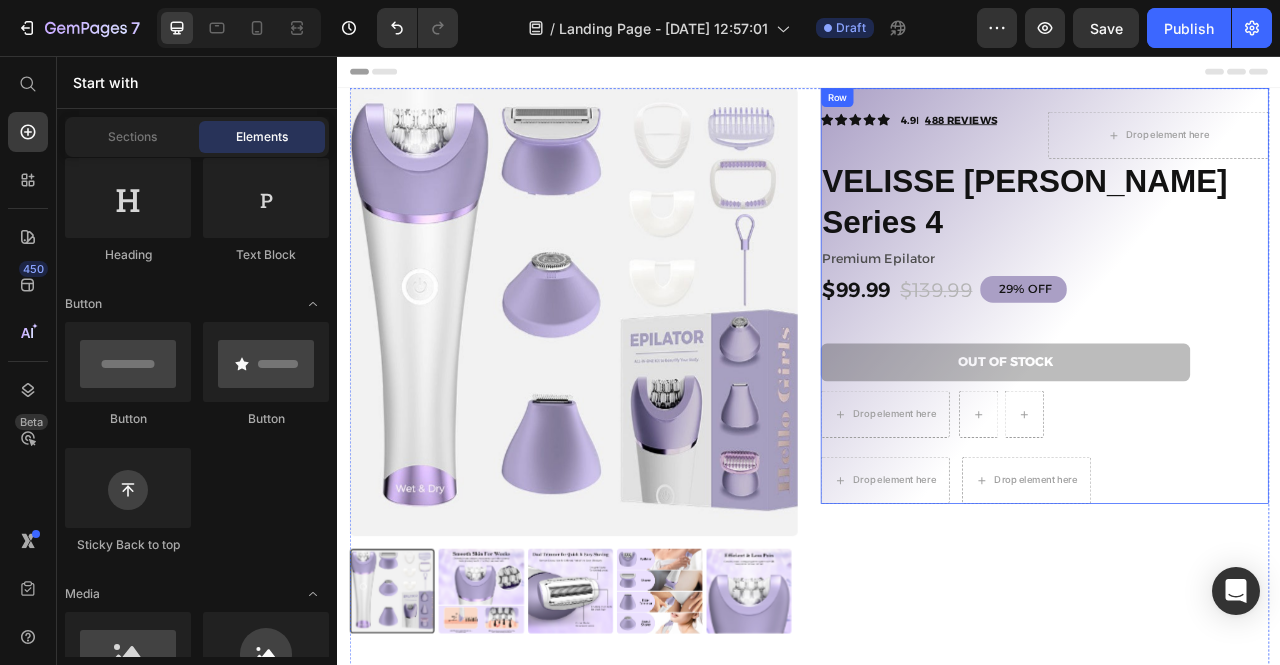 click on "Drop element here" at bounding box center [1034, 512] 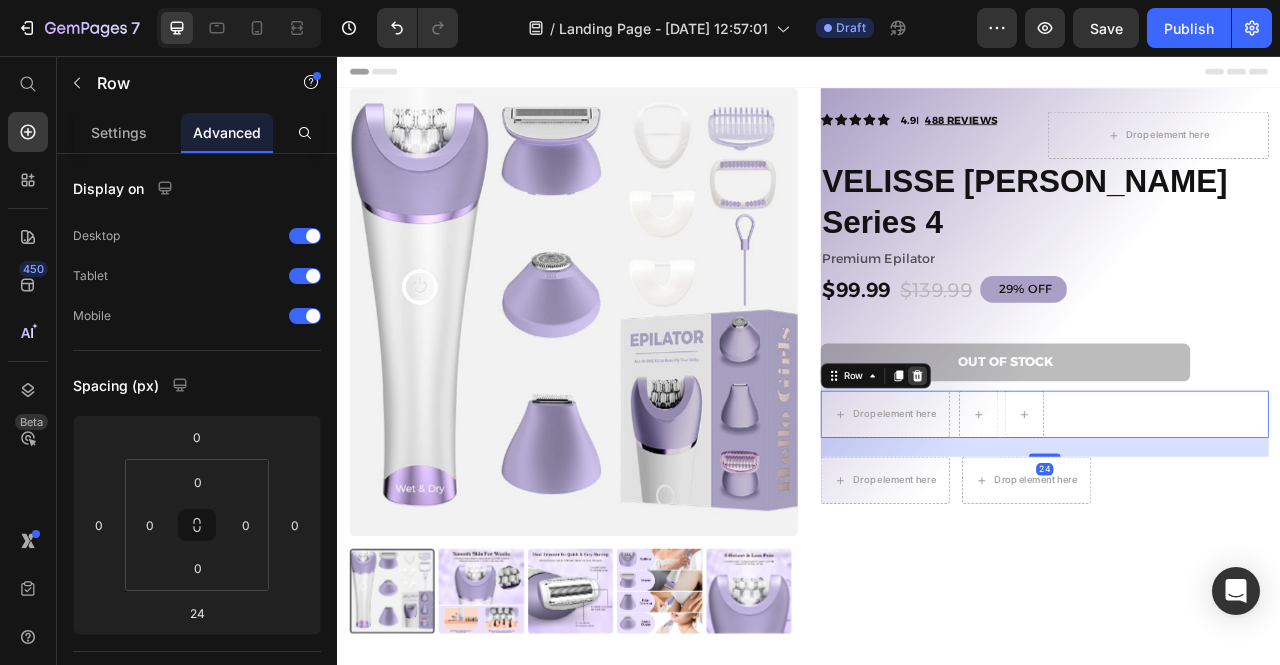 click 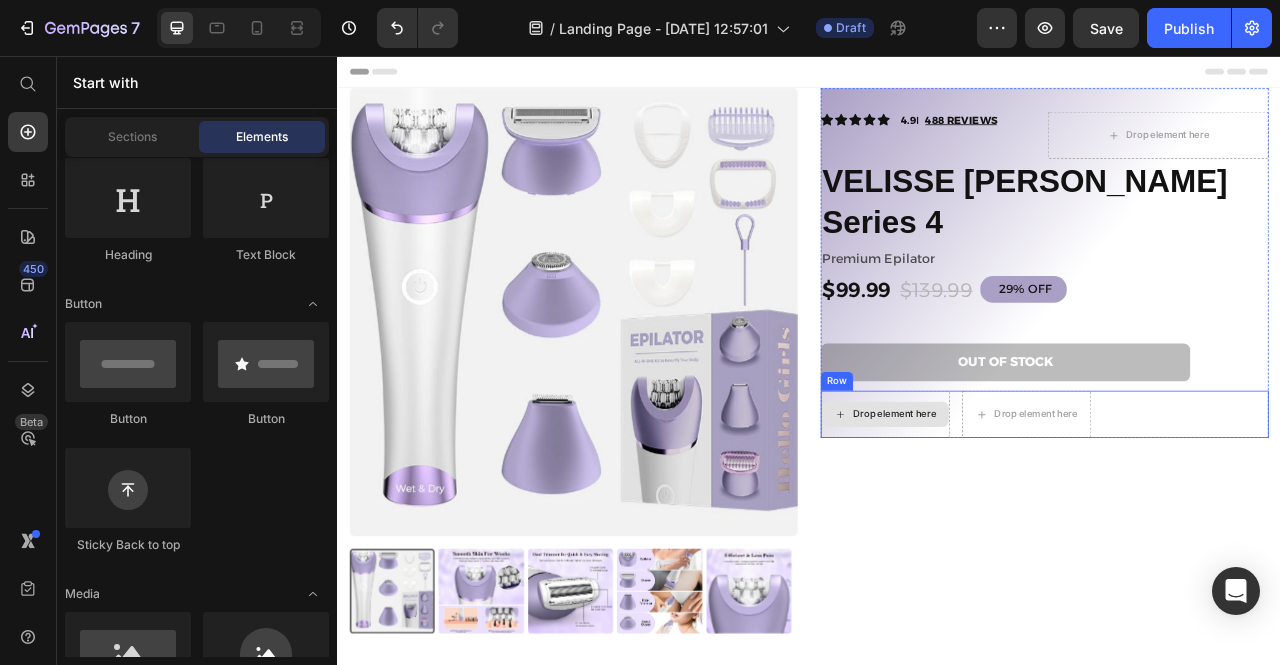 click on "Drop element here" at bounding box center [1034, 512] 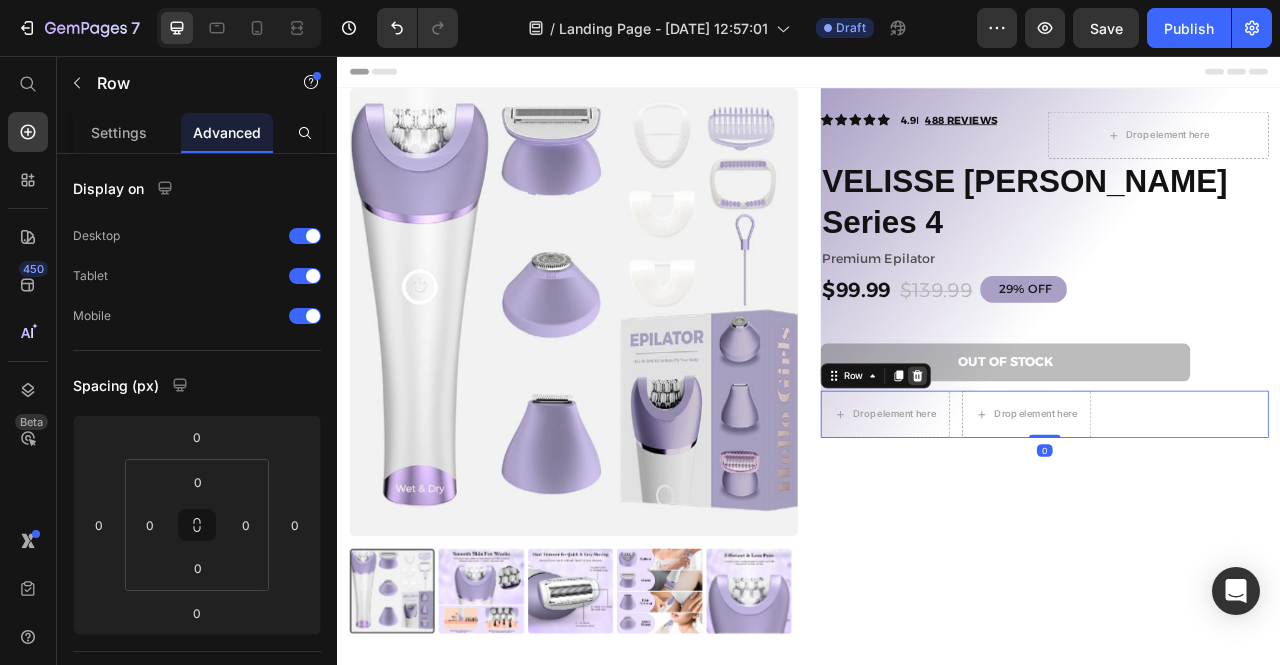 click 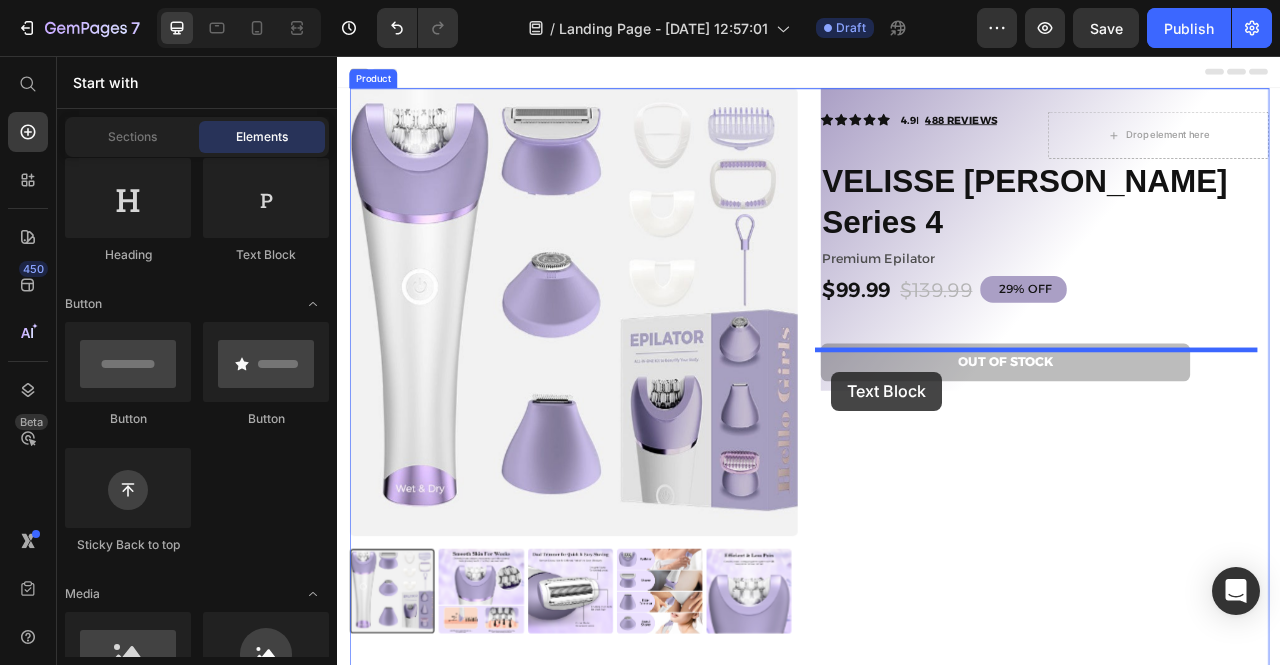 drag, startPoint x: 597, startPoint y: 272, endPoint x: 965, endPoint y: 458, distance: 412.3348 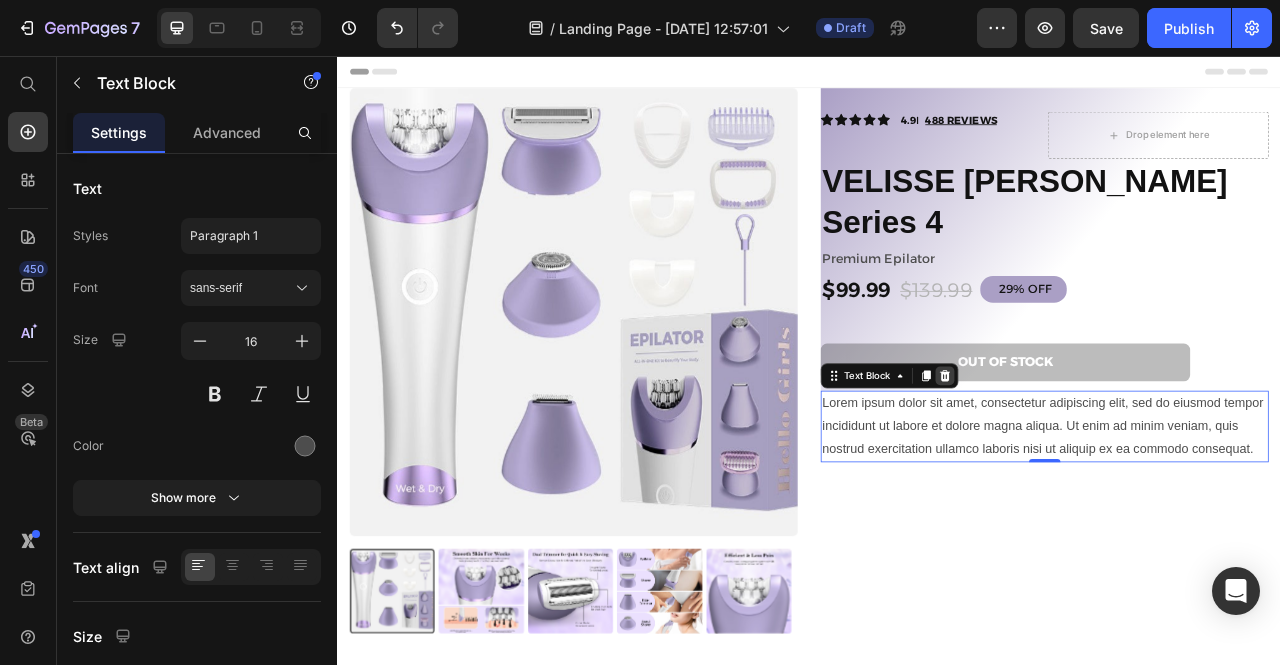 click 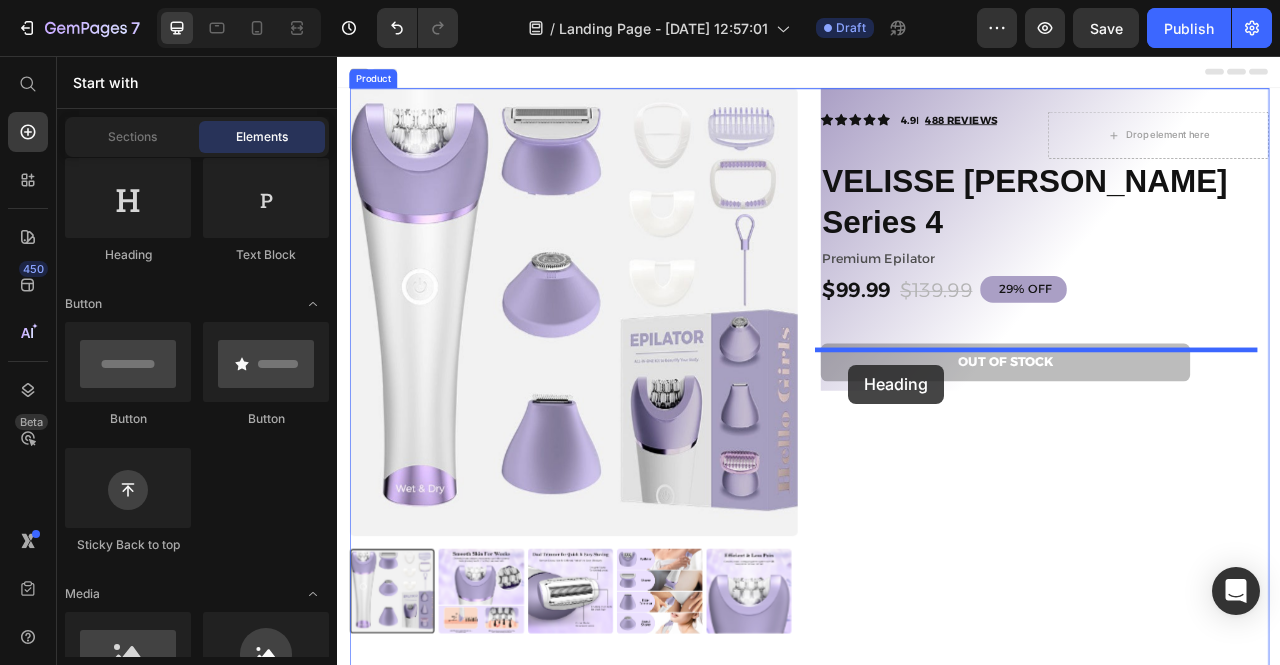 drag, startPoint x: 447, startPoint y: 262, endPoint x: 987, endPoint y: 449, distance: 571.46216 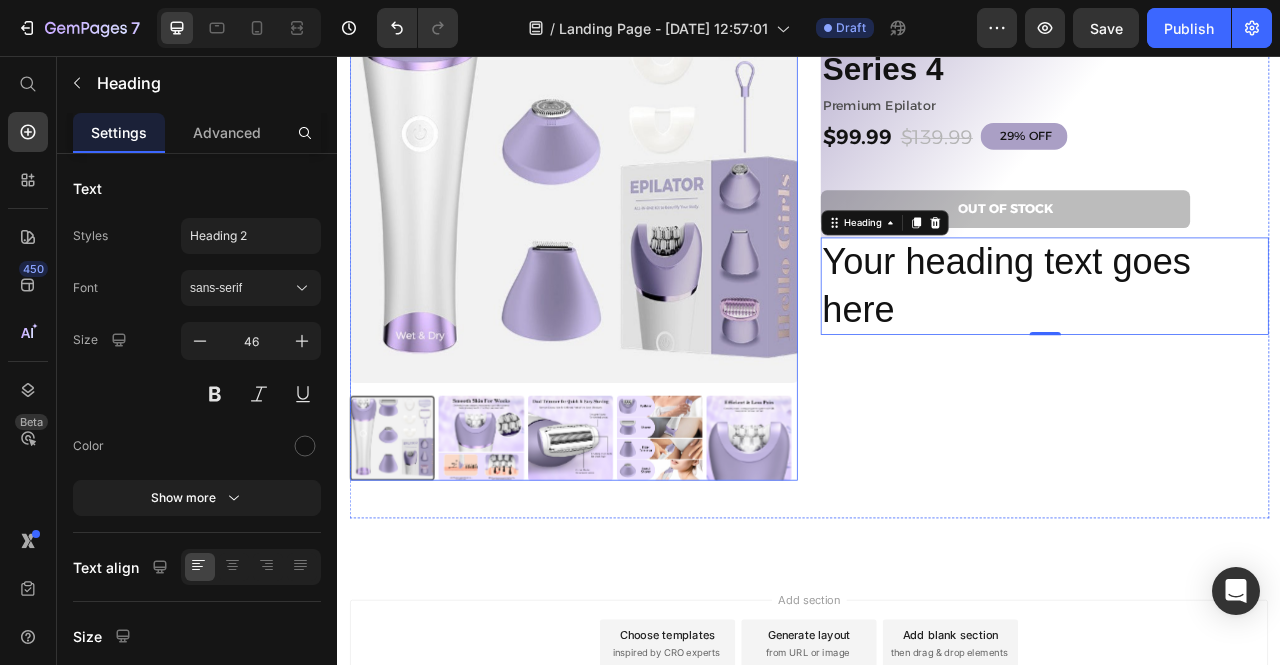 scroll, scrollTop: 0, scrollLeft: 0, axis: both 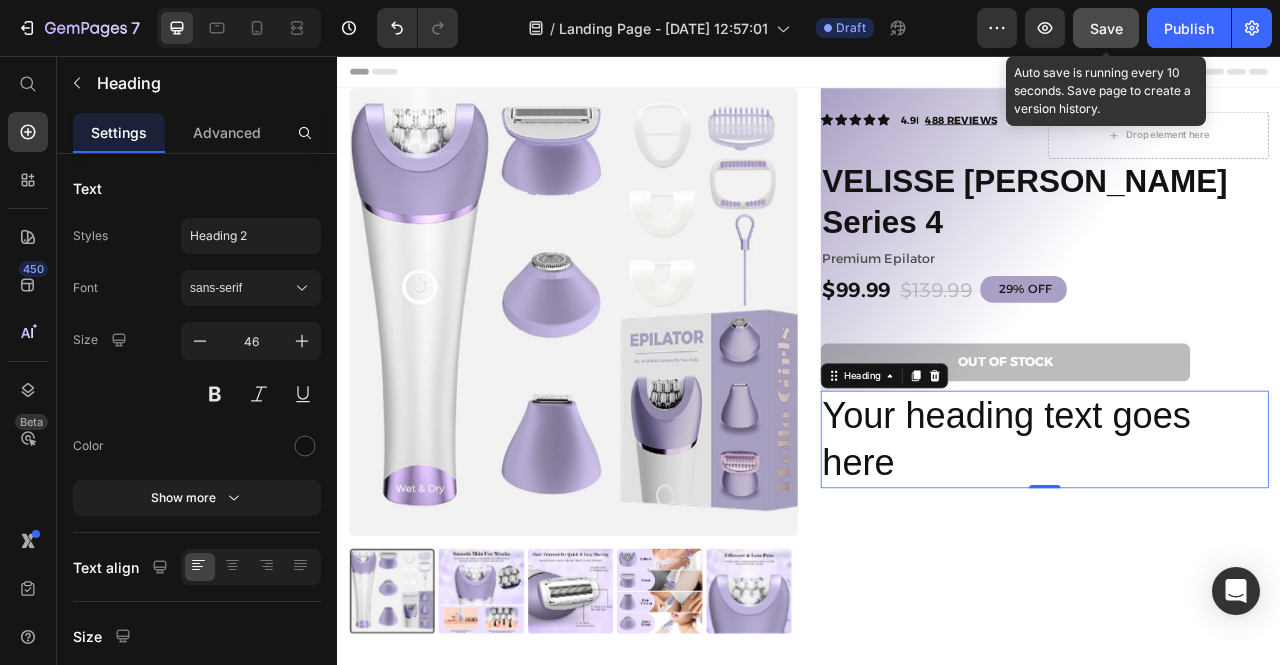 click on "Save" at bounding box center [1106, 28] 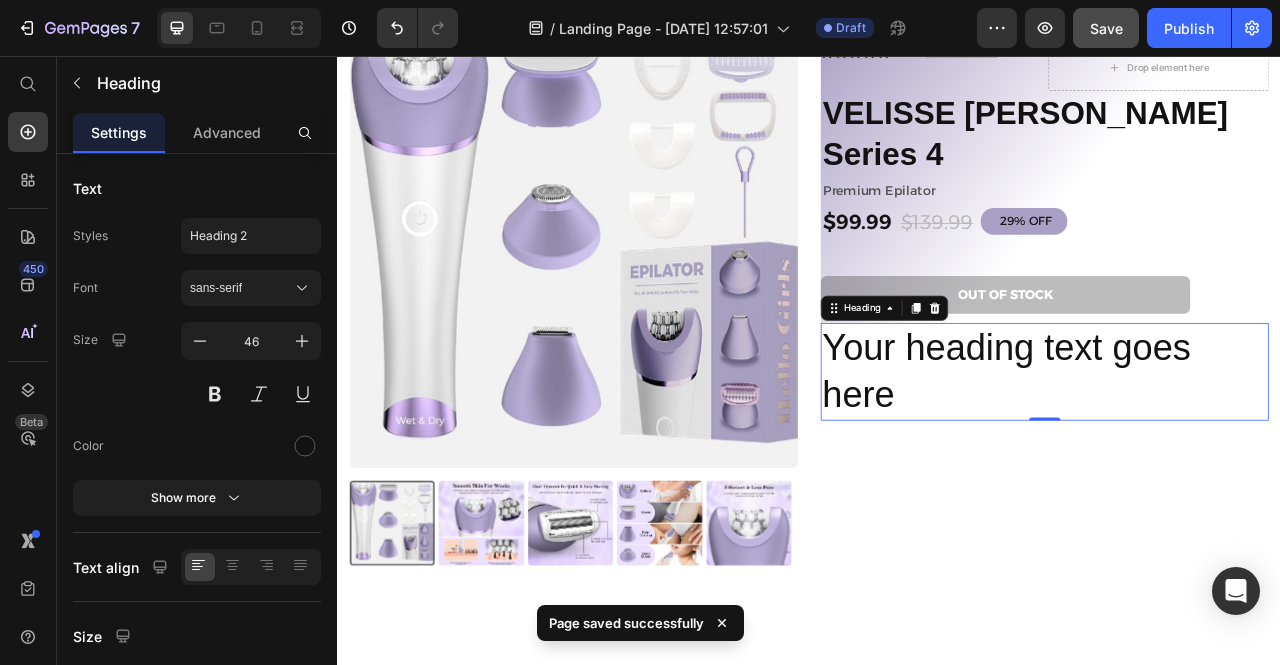 scroll, scrollTop: 0, scrollLeft: 0, axis: both 